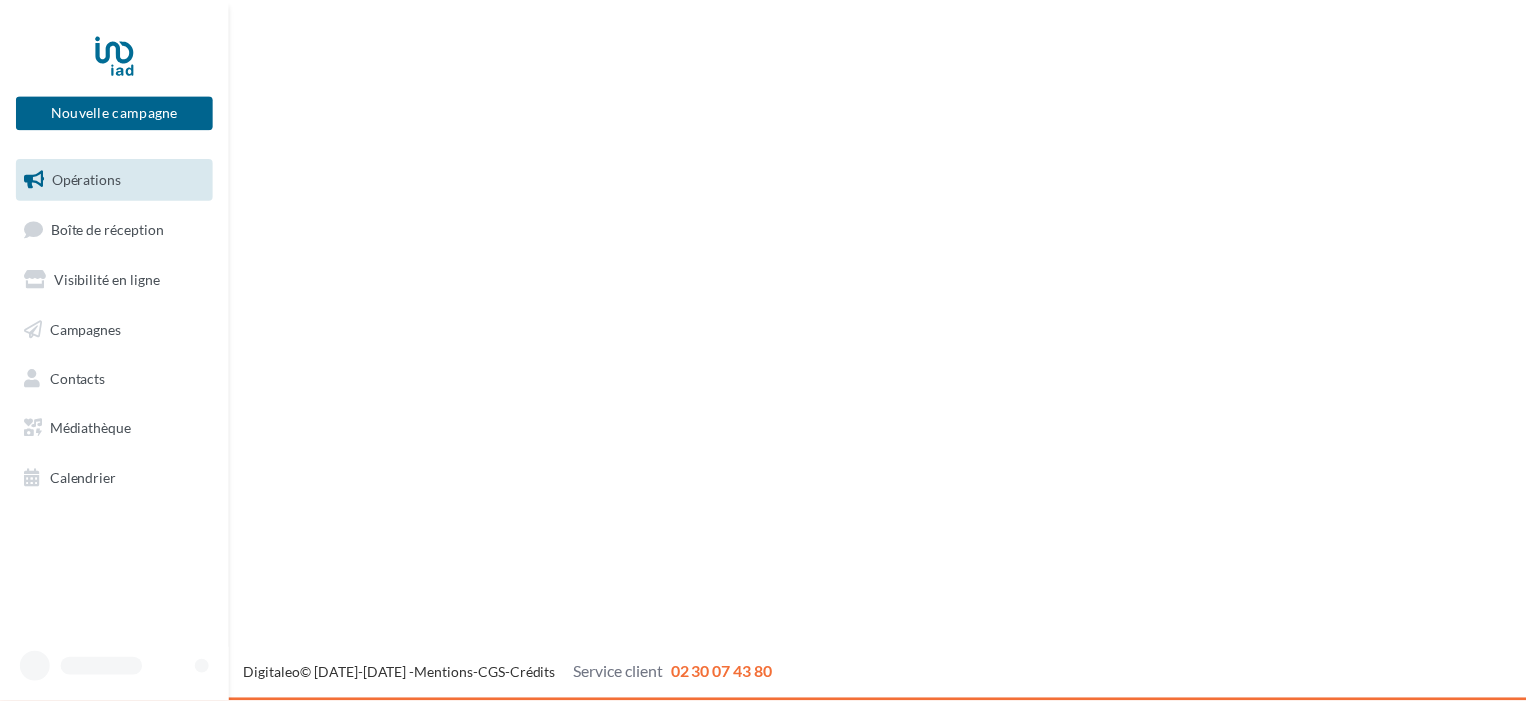 scroll, scrollTop: 0, scrollLeft: 0, axis: both 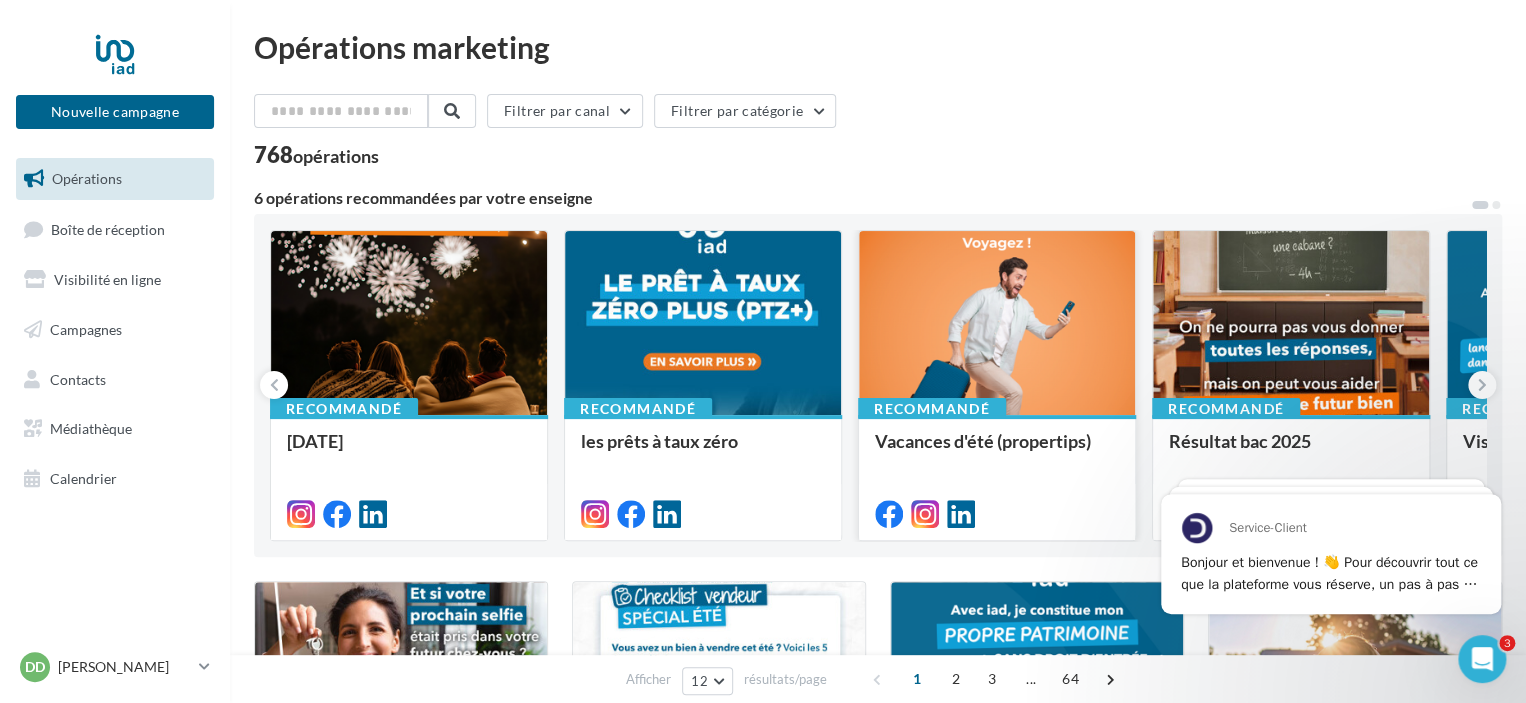 click on "Recommandé          Vacances d'été (propertips)" at bounding box center (997, 476) 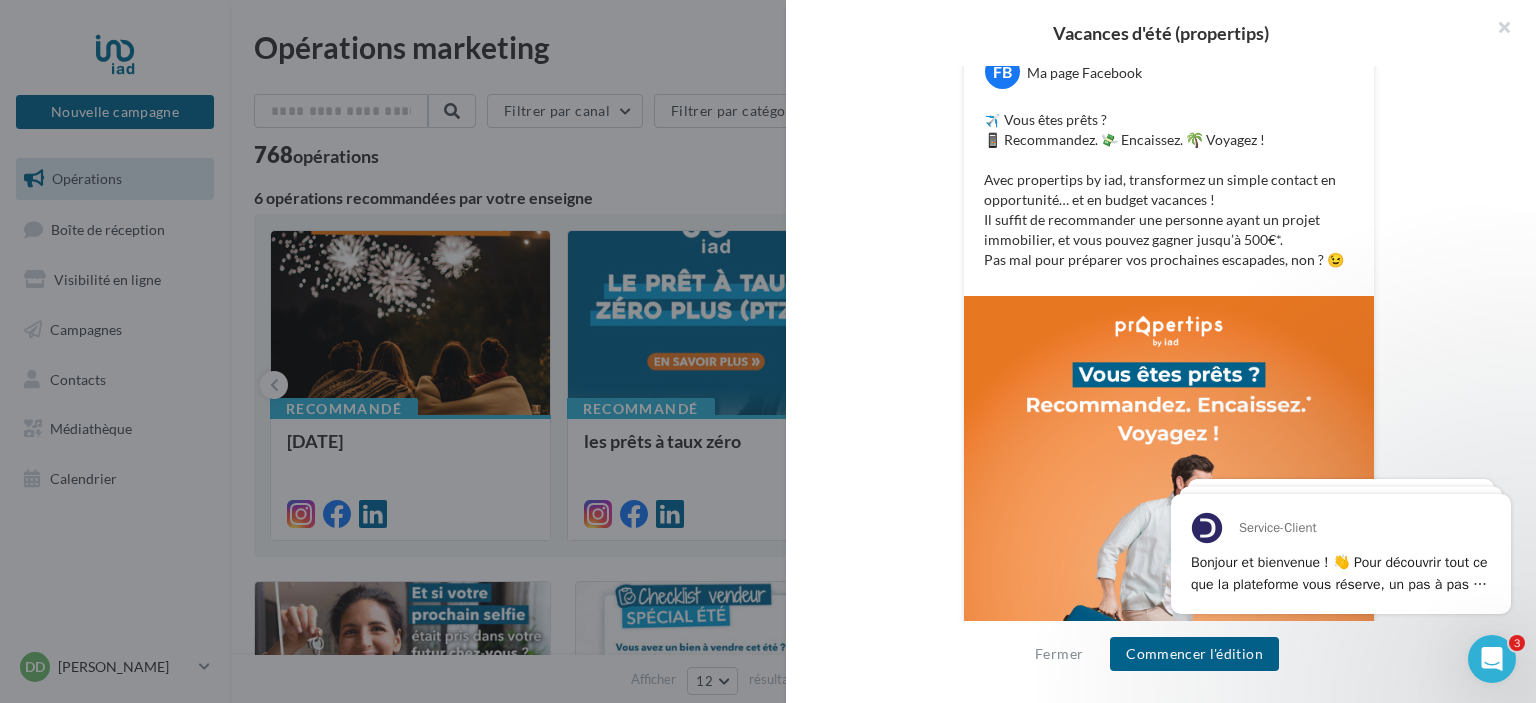 scroll, scrollTop: 400, scrollLeft: 0, axis: vertical 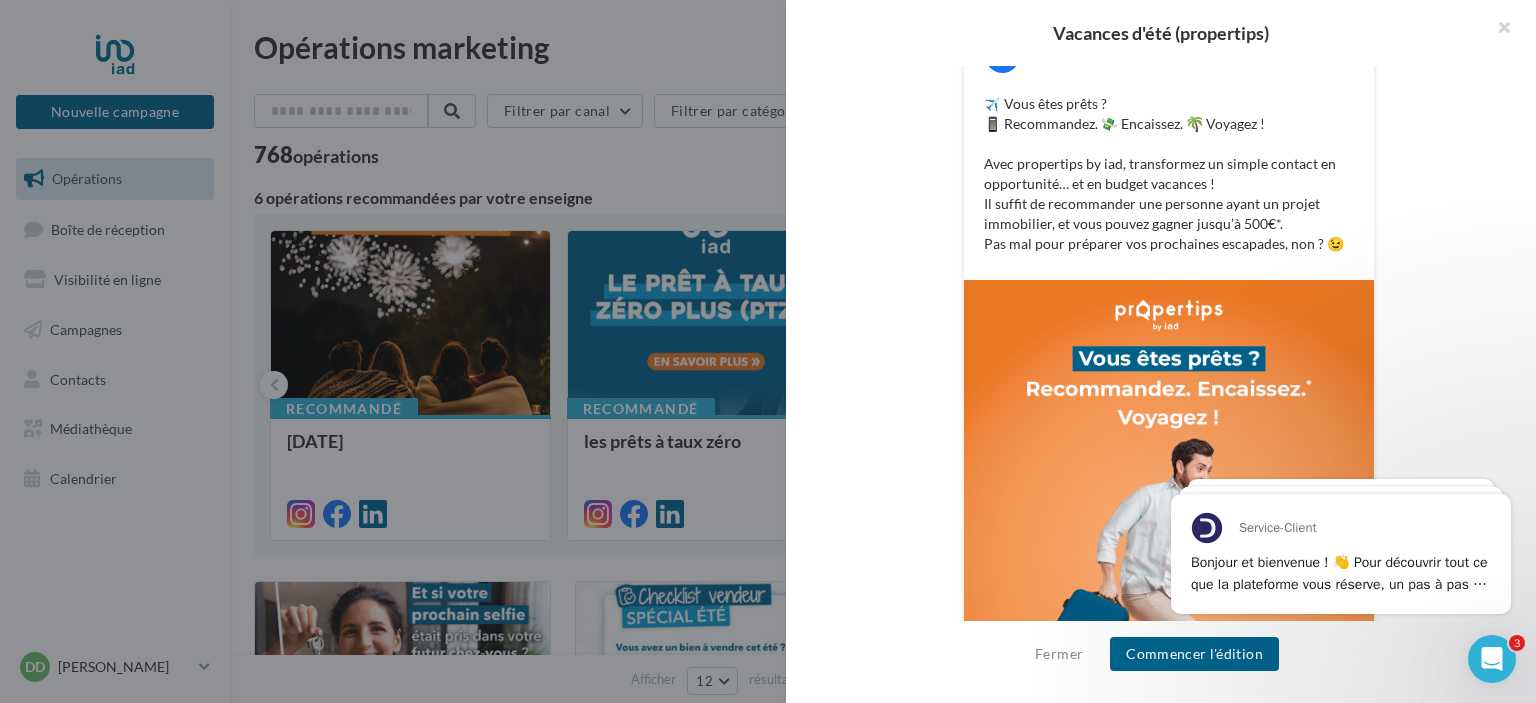 click on "✈️ Vous êtes prêts ? 📱 Recommandez. 💸 Encaissez. 🌴 Voyagez ! Avec propertips by iad, transformez un simple contact en opportunité… et en budget vacances ! Il suffit de recommander une personne ayant un projet immobilier, et vous pouvez gagner jusqu’à 500€*. Pas mal pour préparer vos prochaines escapades, non ? 😉" at bounding box center [1169, 174] 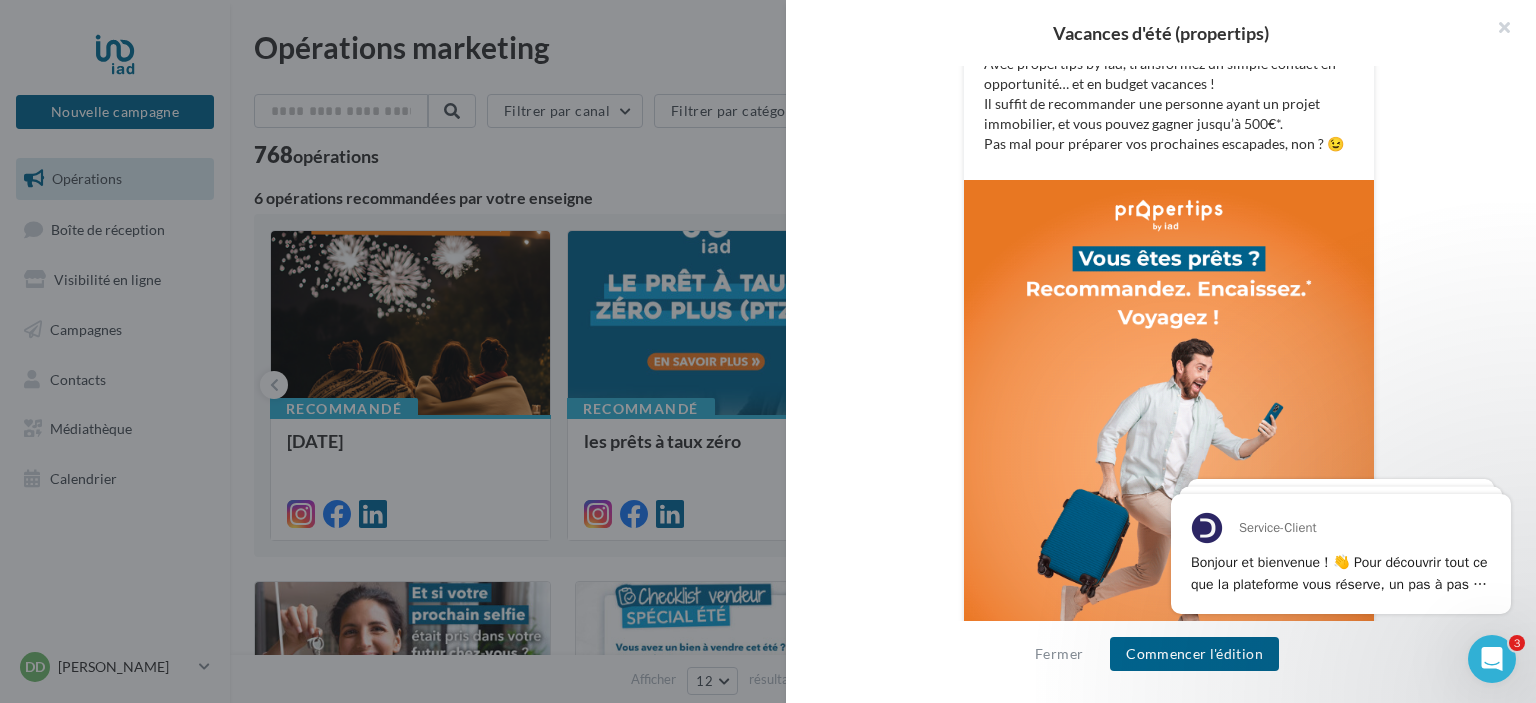 scroll, scrollTop: 400, scrollLeft: 0, axis: vertical 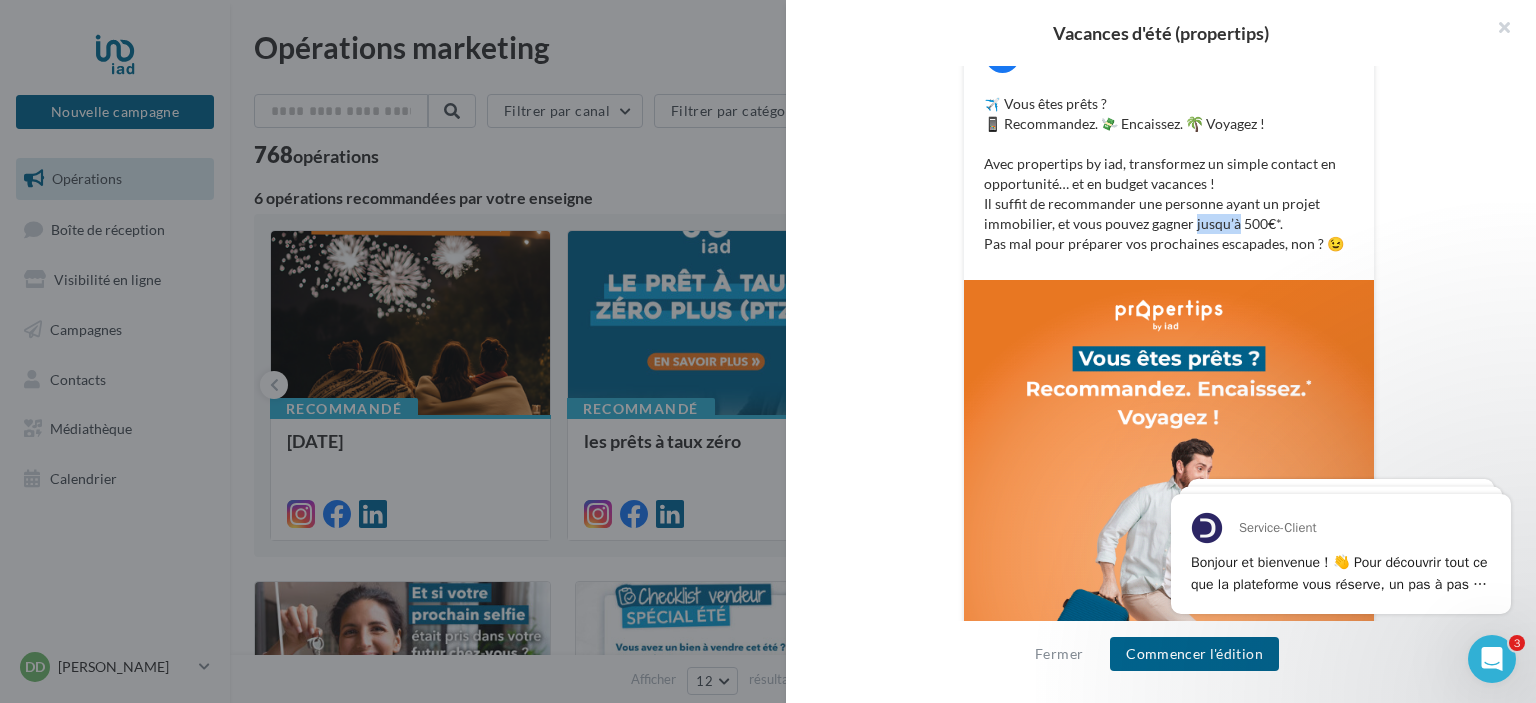 drag, startPoint x: 1229, startPoint y: 222, endPoint x: 1187, endPoint y: 223, distance: 42.0119 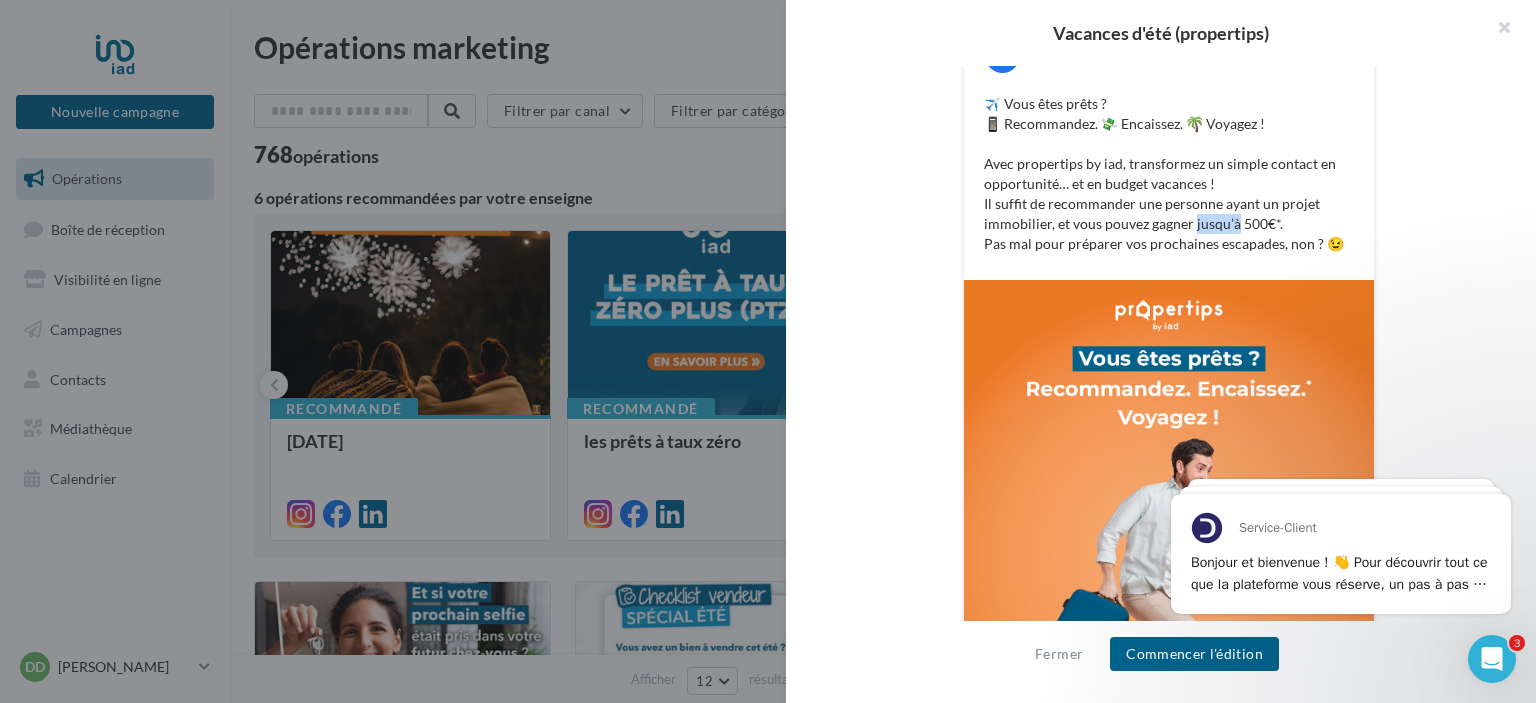 click on "✈️ Vous êtes prêts ? 📱 Recommandez. 💸 Encaissez. 🌴 Voyagez ! Avec propertips by iad, transformez un simple contact en opportunité… et en budget vacances ! Il suffit de recommander une personne ayant un projet immobilier, et vous pouvez gagner jusqu’à 500€*. Pas mal pour préparer vos prochaines escapades, non ? 😉" at bounding box center [1169, 174] 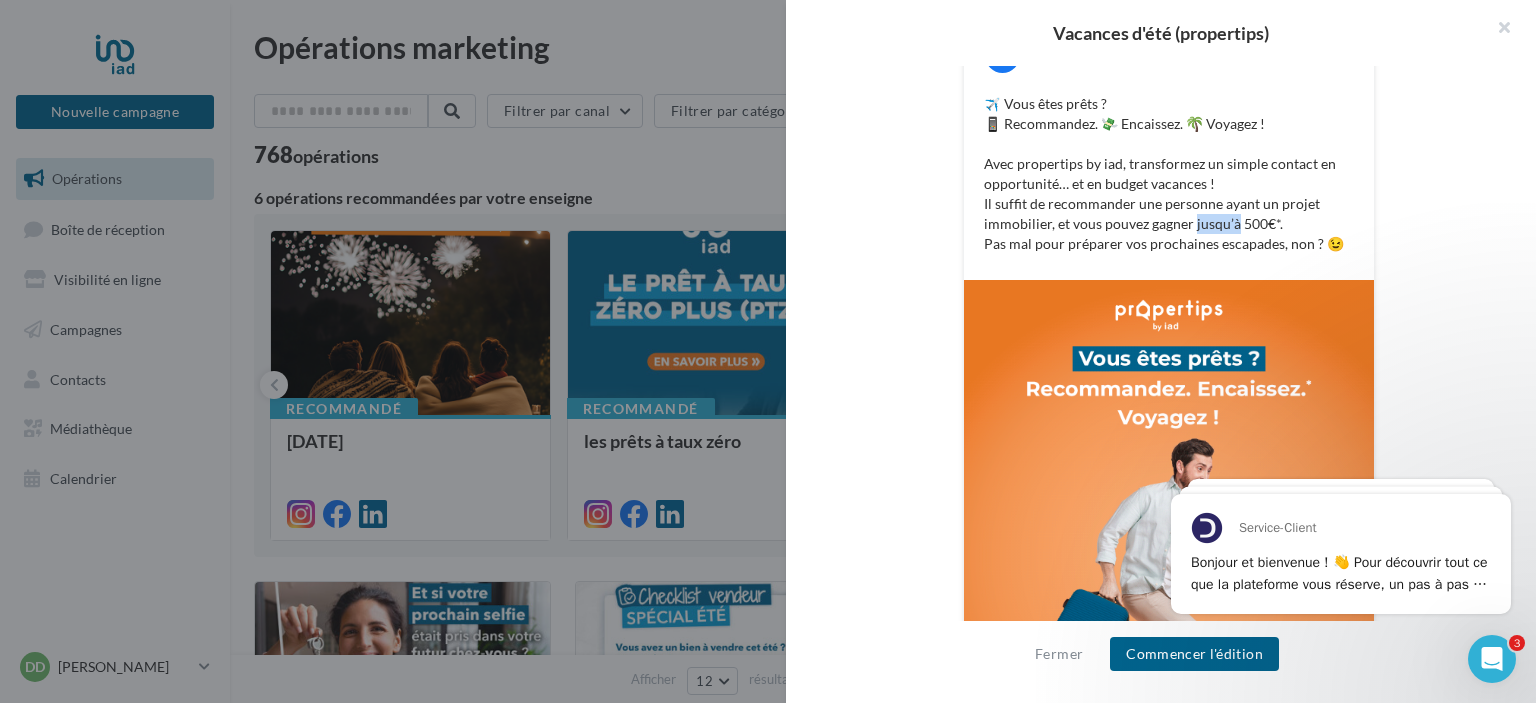 scroll, scrollTop: 578, scrollLeft: 0, axis: vertical 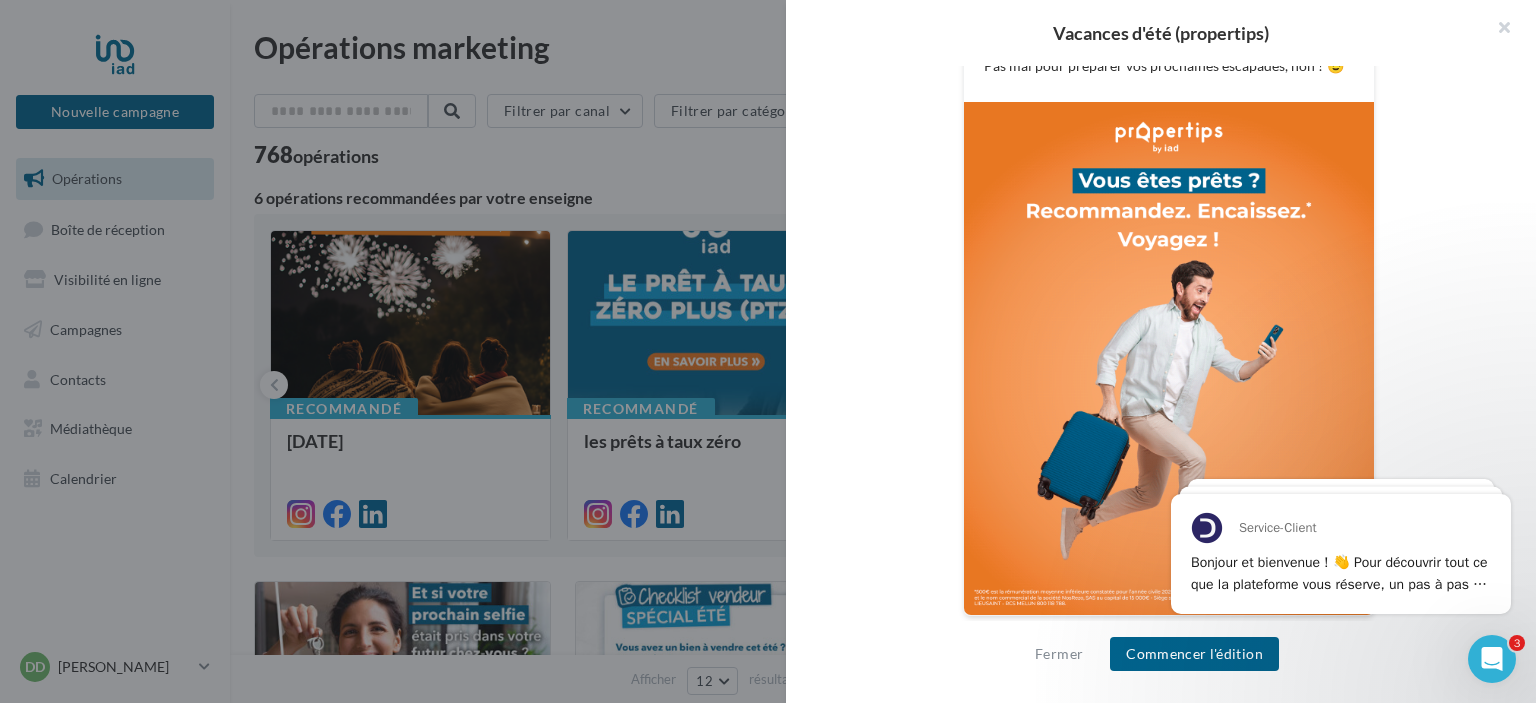 click on "FB
Ma page Facebook
✈️ Vous êtes prêts ? 📱 Recommandez. 💸 Encaissez. 🌴 Voyagez ! Avec propertips by iad, transformez un simple contact en opportunité… et en budget vacances ! Il suffit de recommander une personne ayant un projet immobilier, et vous pouvez gagner jusqu’à 500€*. Pas mal pour préparer vos prochaines escapades, non ? 😉
La prévisualisation est non-contractuelle" at bounding box center [1169, 239] 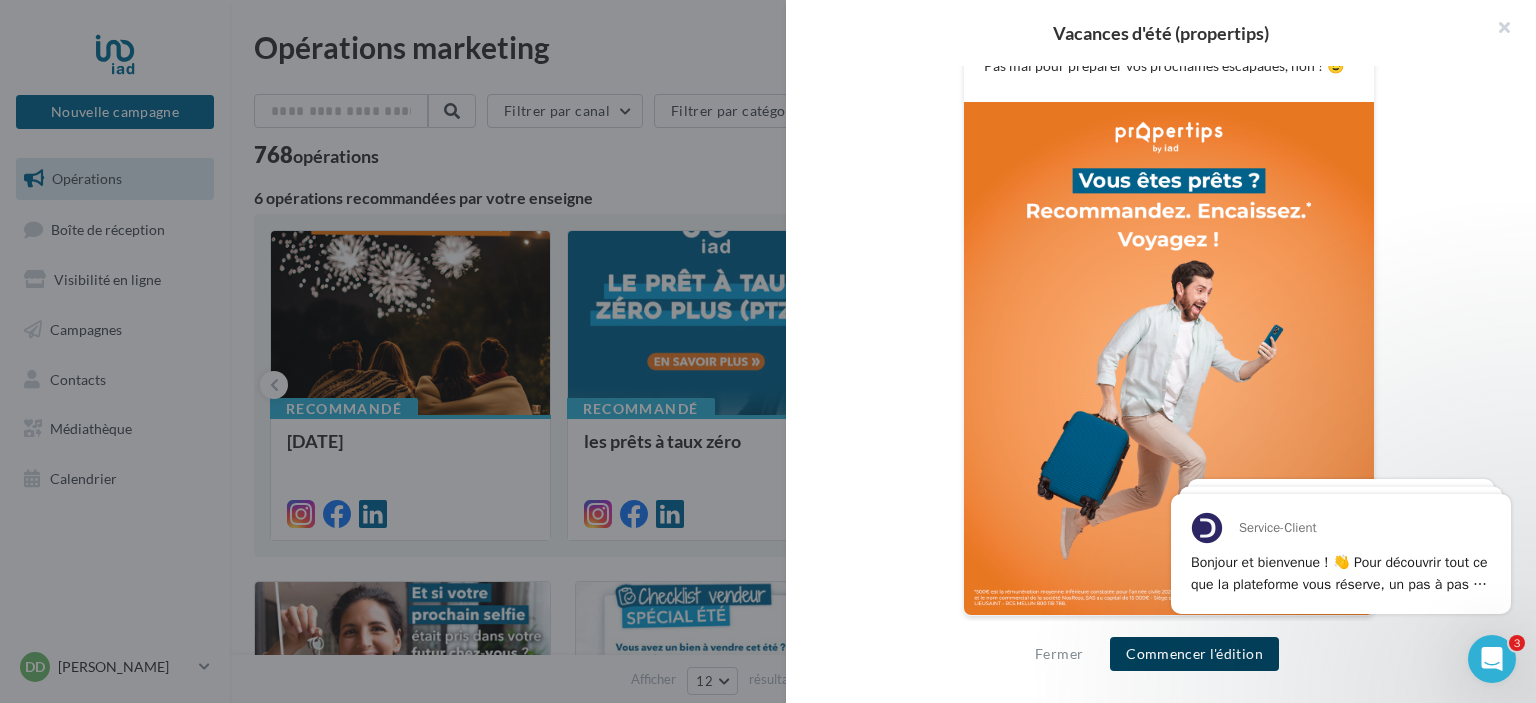 click on "Commencer l'édition" at bounding box center [1194, 654] 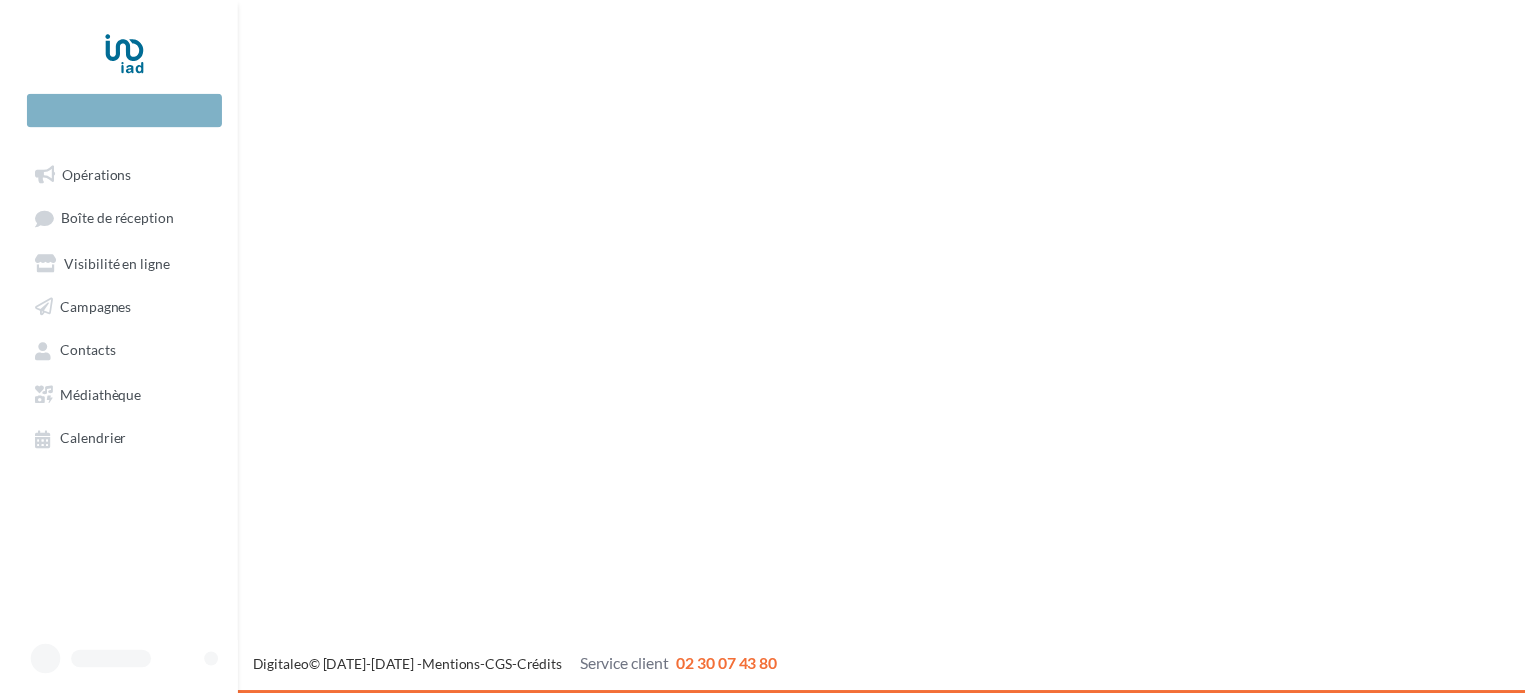 scroll, scrollTop: 0, scrollLeft: 0, axis: both 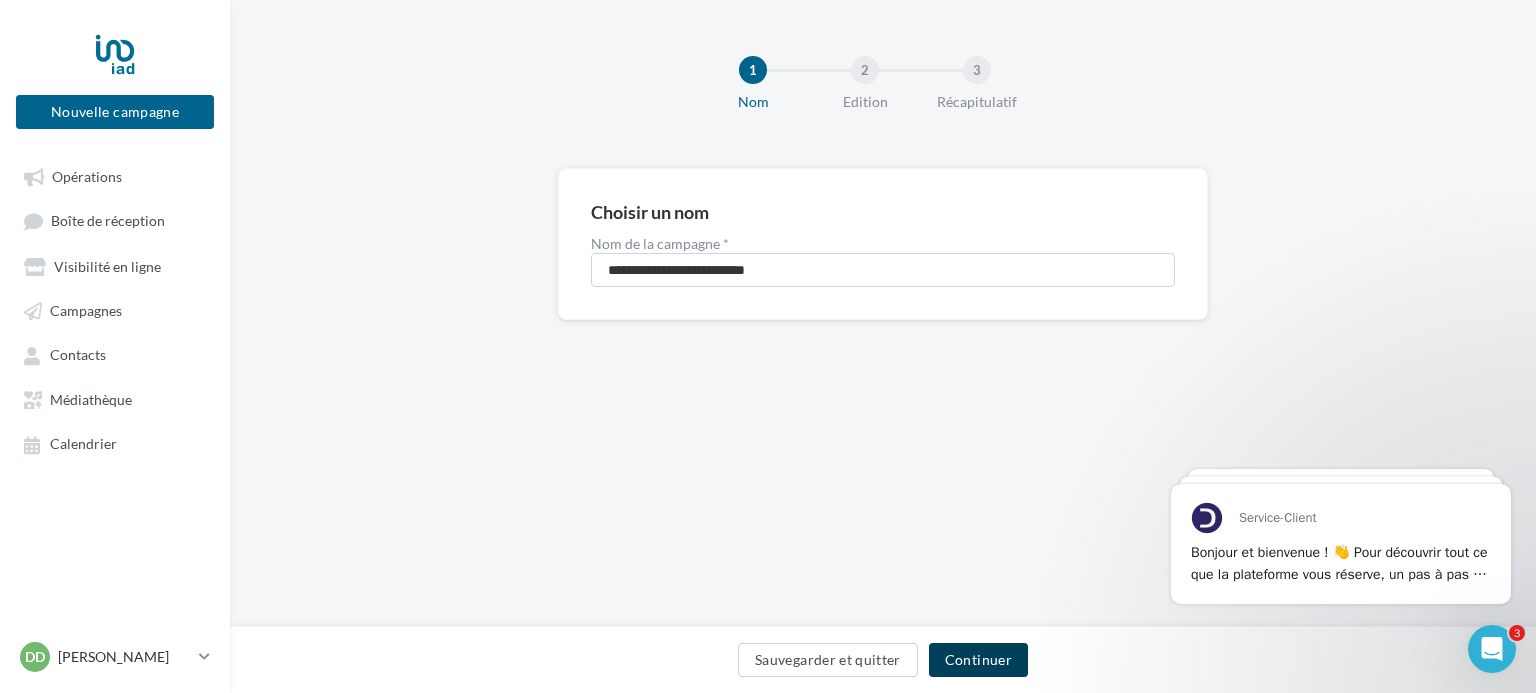 click on "Continuer" at bounding box center [978, 660] 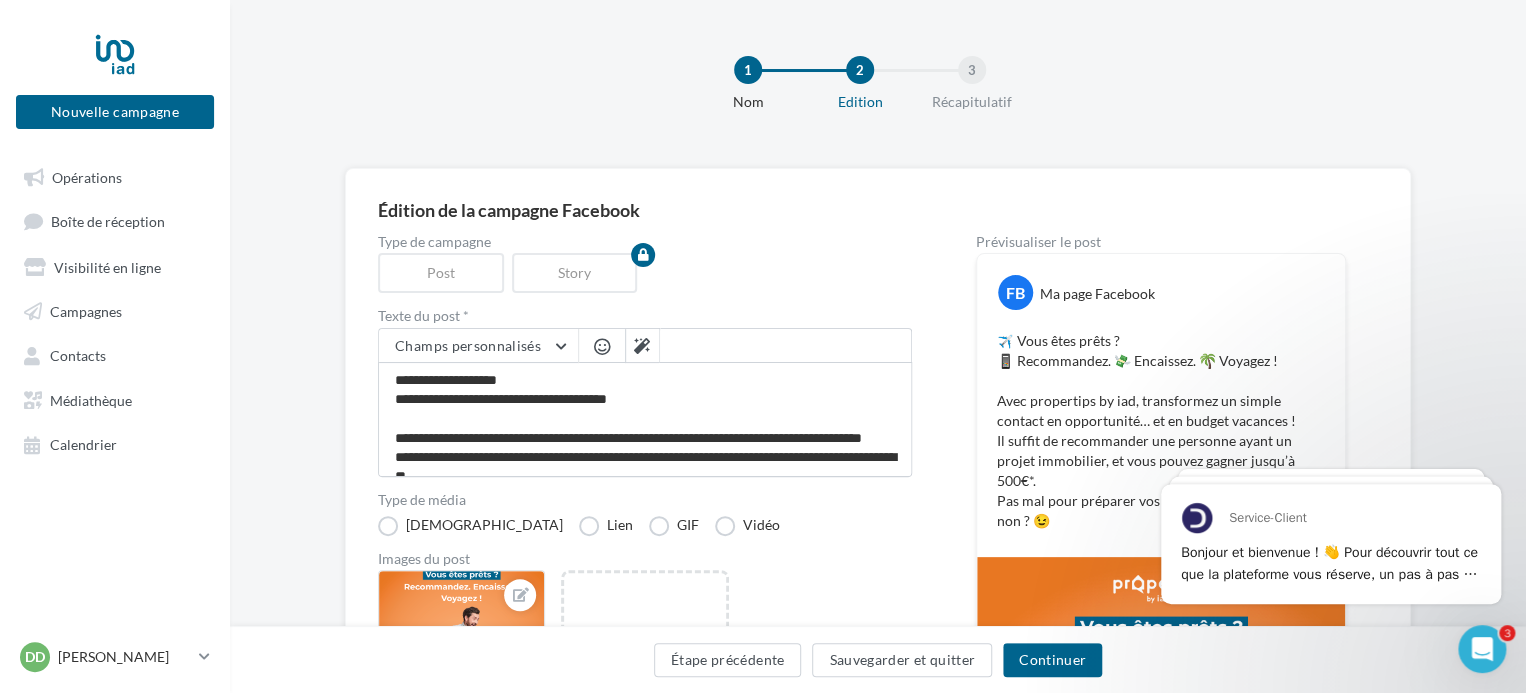 scroll, scrollTop: 100, scrollLeft: 0, axis: vertical 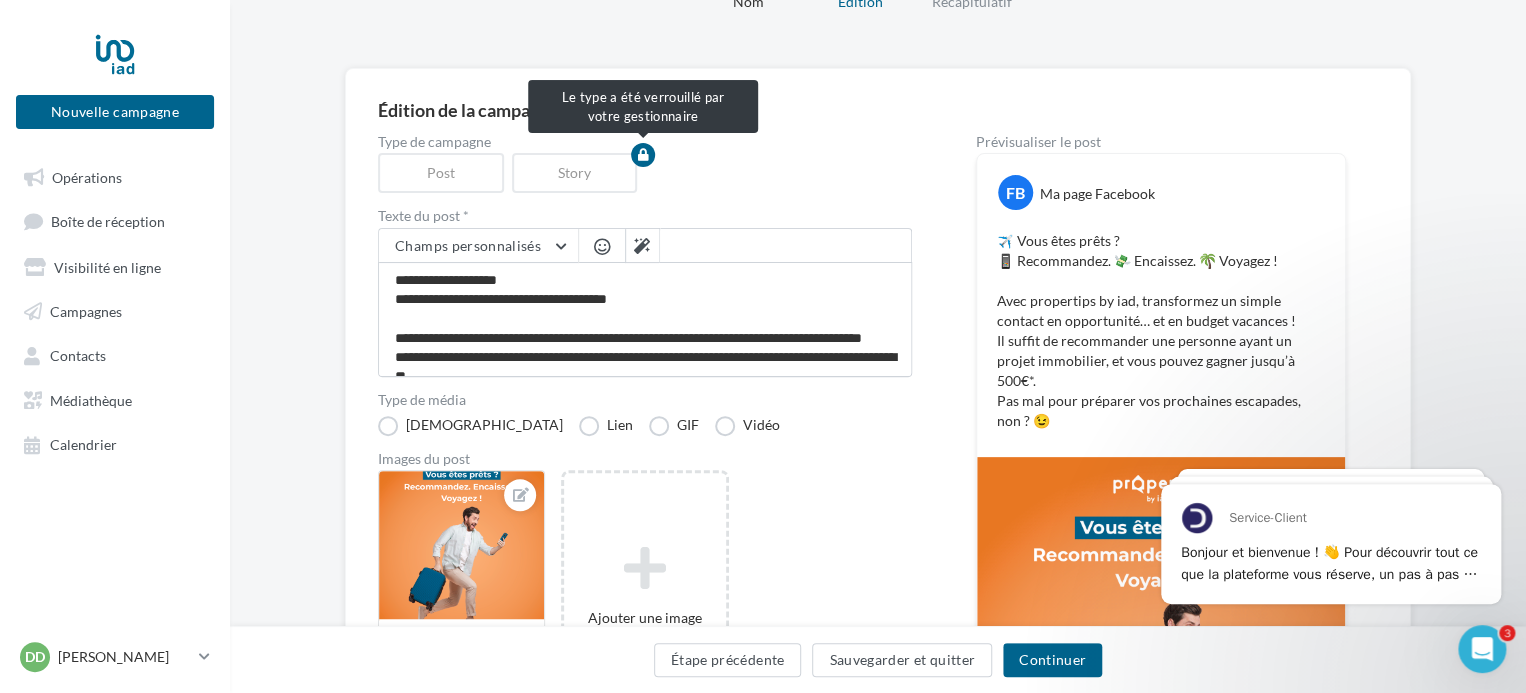 click on "Story" at bounding box center [579, 173] 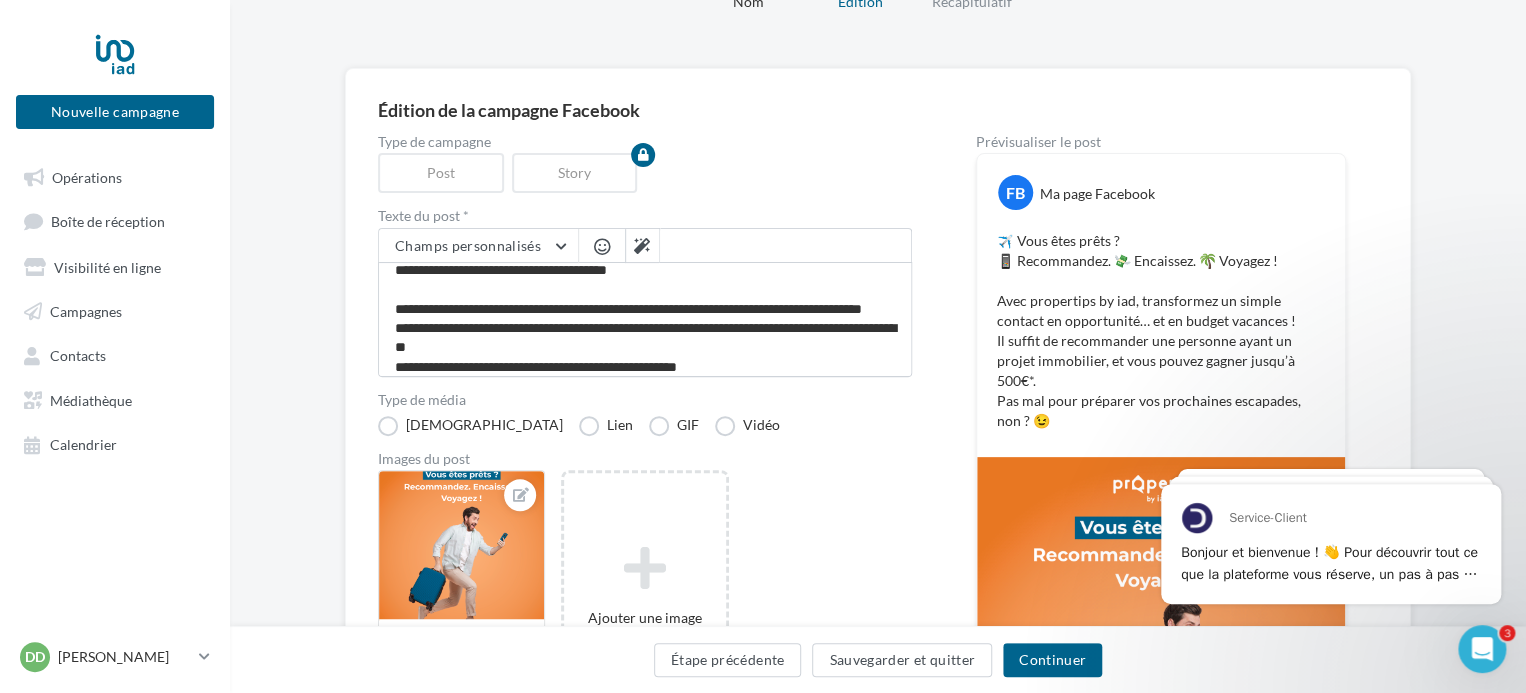 scroll, scrollTop: 56, scrollLeft: 0, axis: vertical 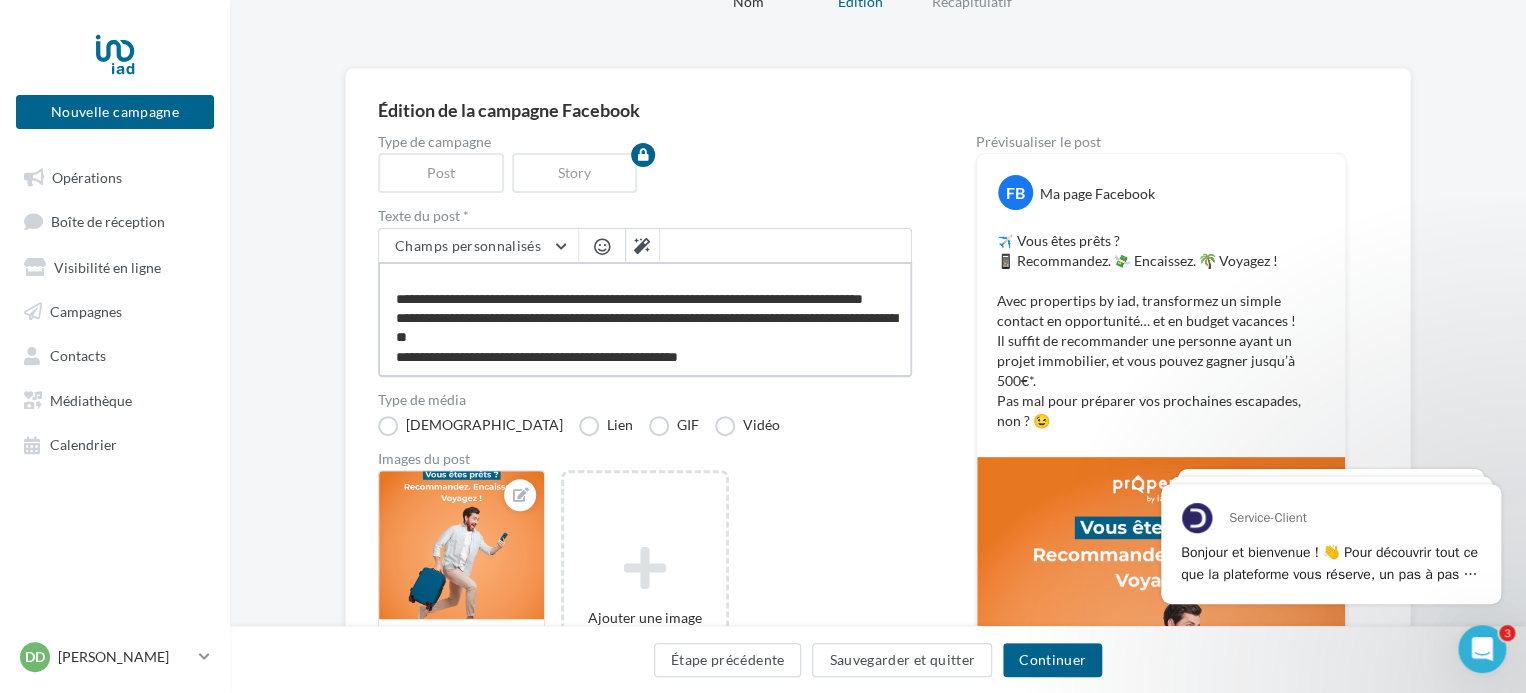 click on "**********" at bounding box center (645, 319) 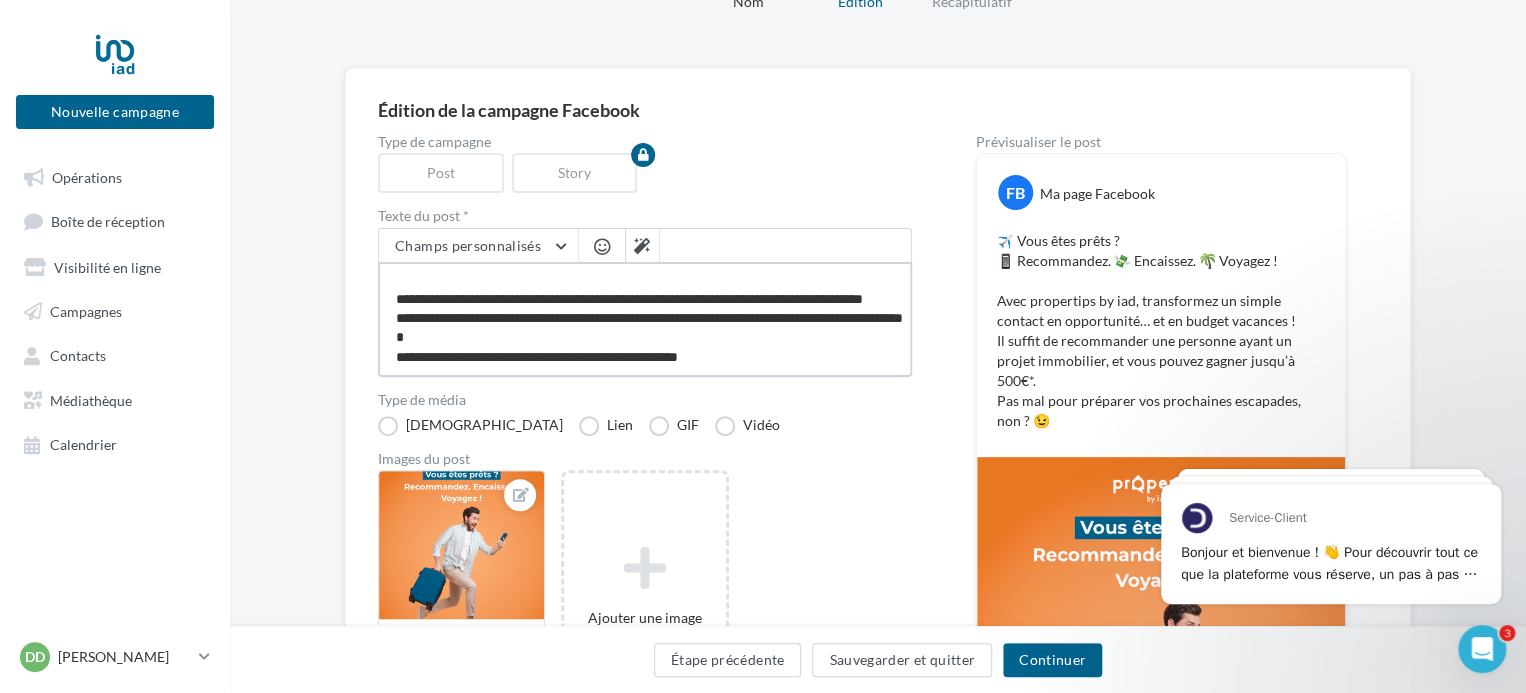 type on "**********" 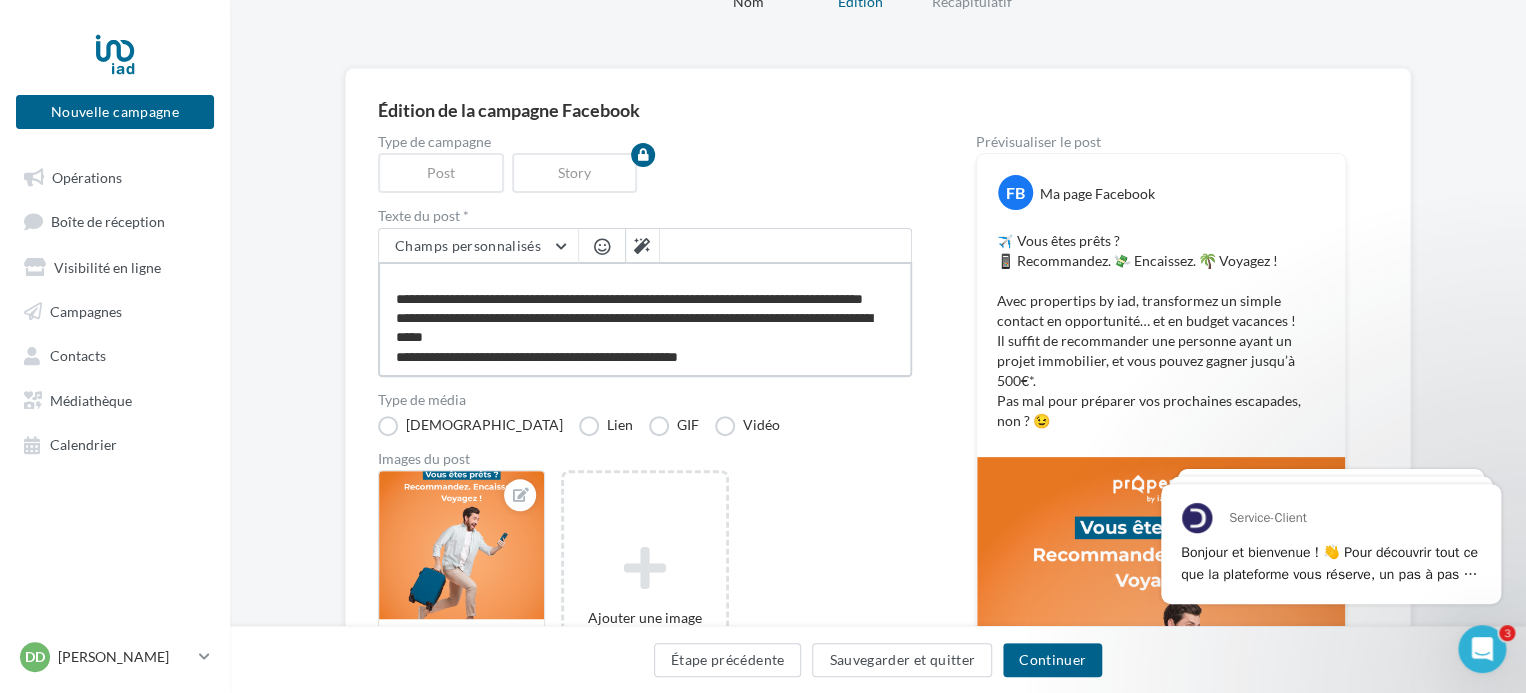 type on "**********" 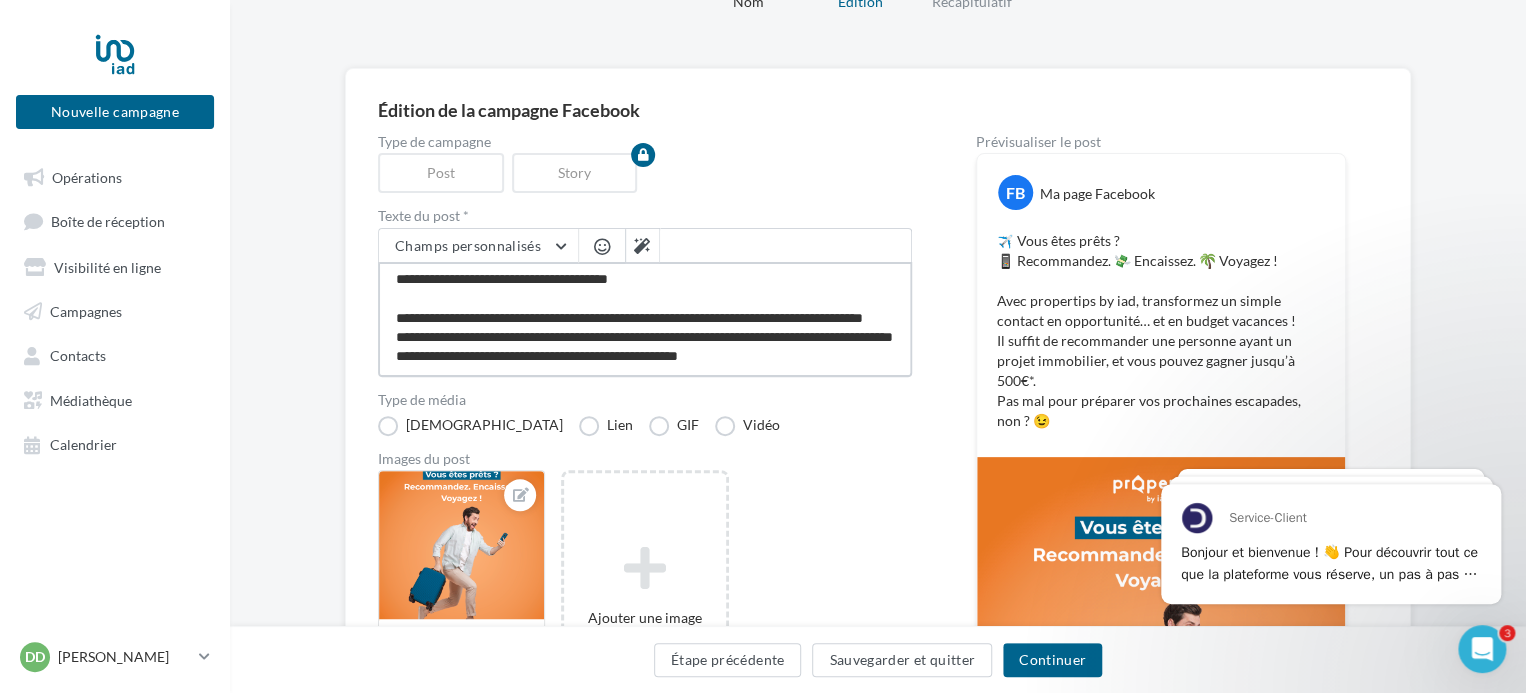 type on "**********" 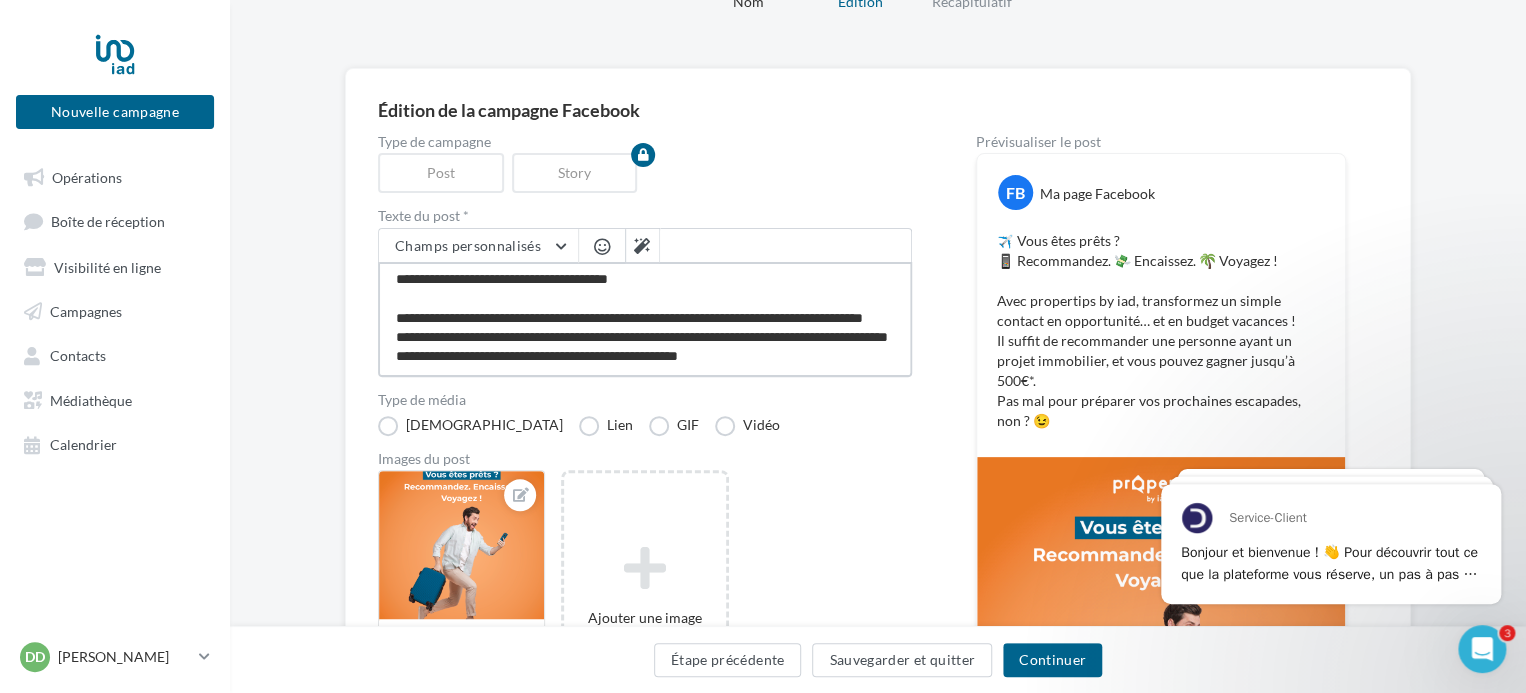 type on "**********" 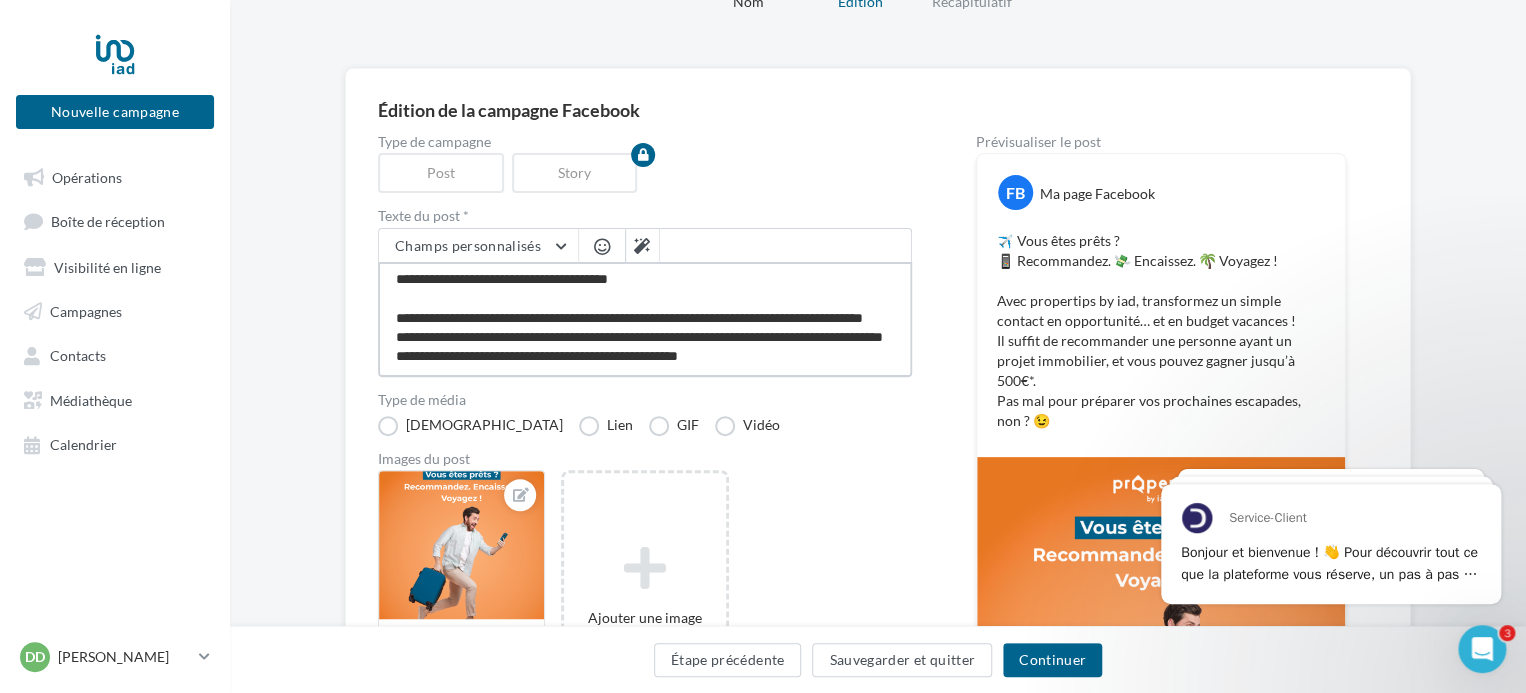 type on "**********" 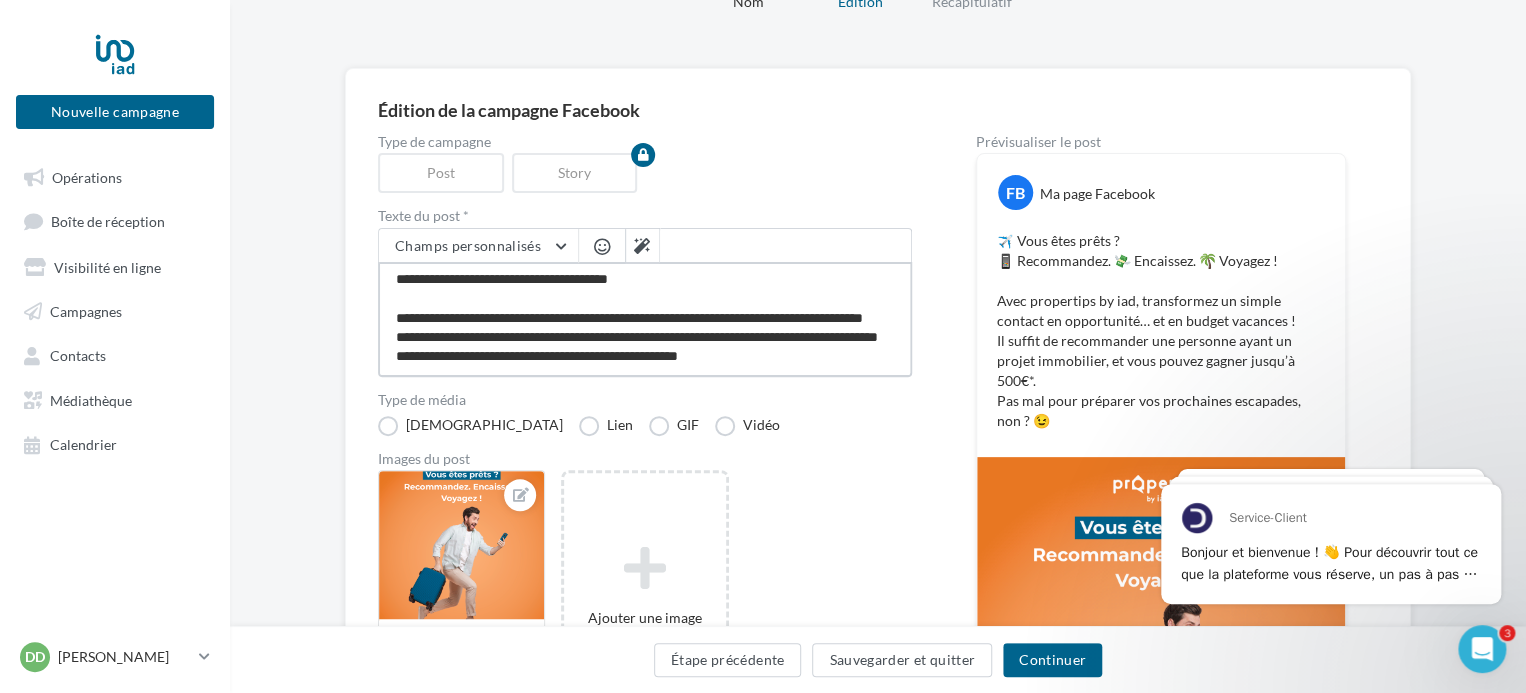 type on "**********" 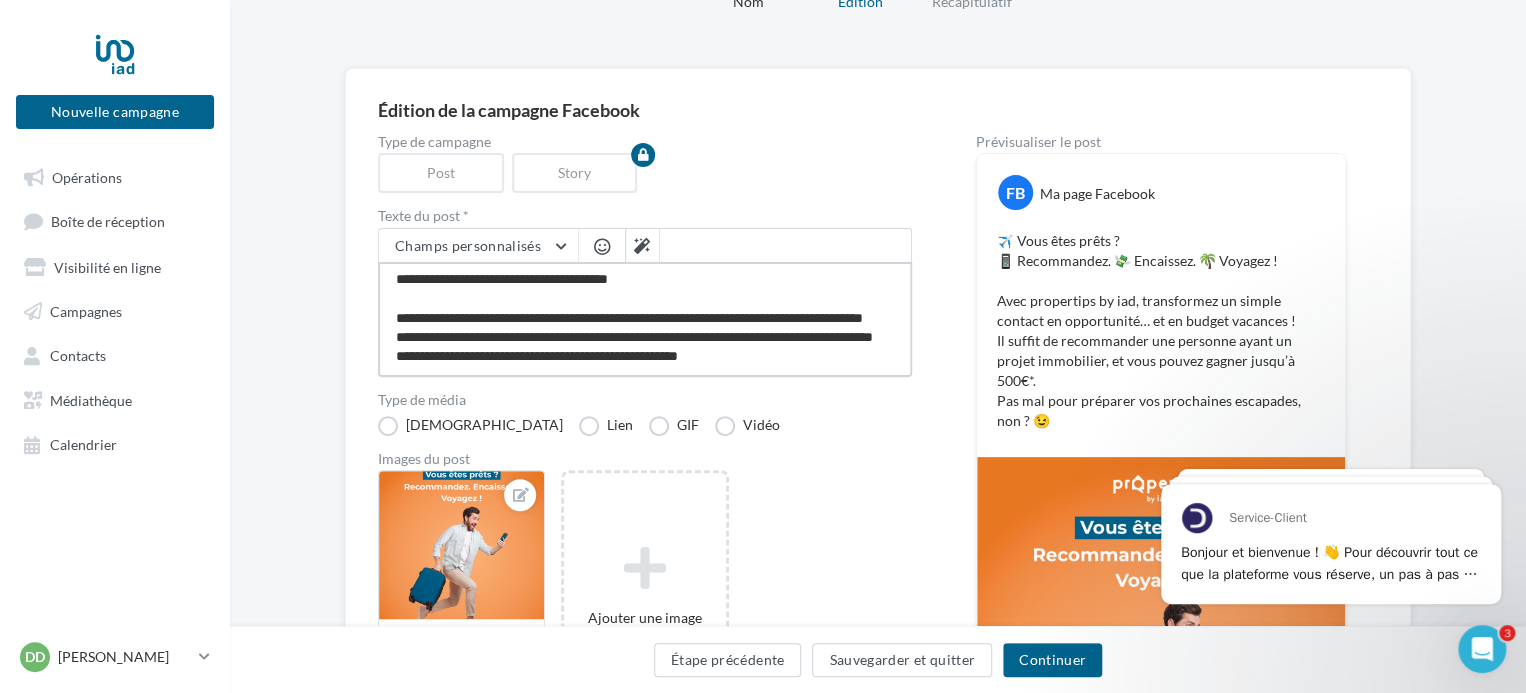 click on "**********" at bounding box center [645, 319] 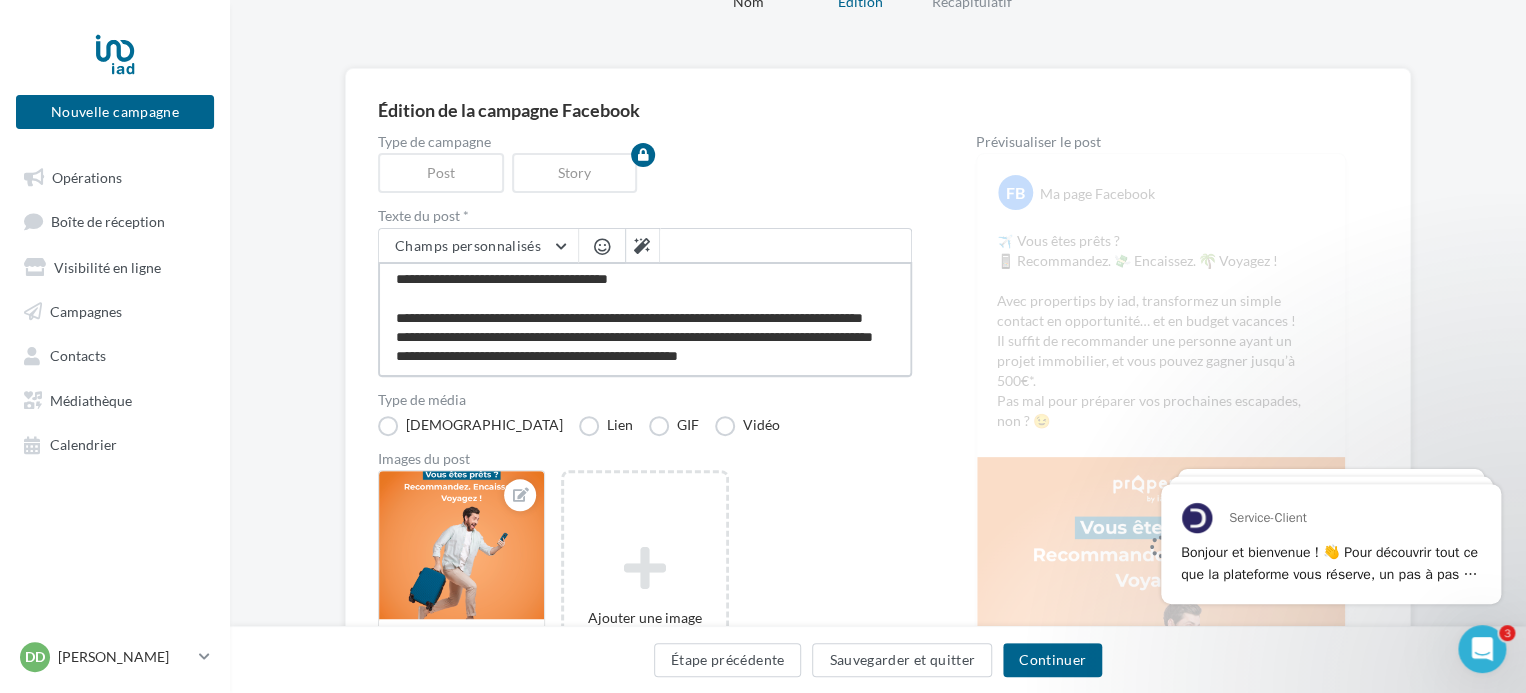 type on "**********" 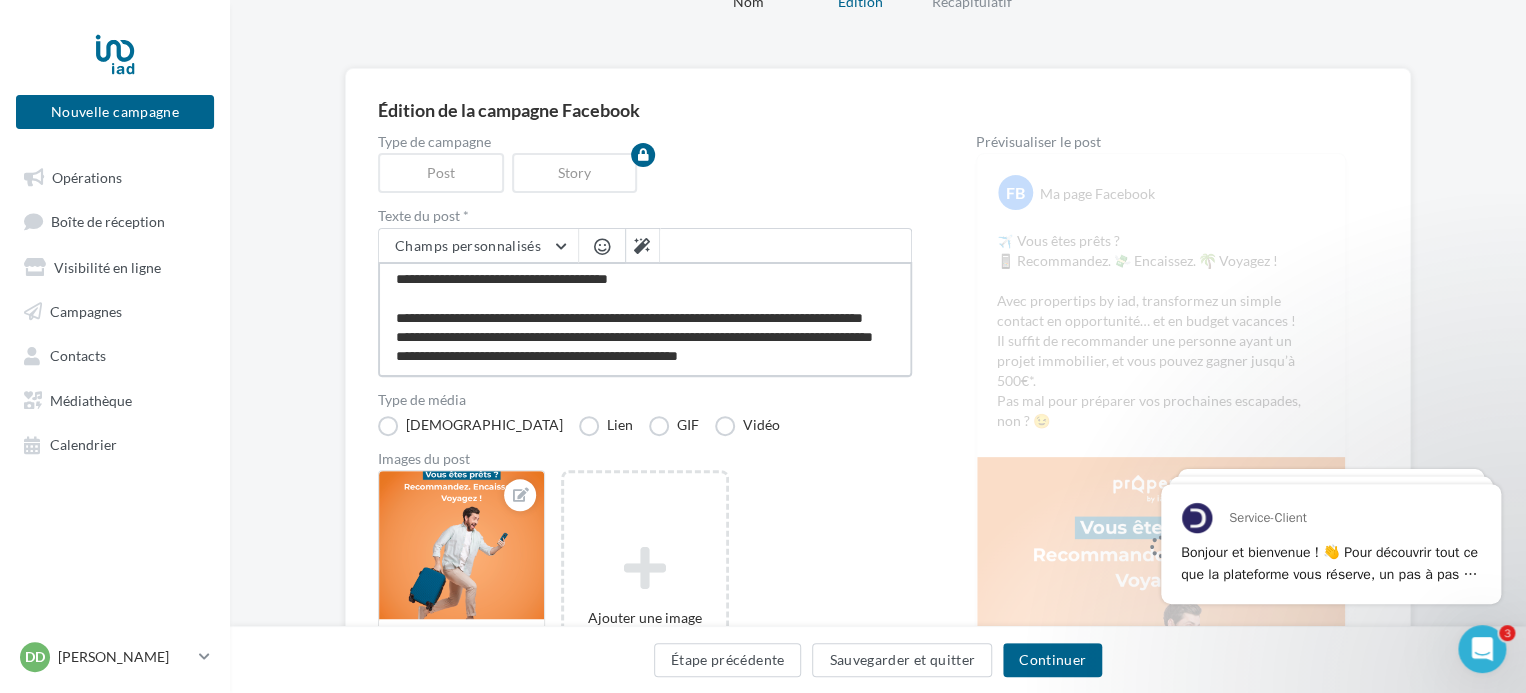 type on "**********" 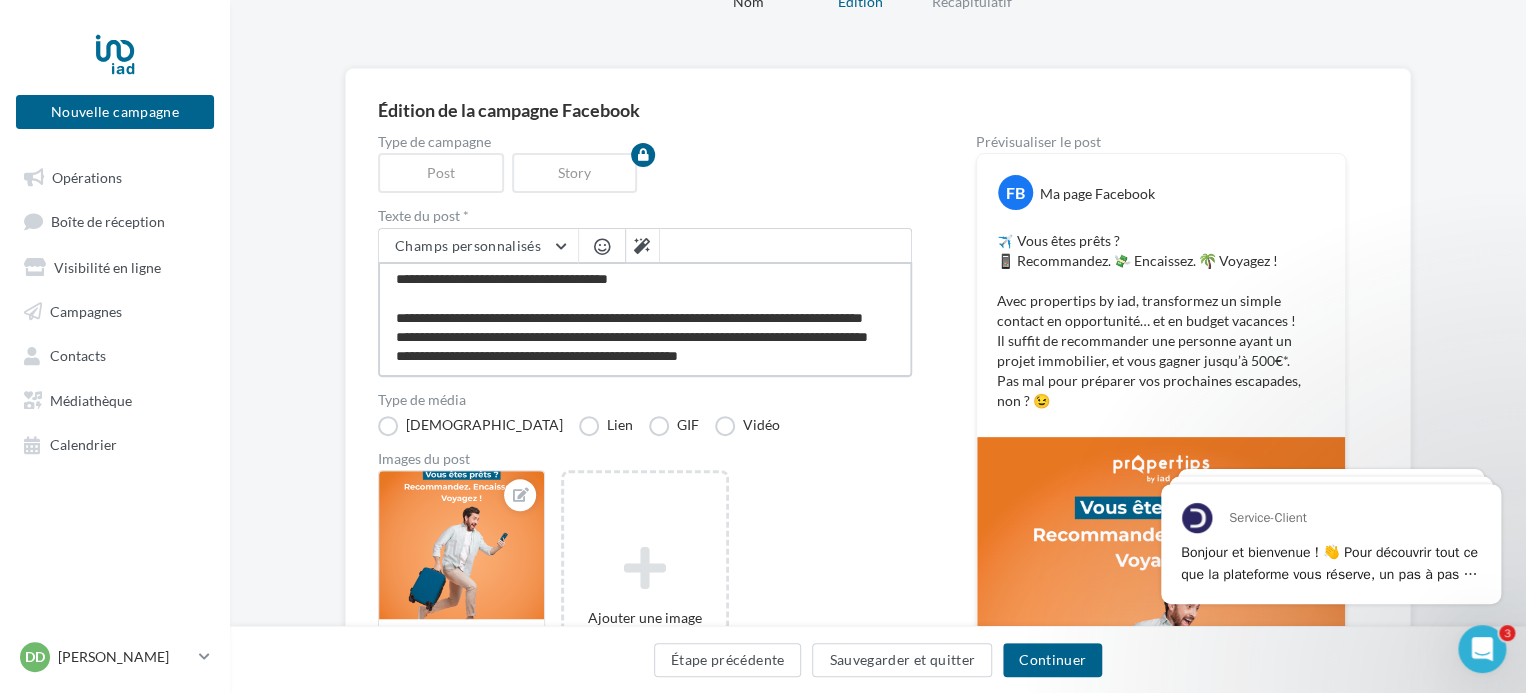 type on "**********" 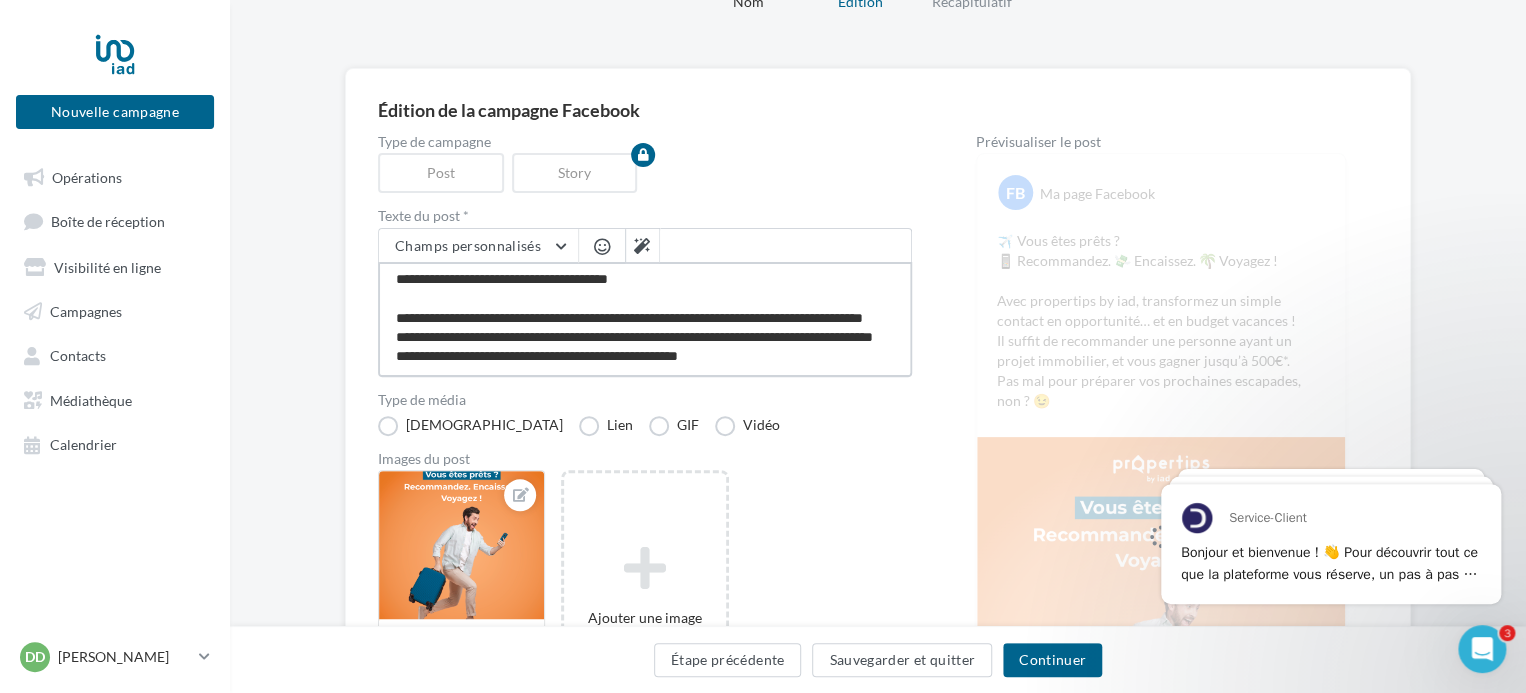 click on "**********" at bounding box center (645, 319) 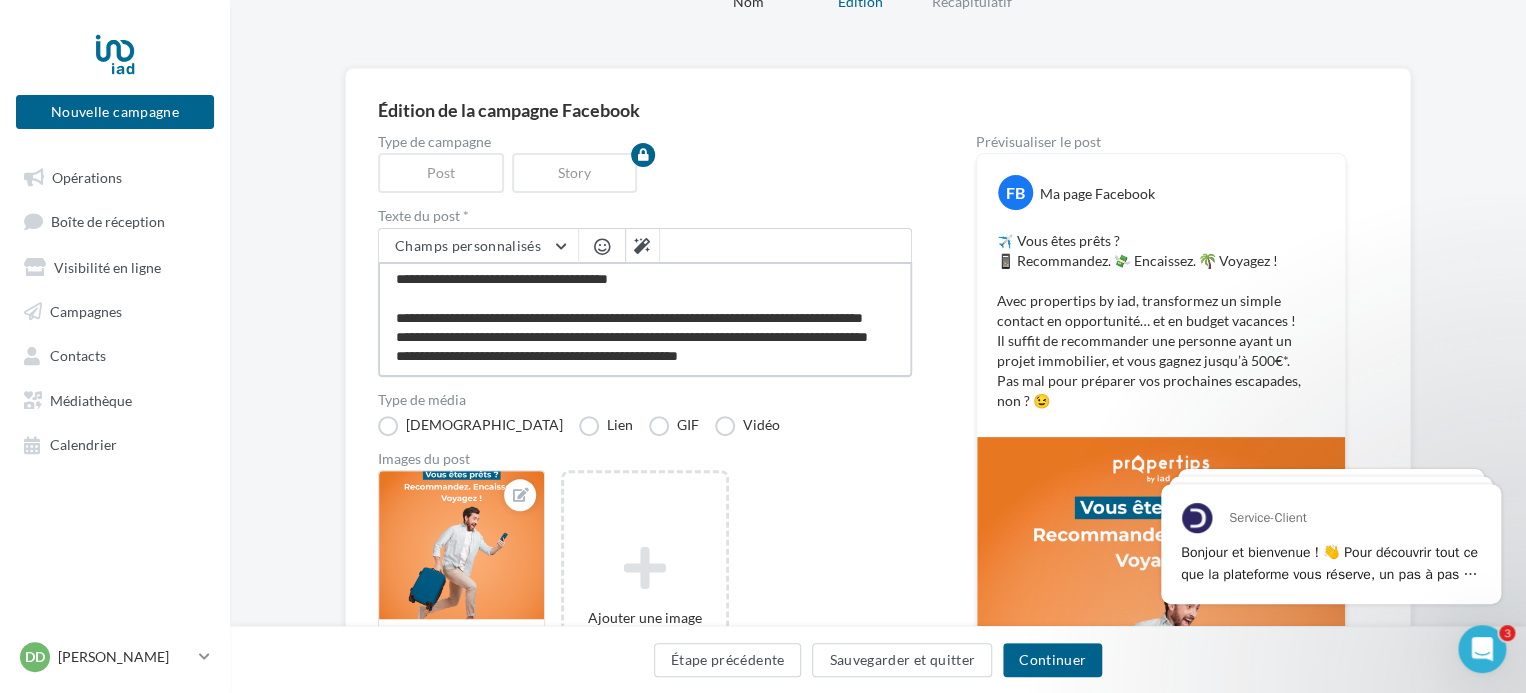 type on "**********" 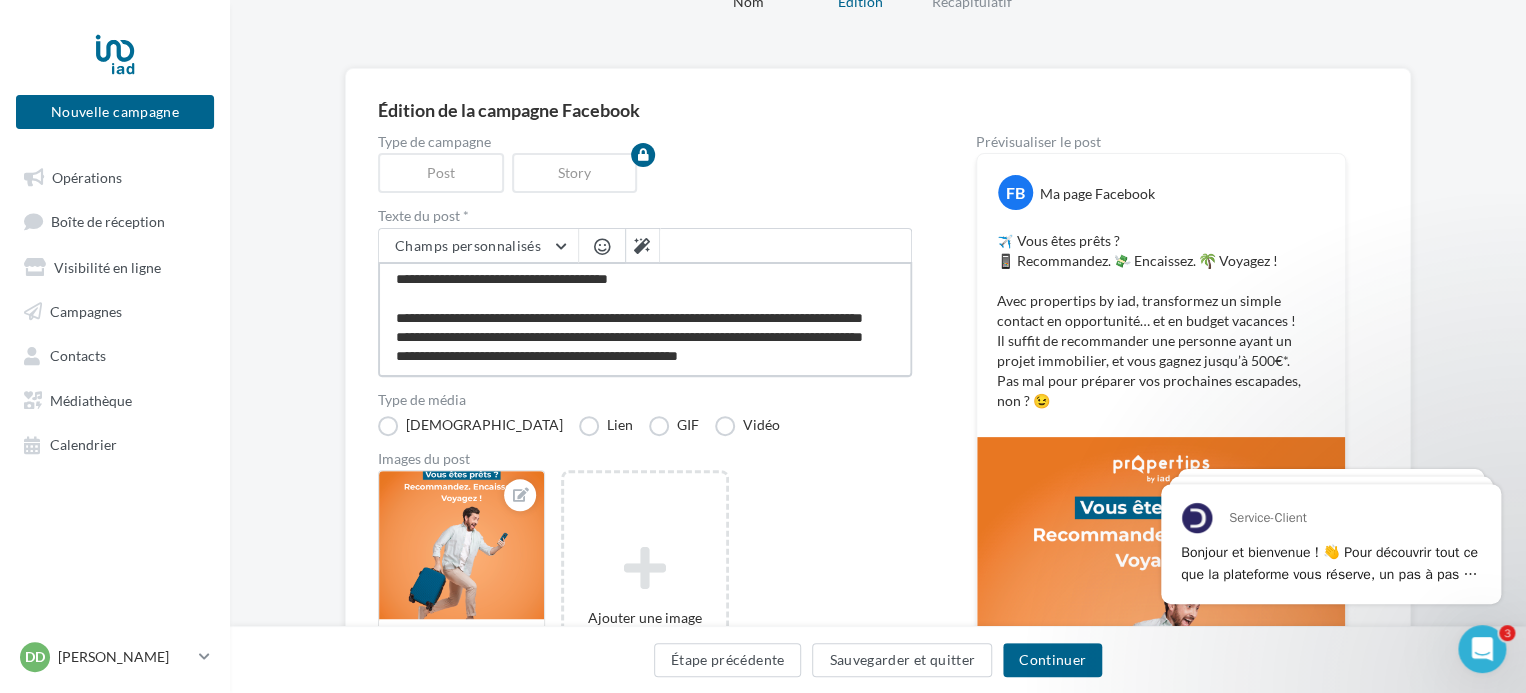 type on "**********" 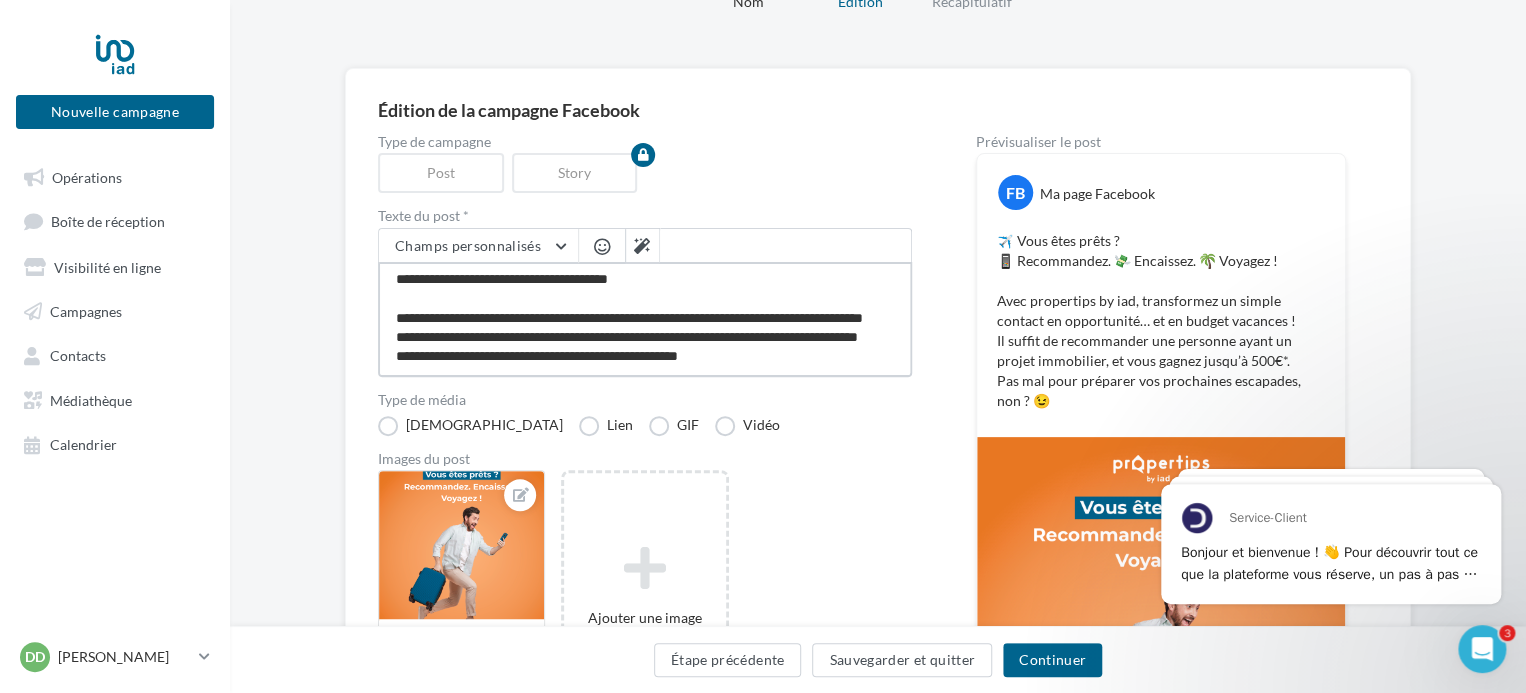 type on "**********" 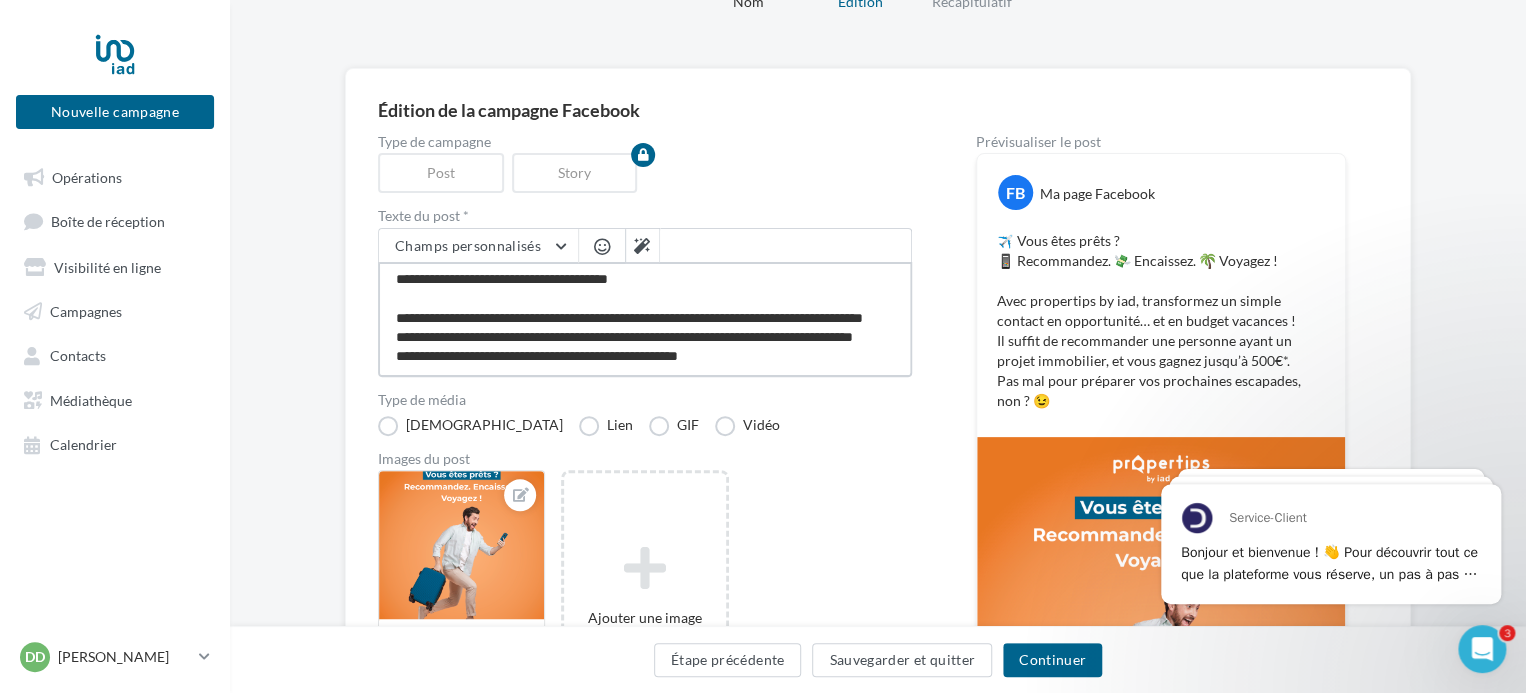 type on "**********" 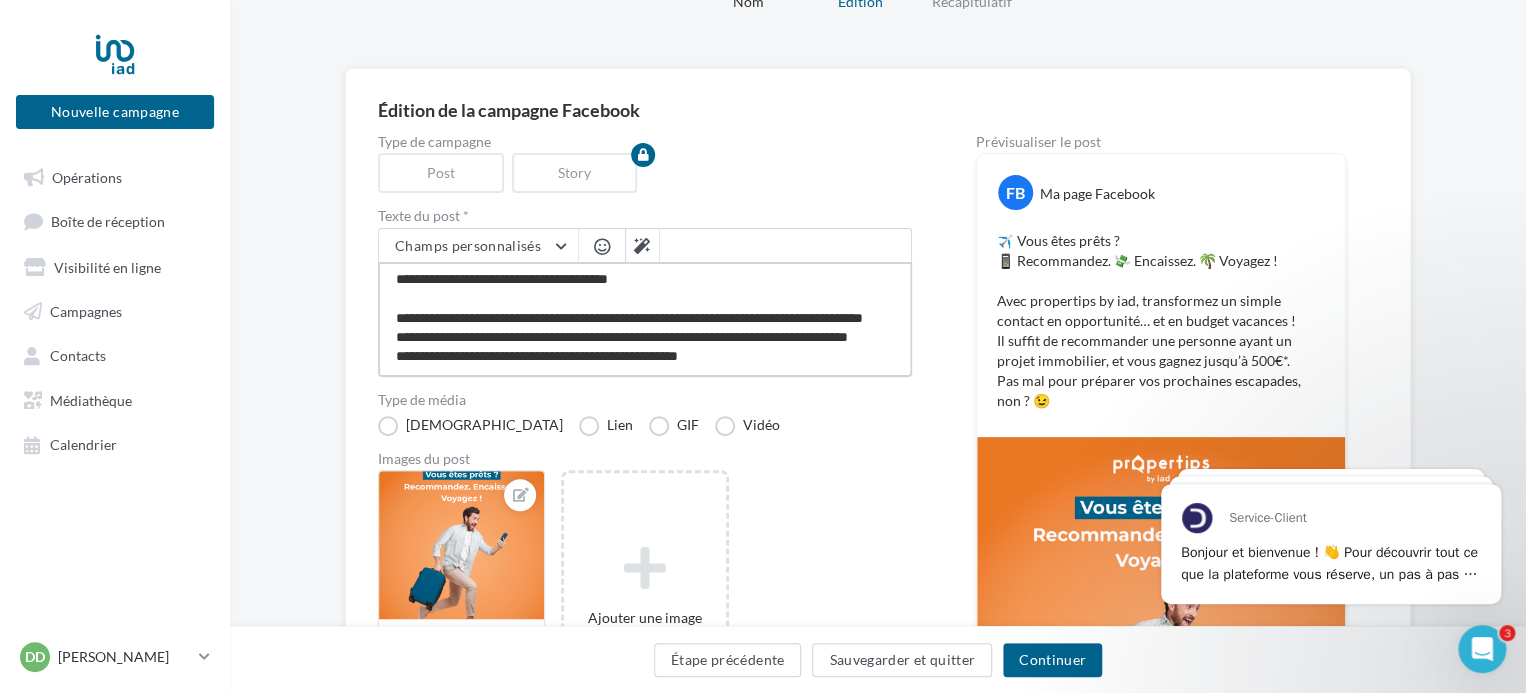 type on "**********" 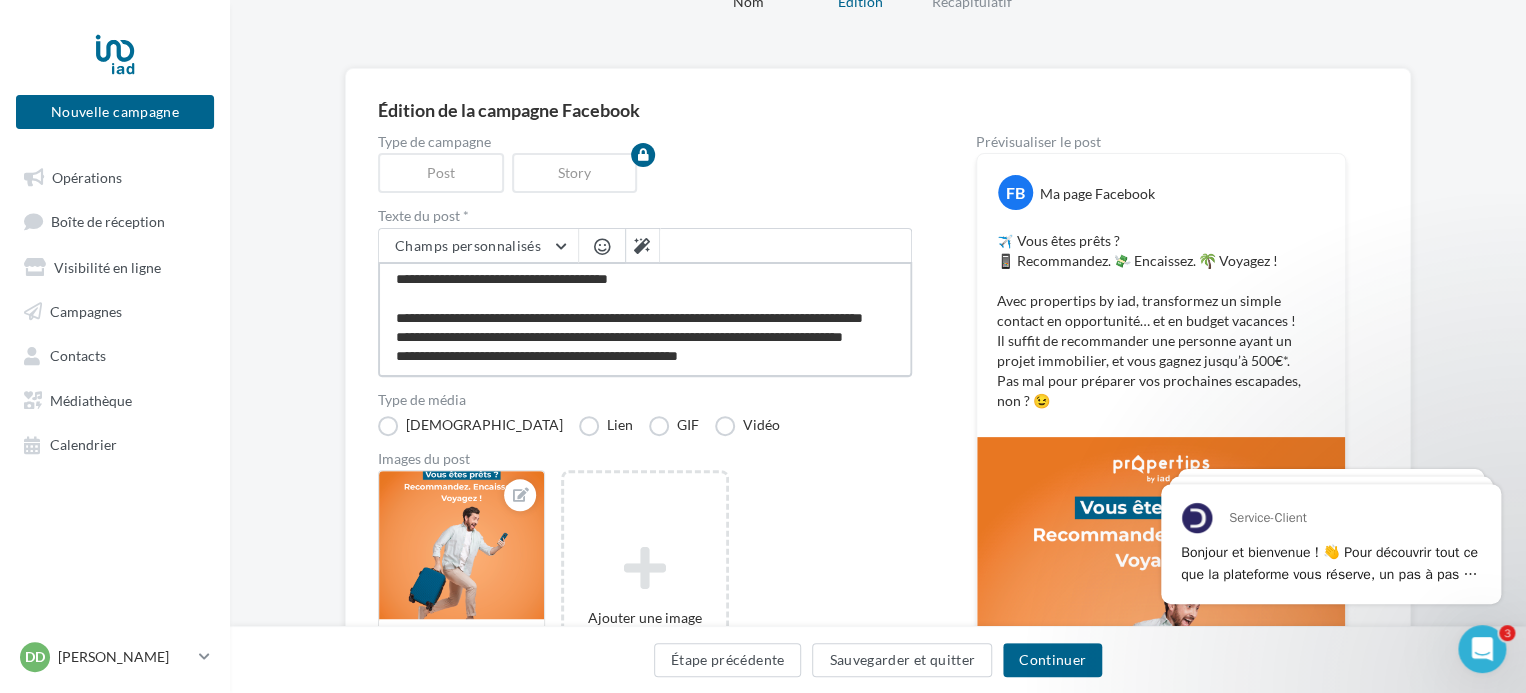 type on "**********" 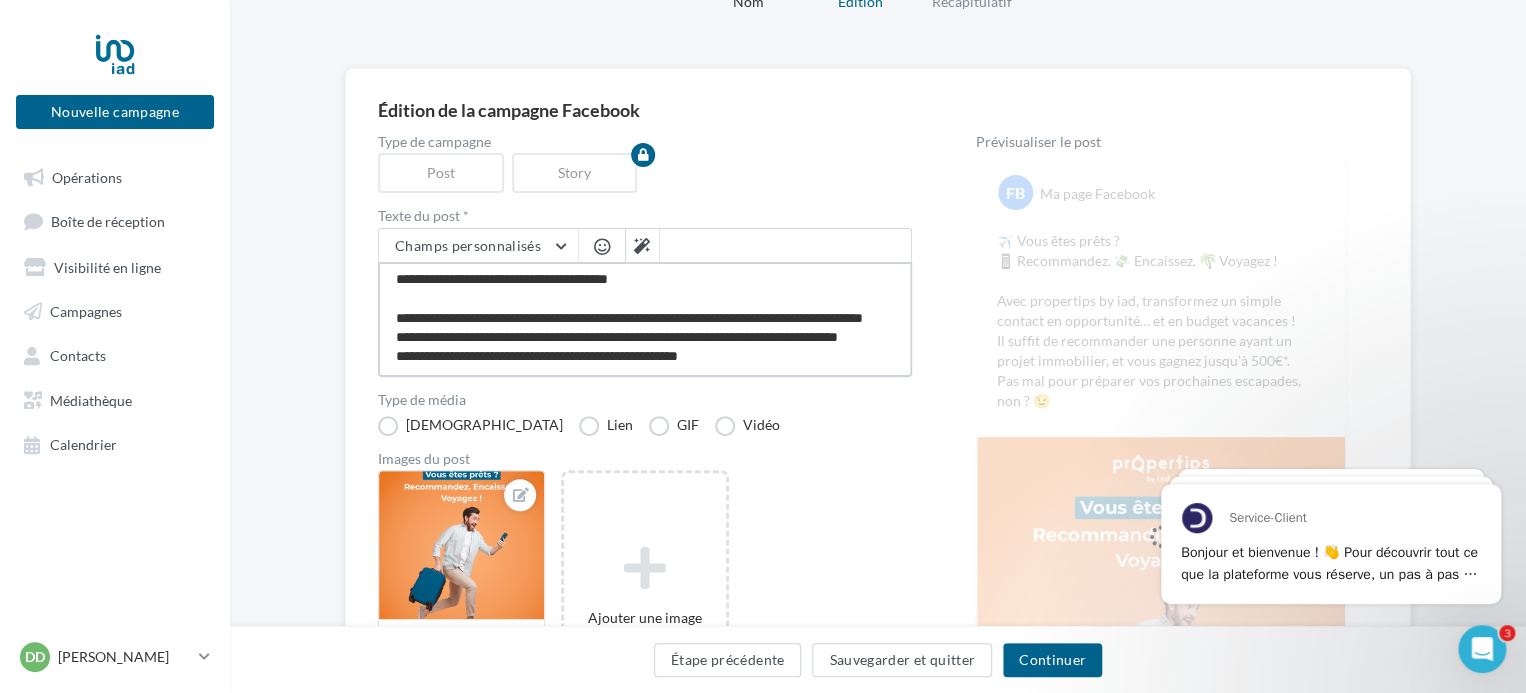 click on "**********" at bounding box center (645, 319) 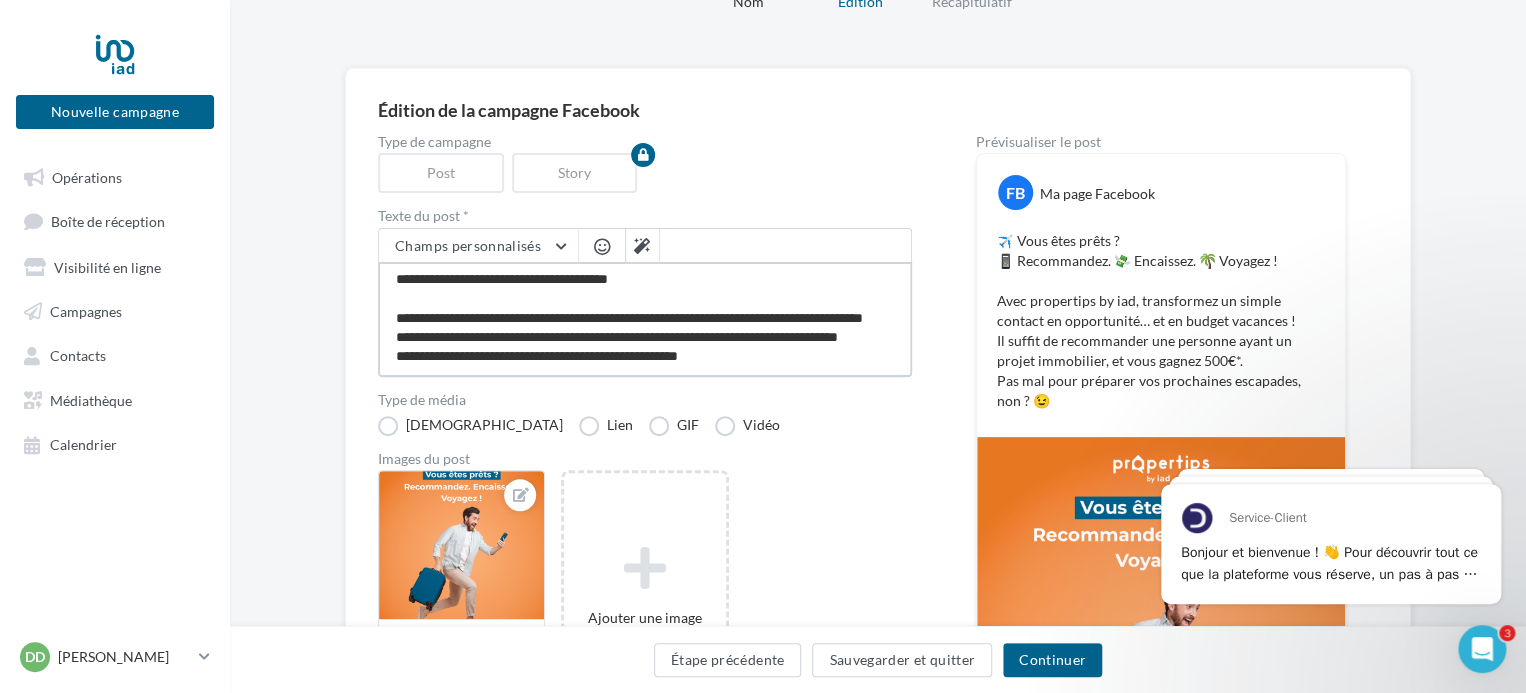 type on "**********" 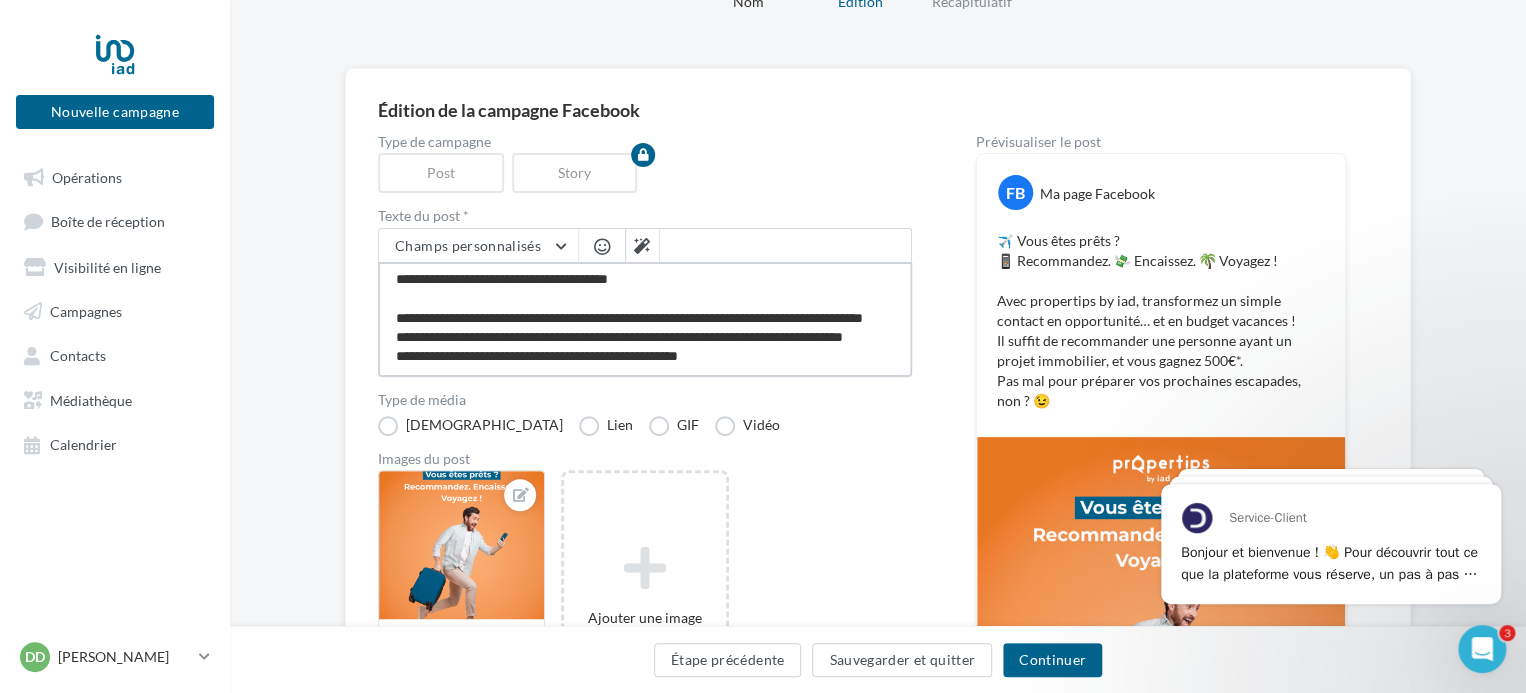 type on "**********" 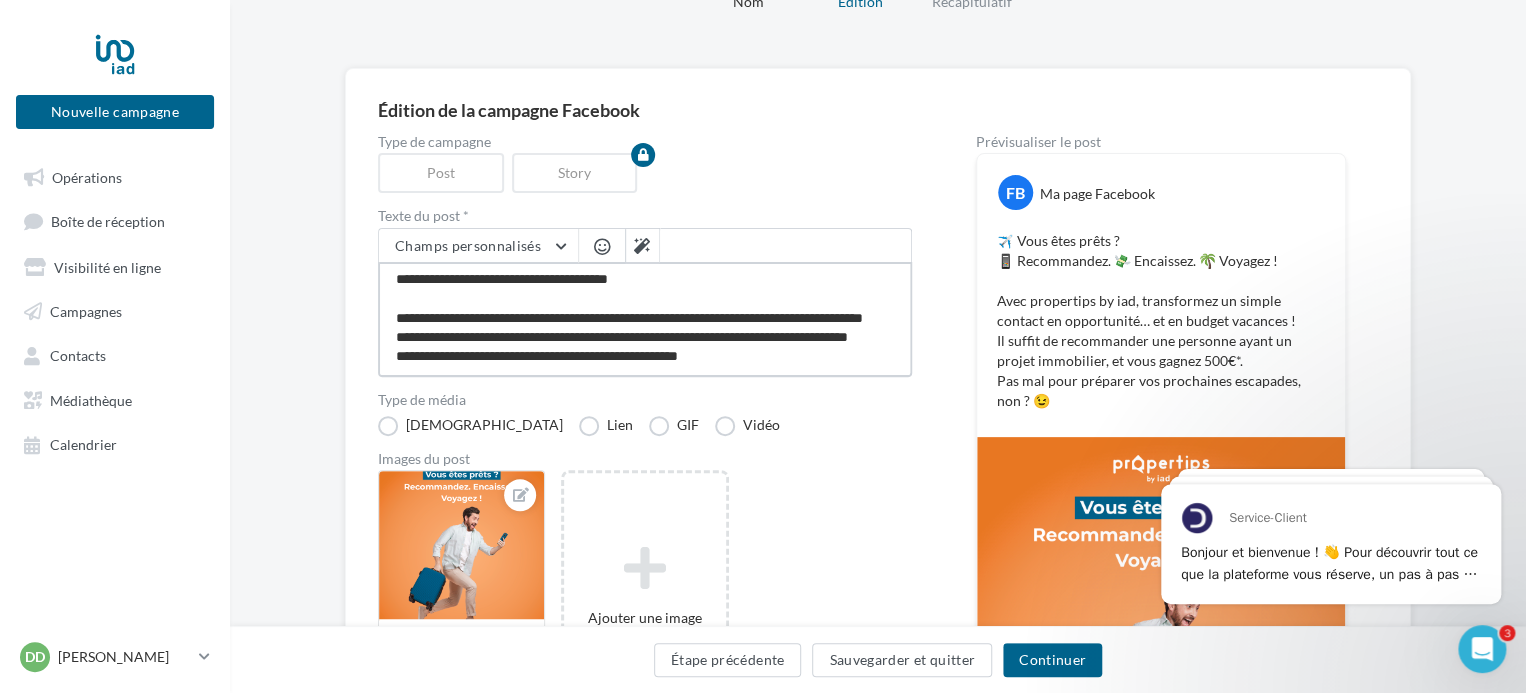 type on "**********" 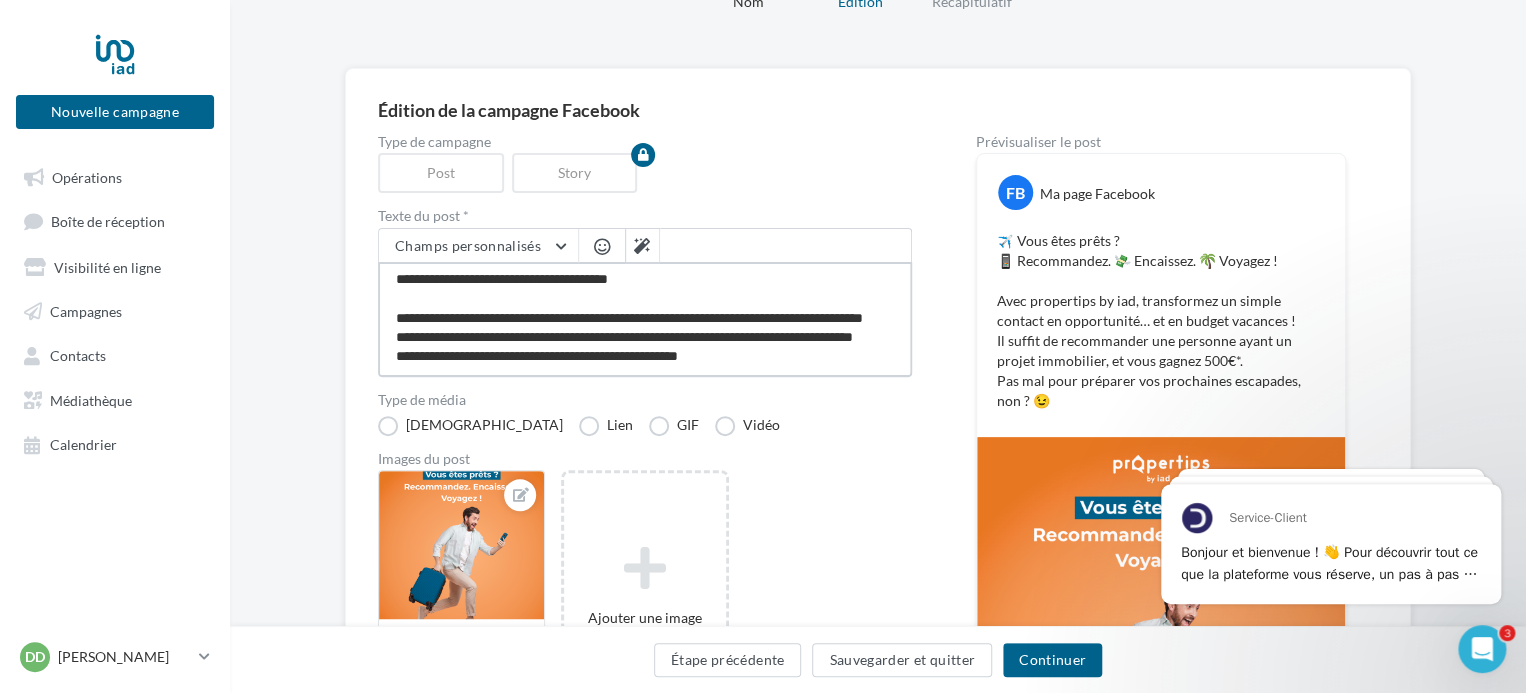 type on "**********" 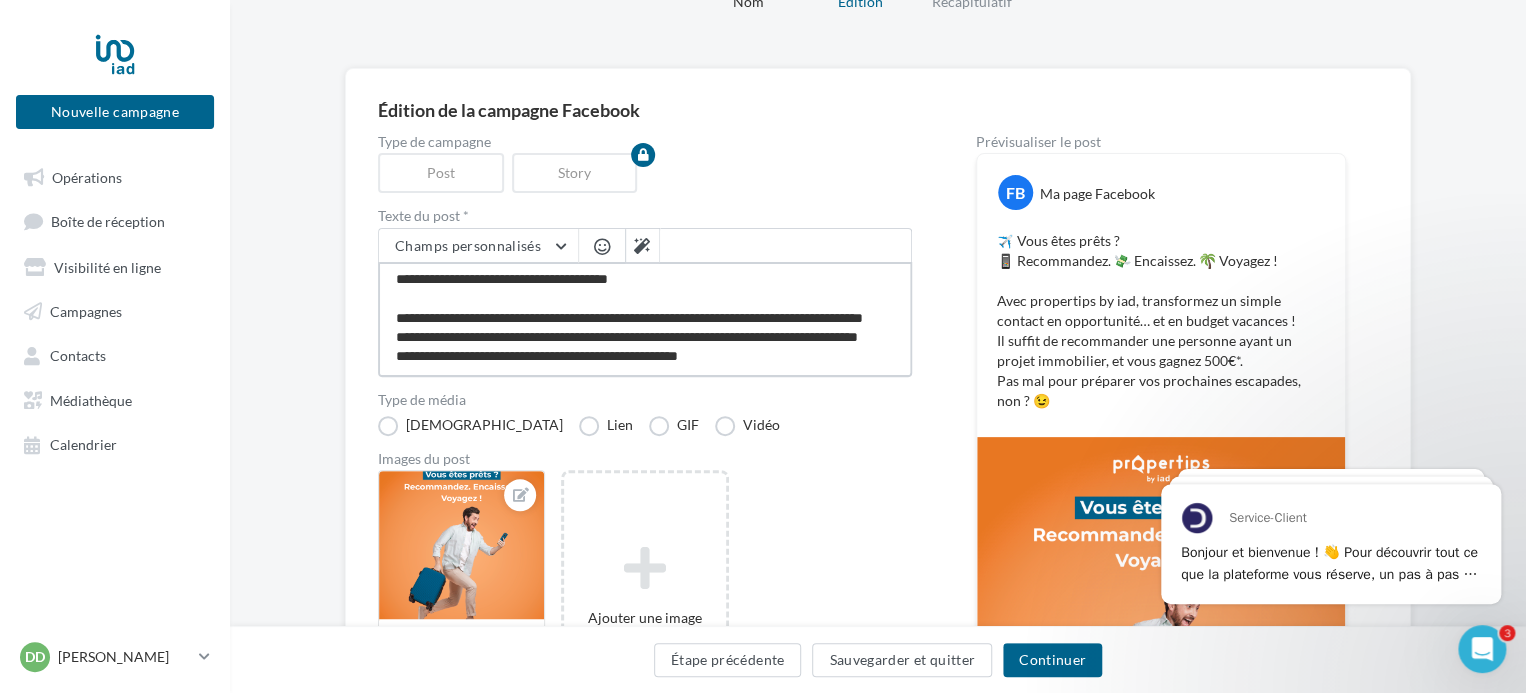 type on "**********" 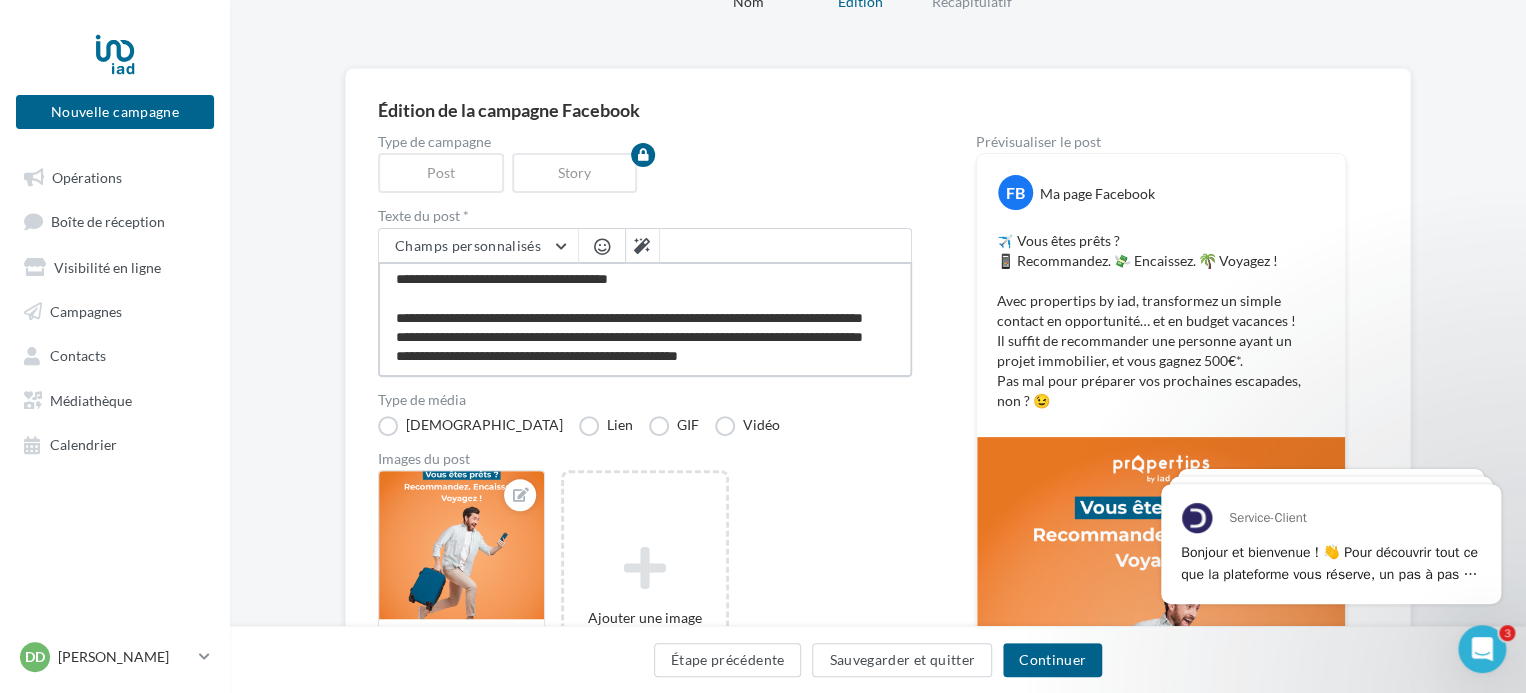 type on "**********" 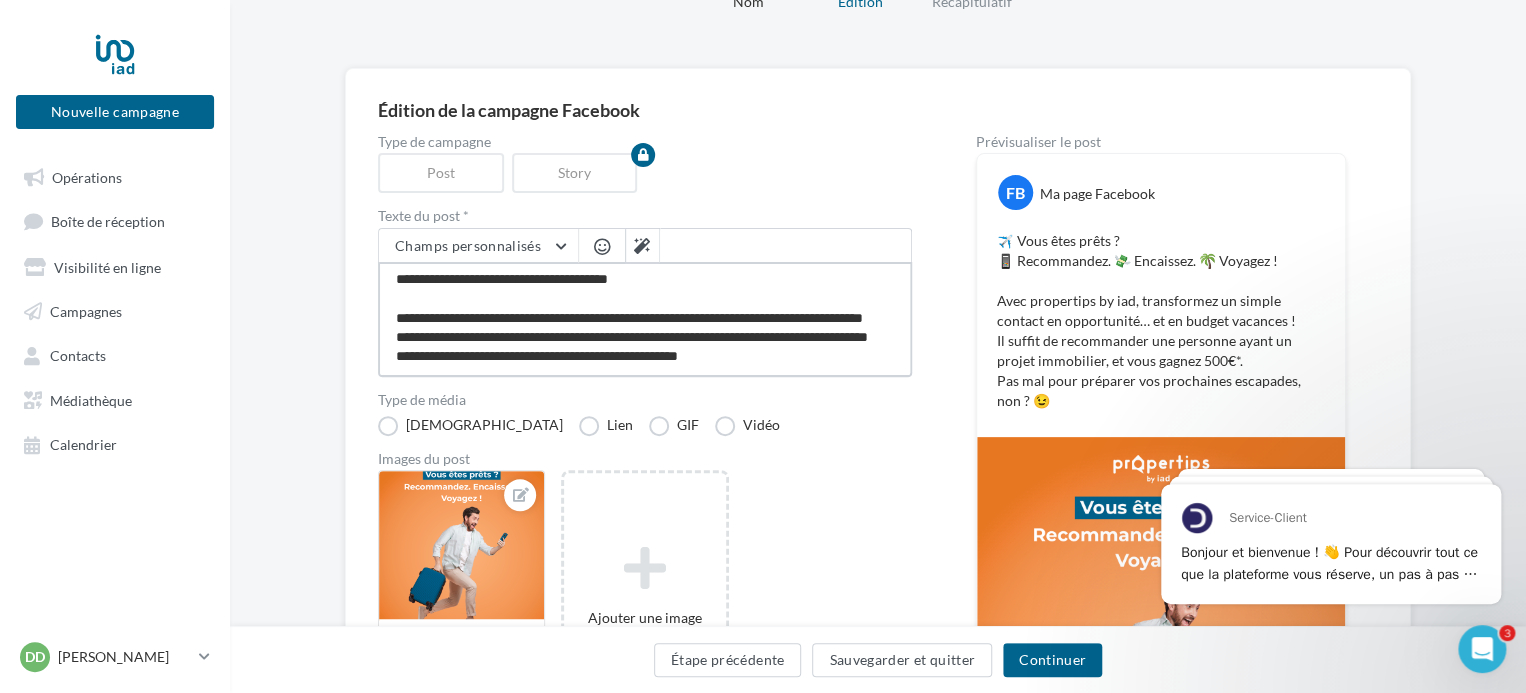 type on "**********" 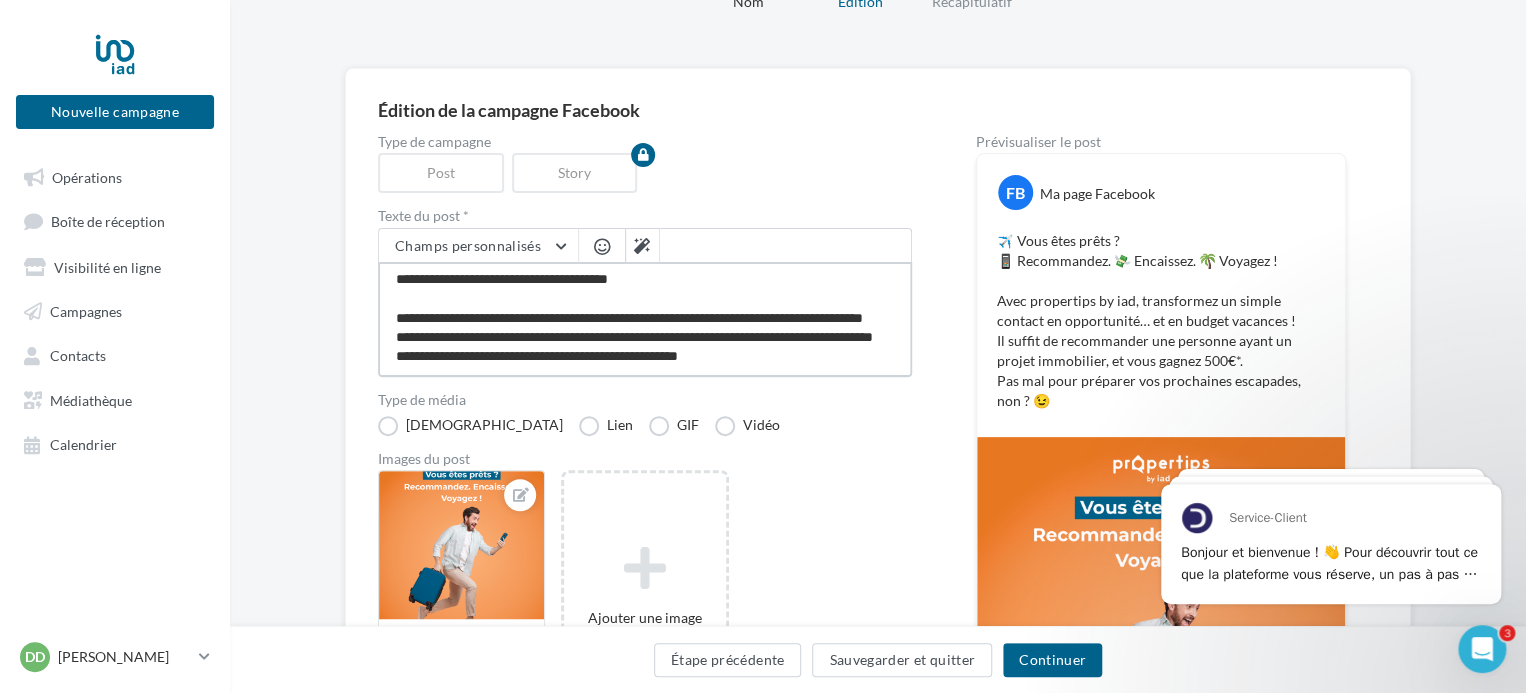 type on "**********" 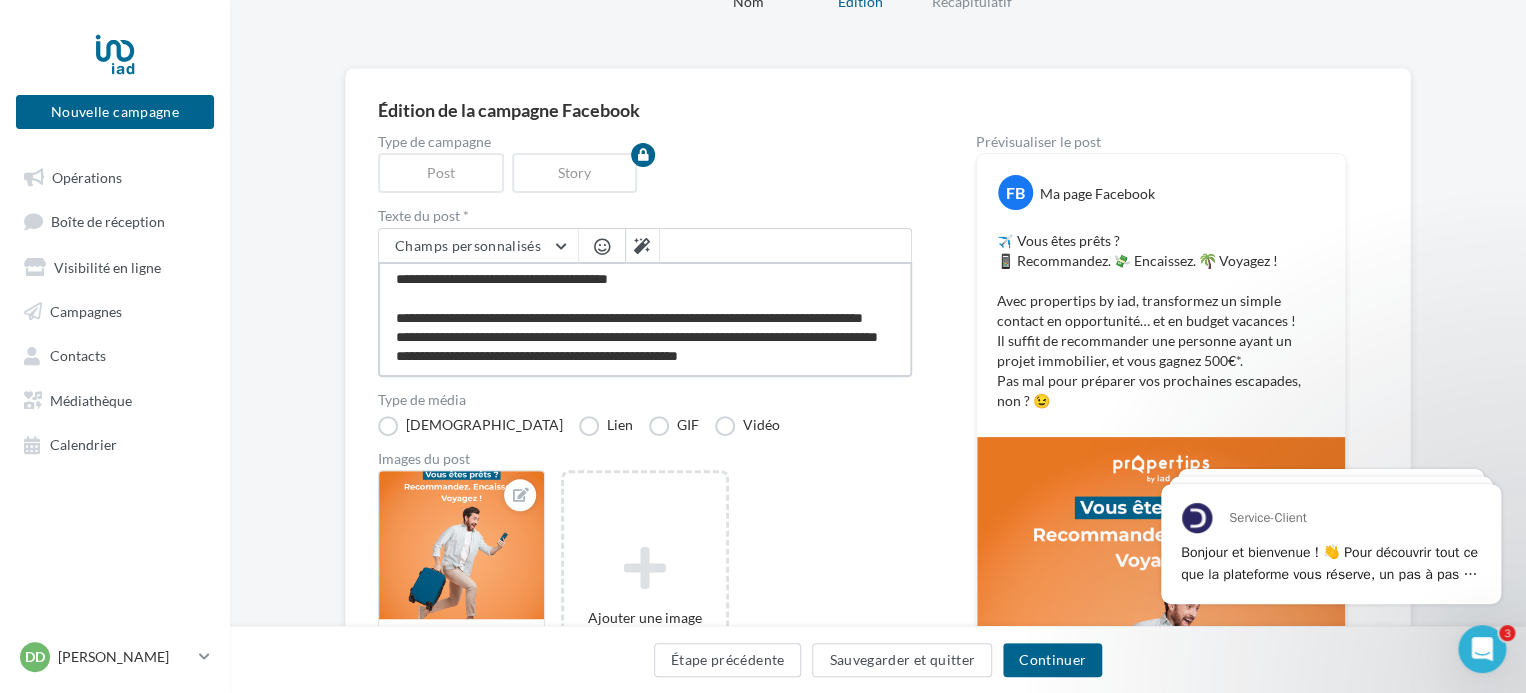 type on "**********" 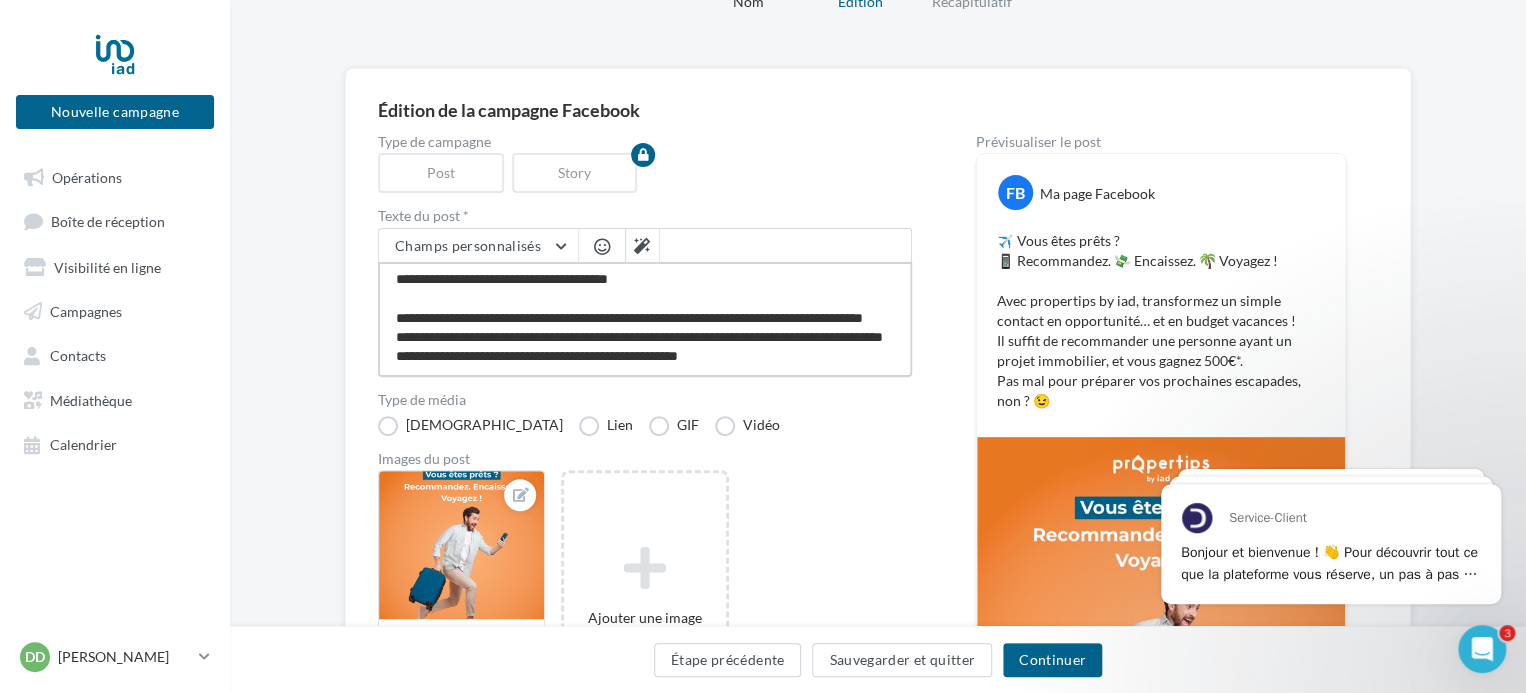 type on "**********" 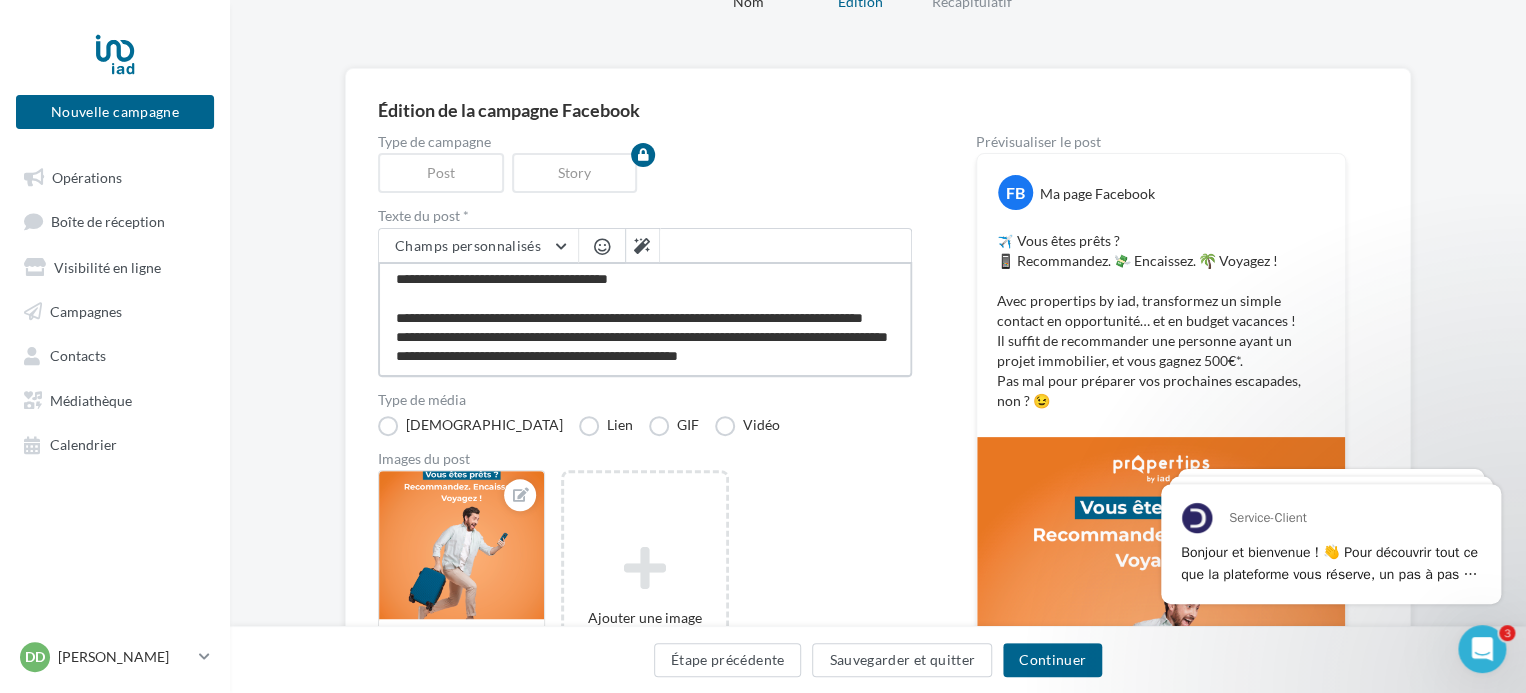 type on "**********" 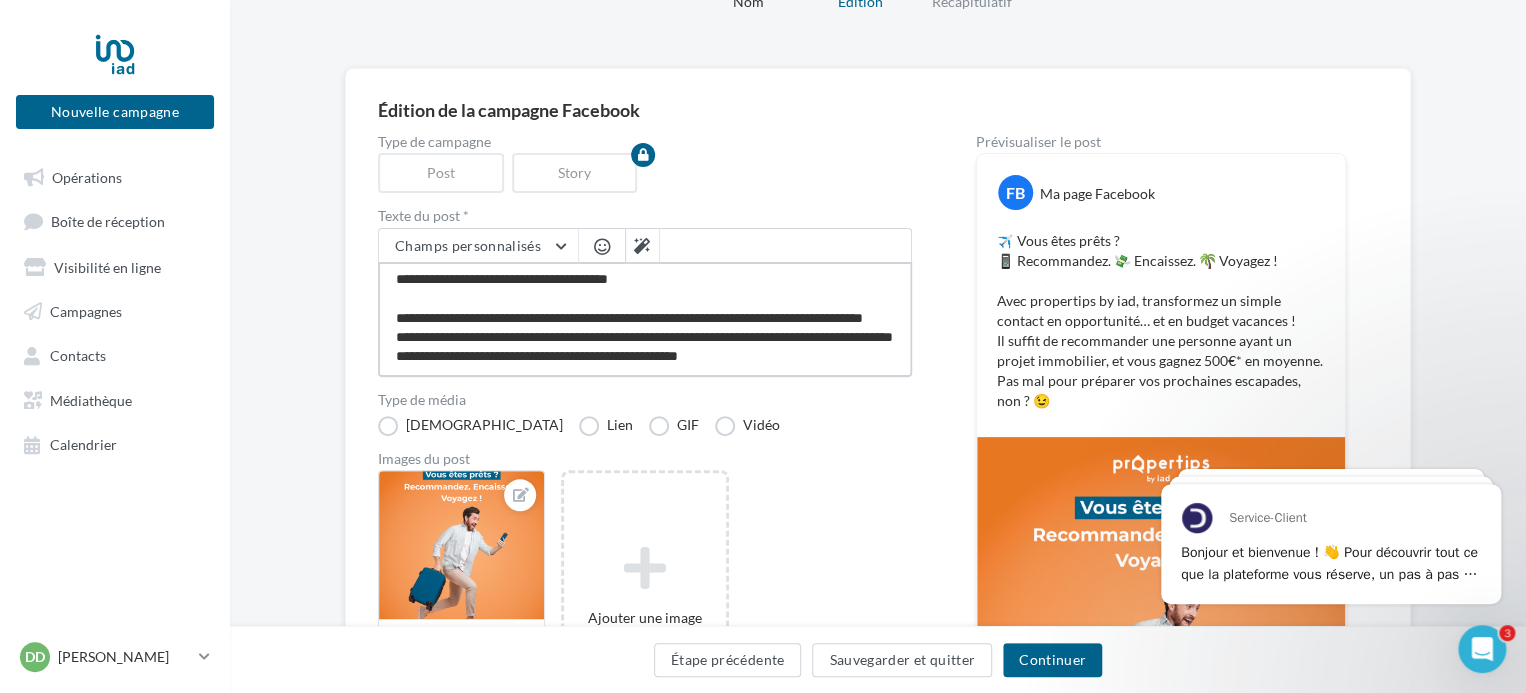 scroll, scrollTop: 58, scrollLeft: 0, axis: vertical 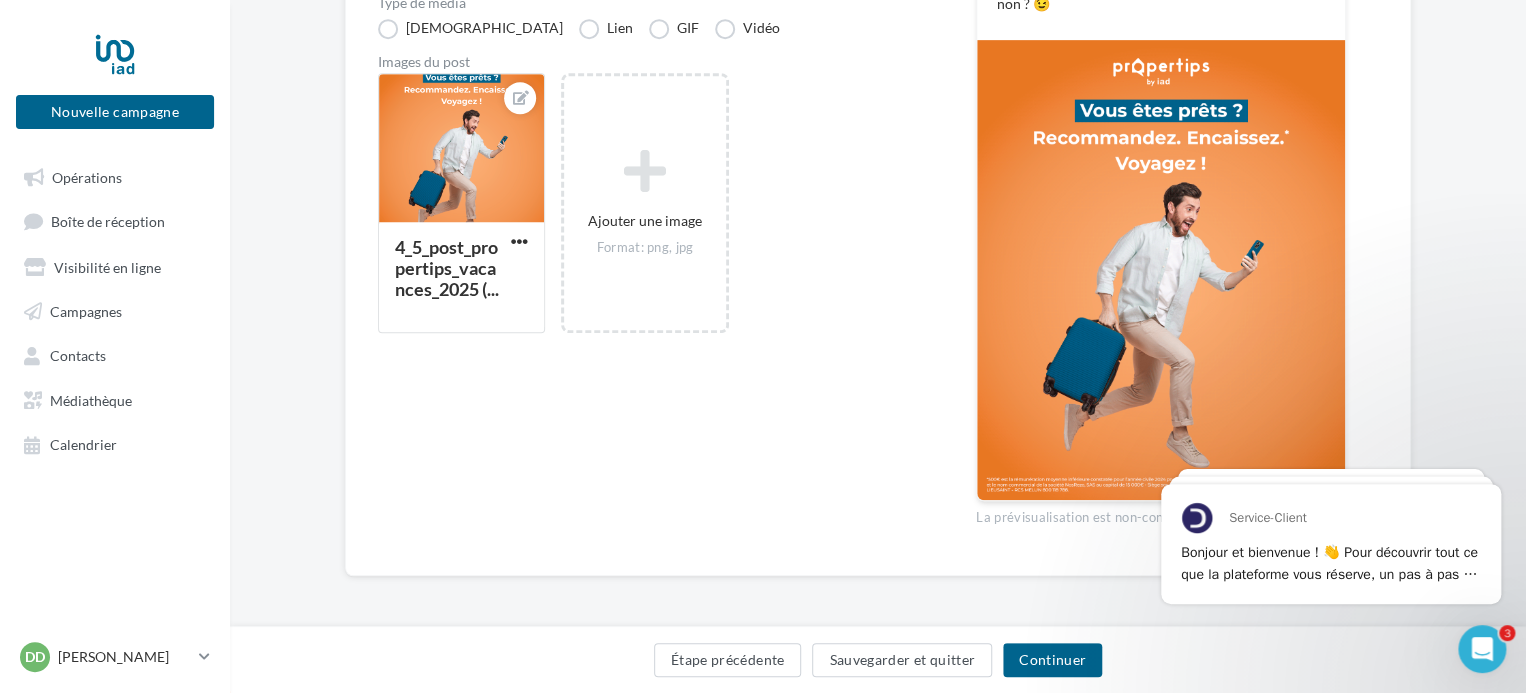type on "**********" 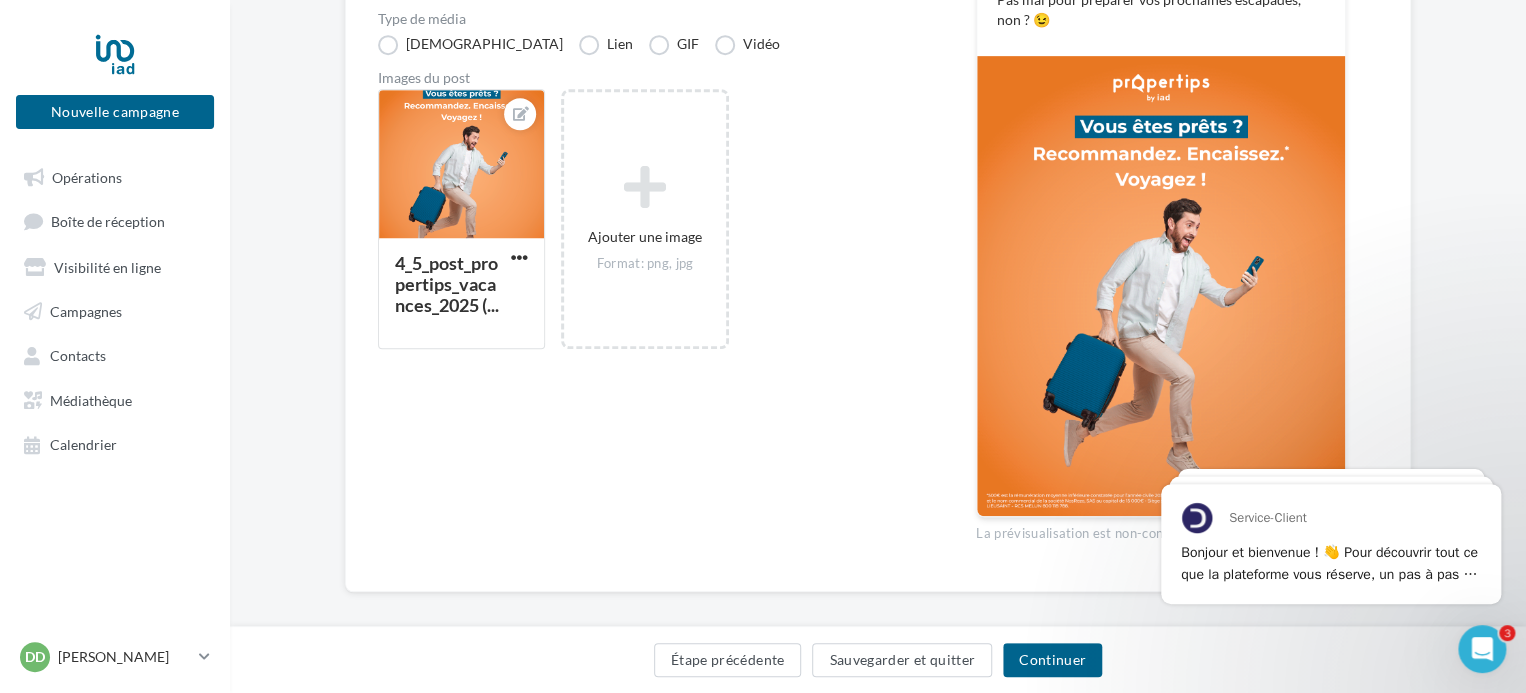 scroll, scrollTop: 497, scrollLeft: 0, axis: vertical 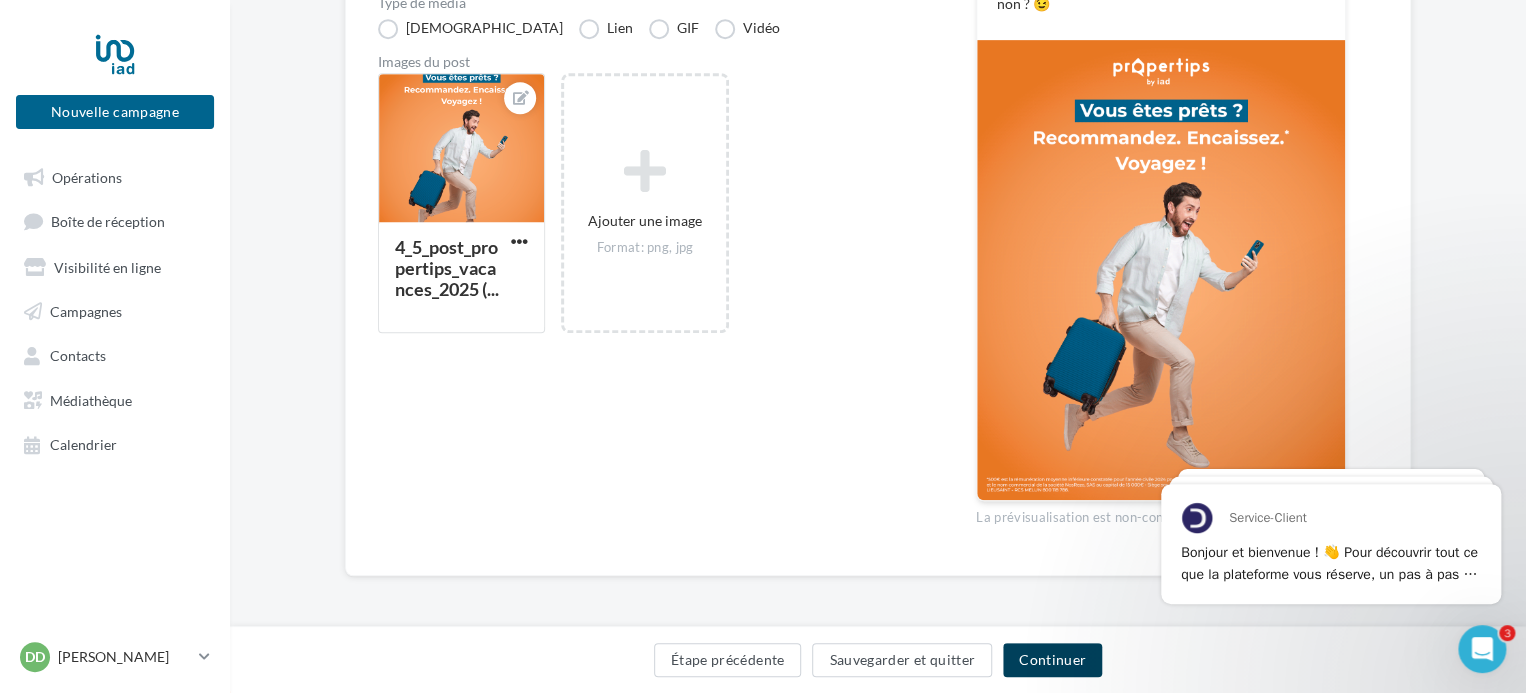 click on "Continuer" at bounding box center (1052, 660) 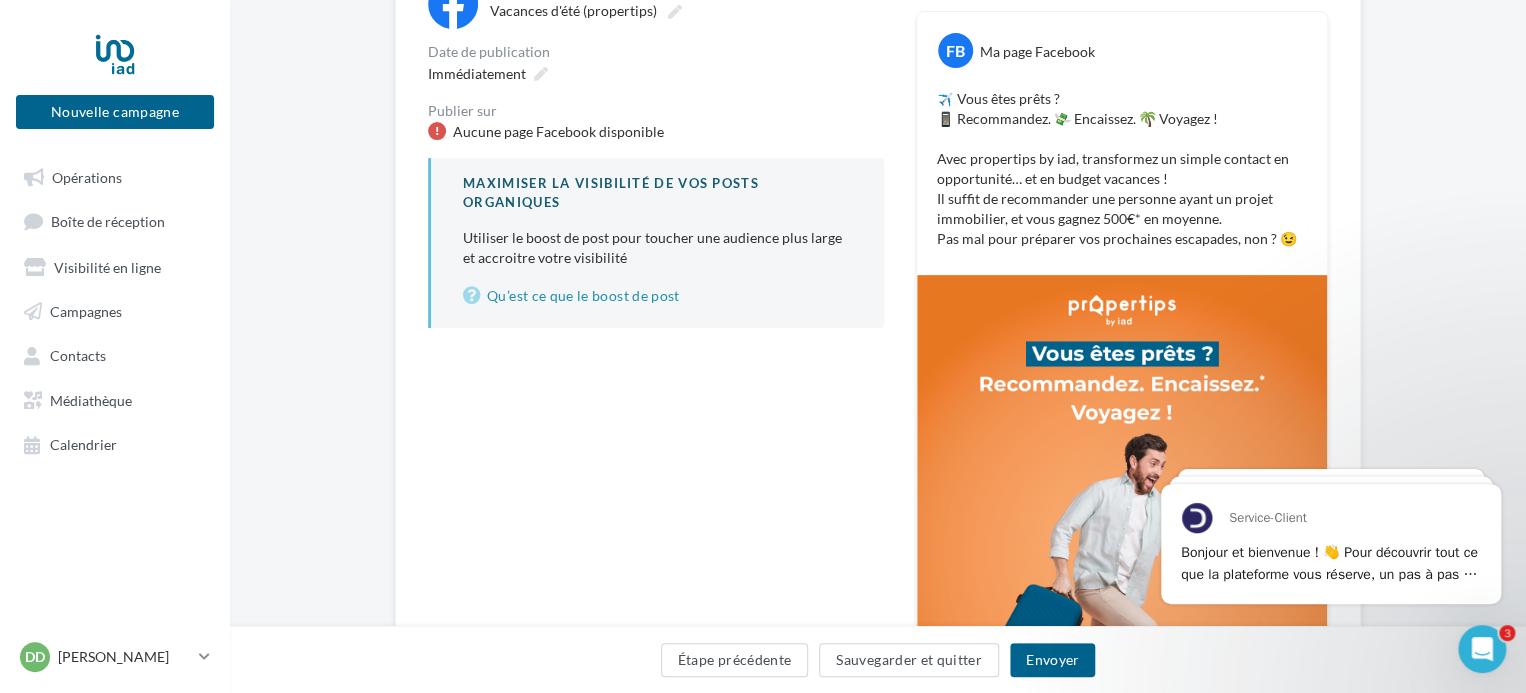 scroll, scrollTop: 228, scrollLeft: 0, axis: vertical 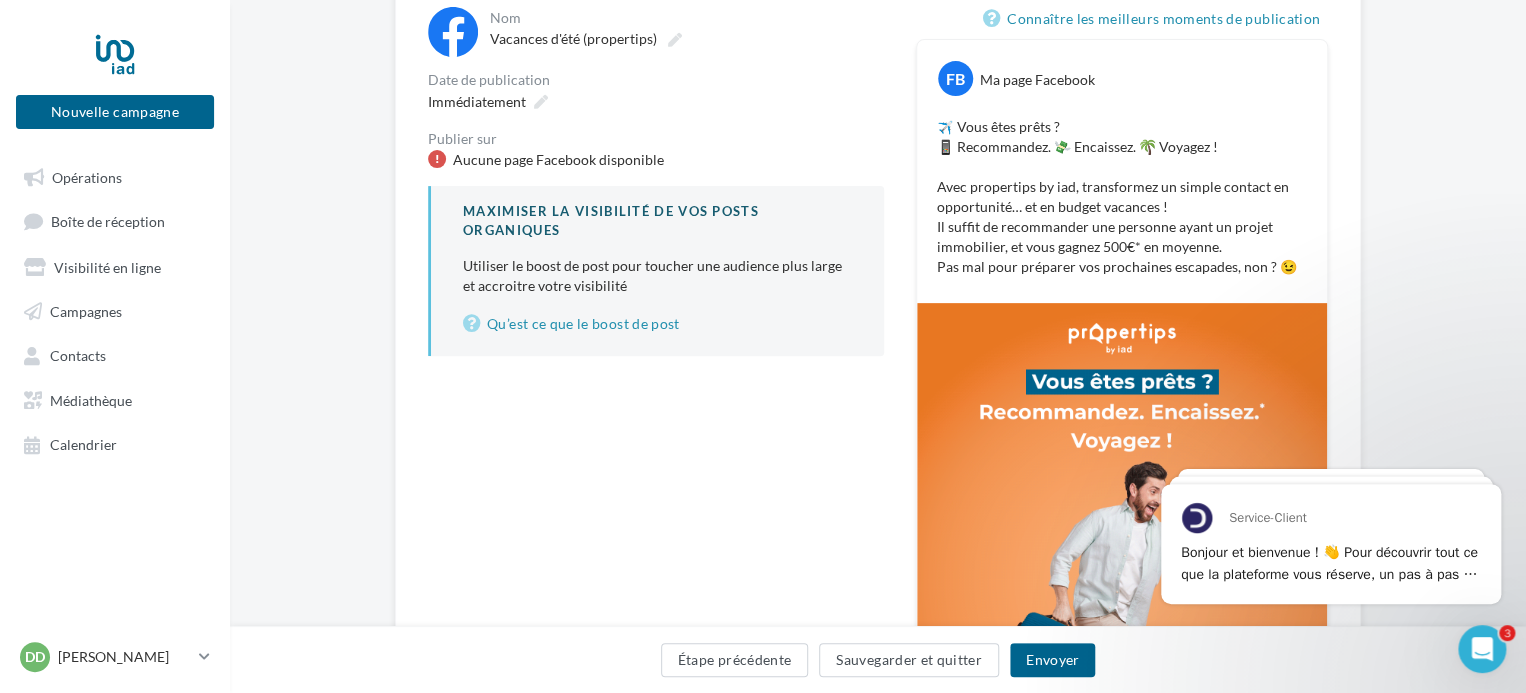 click on "Aucune page Facebook disponible" at bounding box center [558, 160] 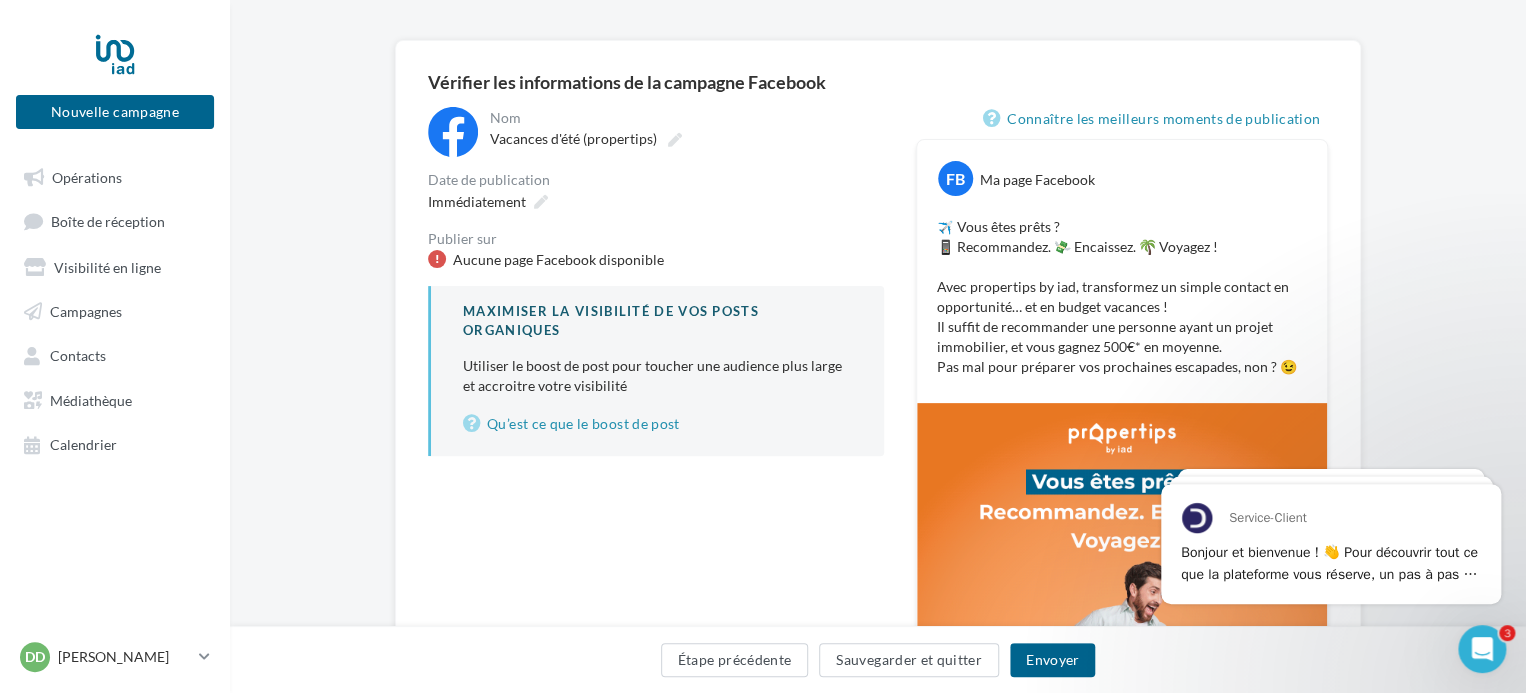 scroll, scrollTop: 128, scrollLeft: 0, axis: vertical 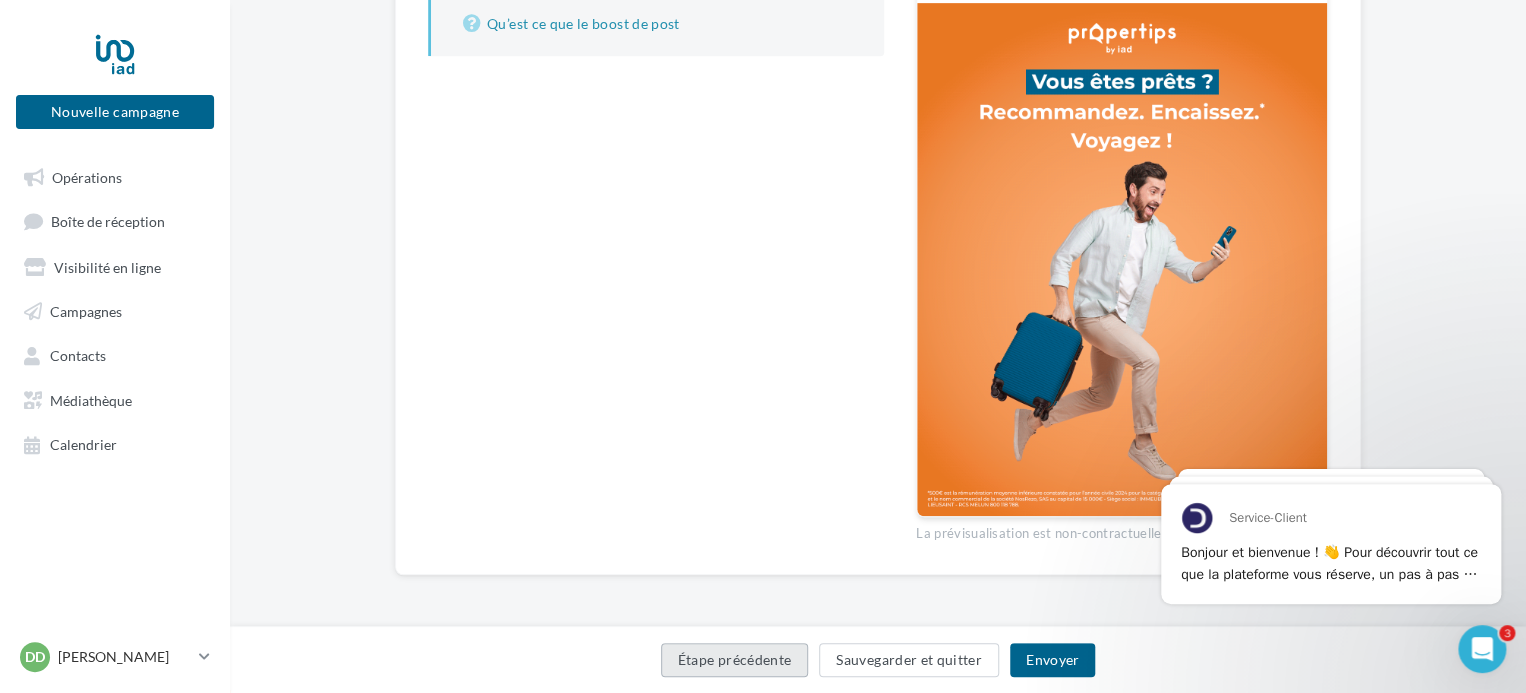 click on "Étape précédente" at bounding box center (735, 660) 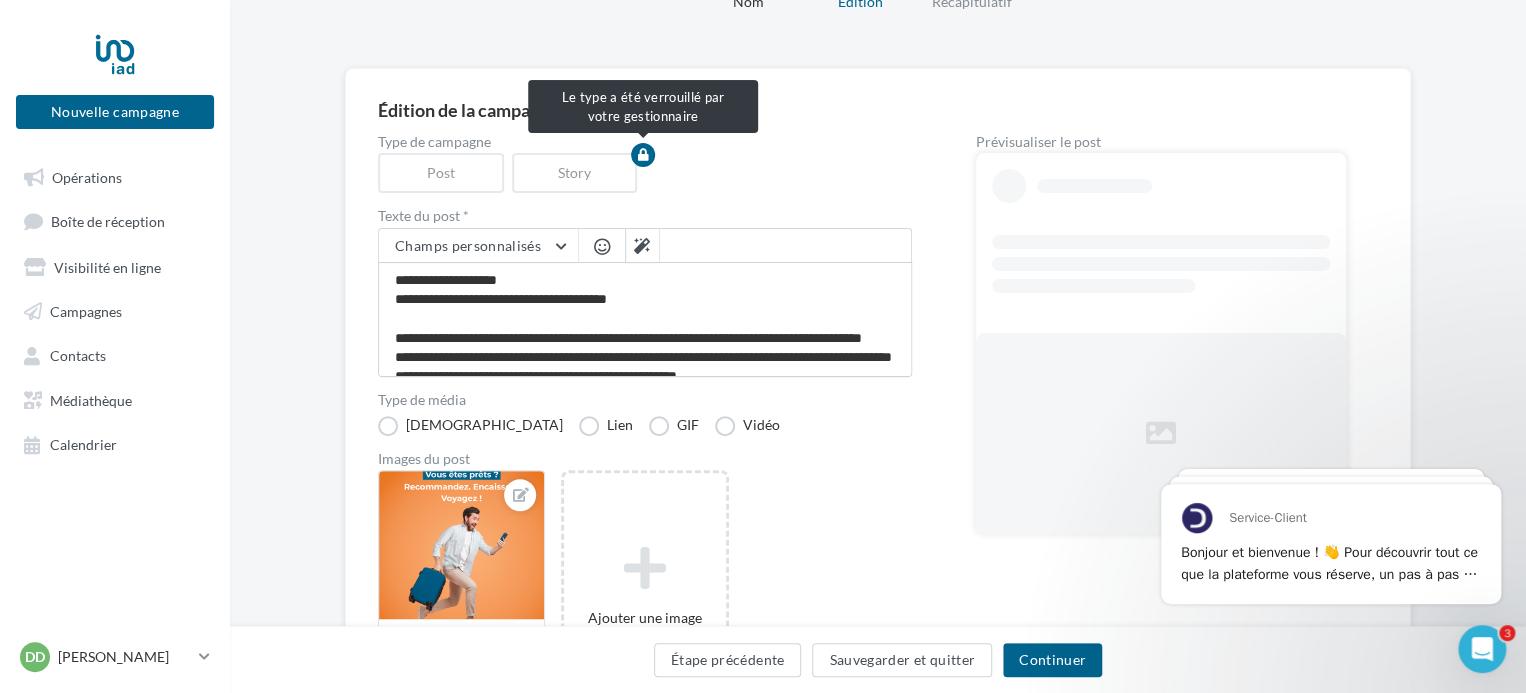 scroll, scrollTop: 0, scrollLeft: 0, axis: both 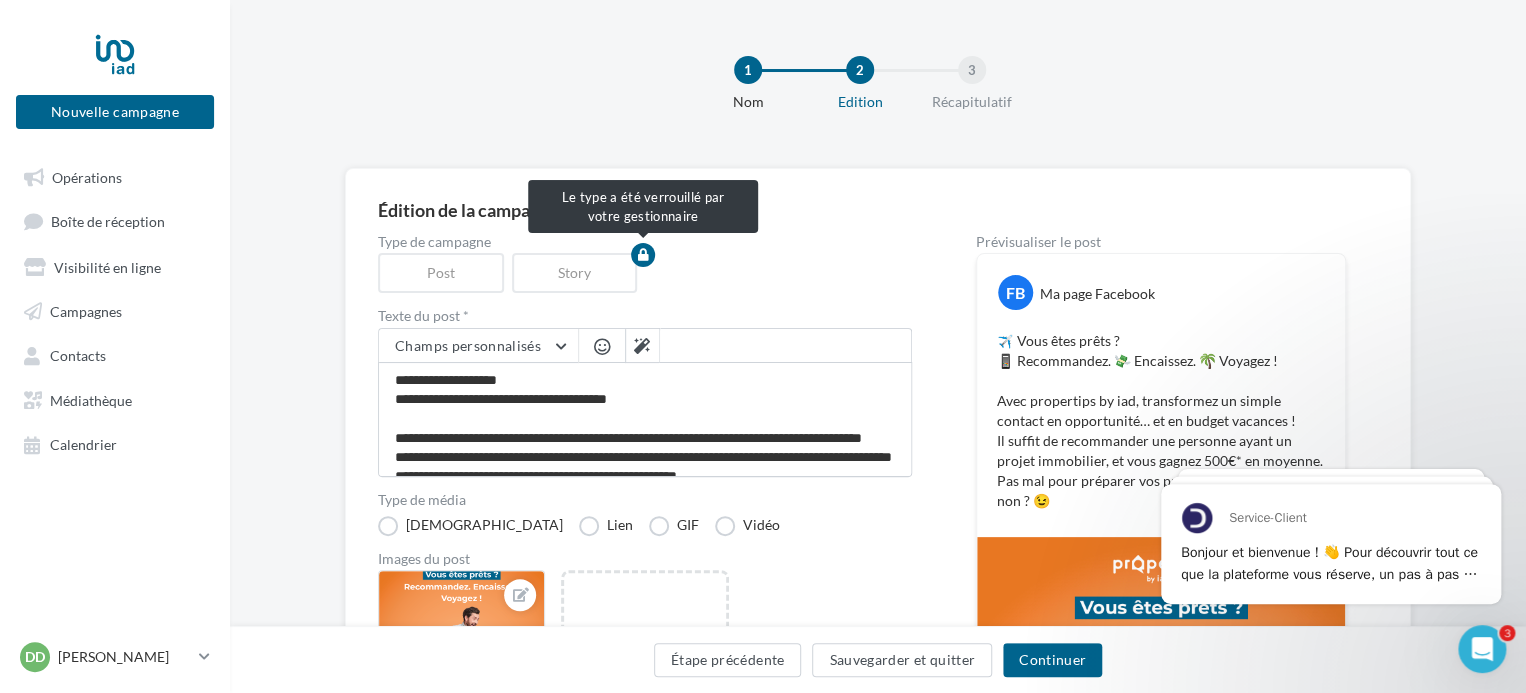 click on "Story" at bounding box center (579, 273) 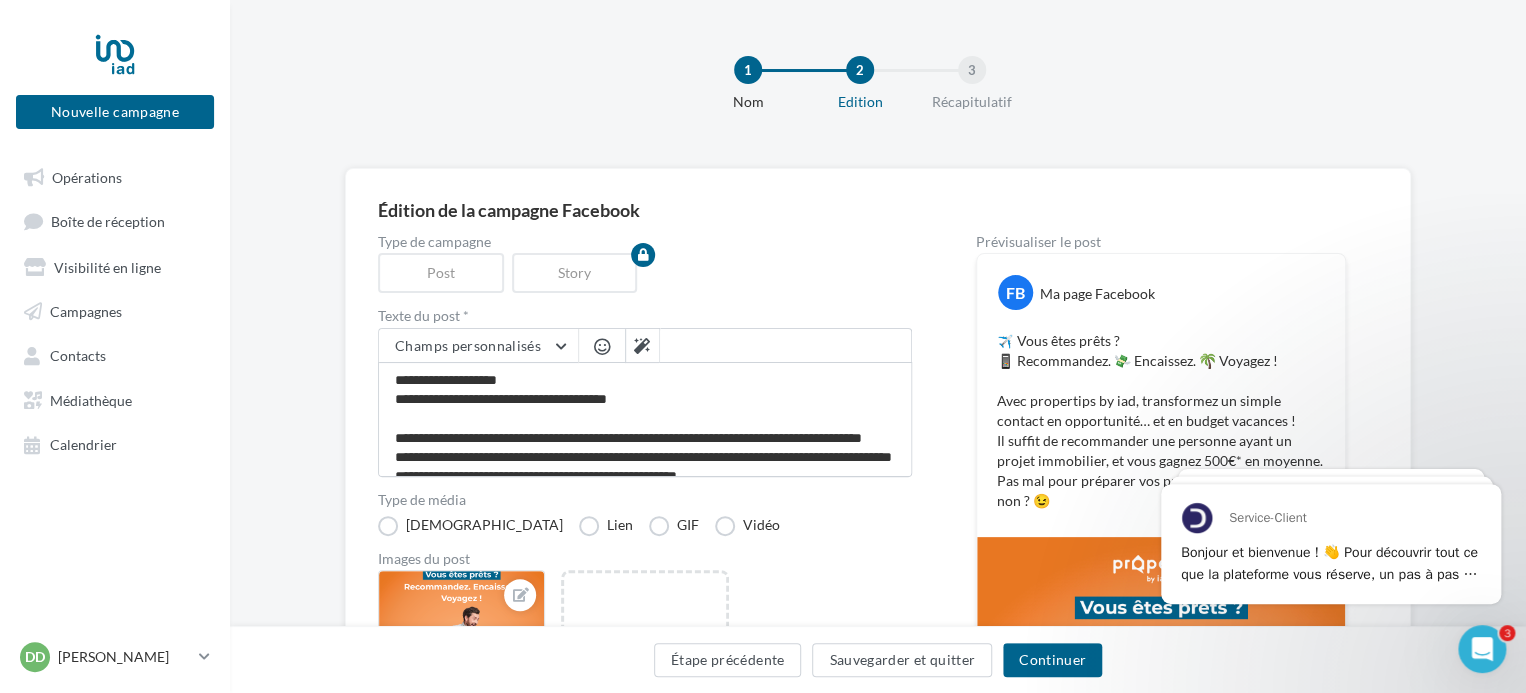 click on "Story" at bounding box center (579, 273) 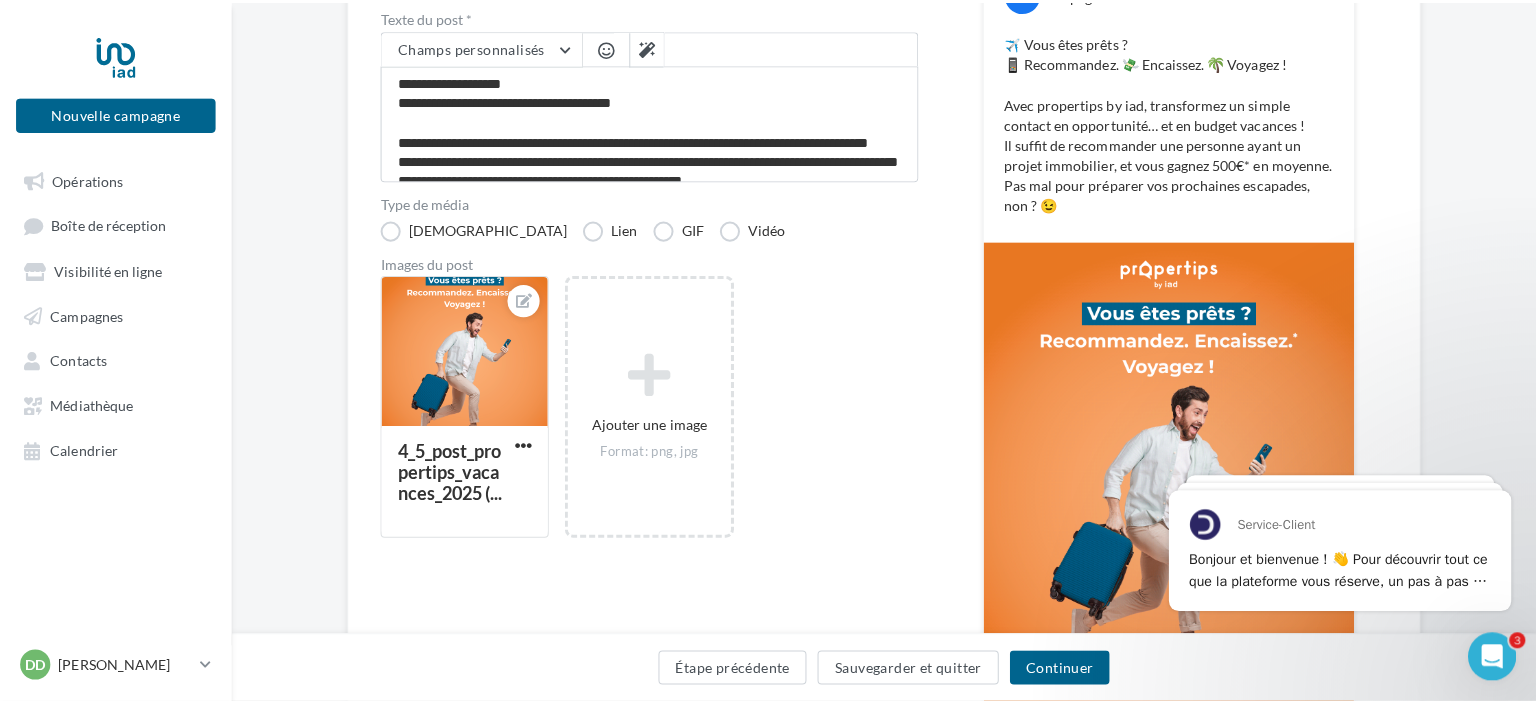scroll, scrollTop: 300, scrollLeft: 0, axis: vertical 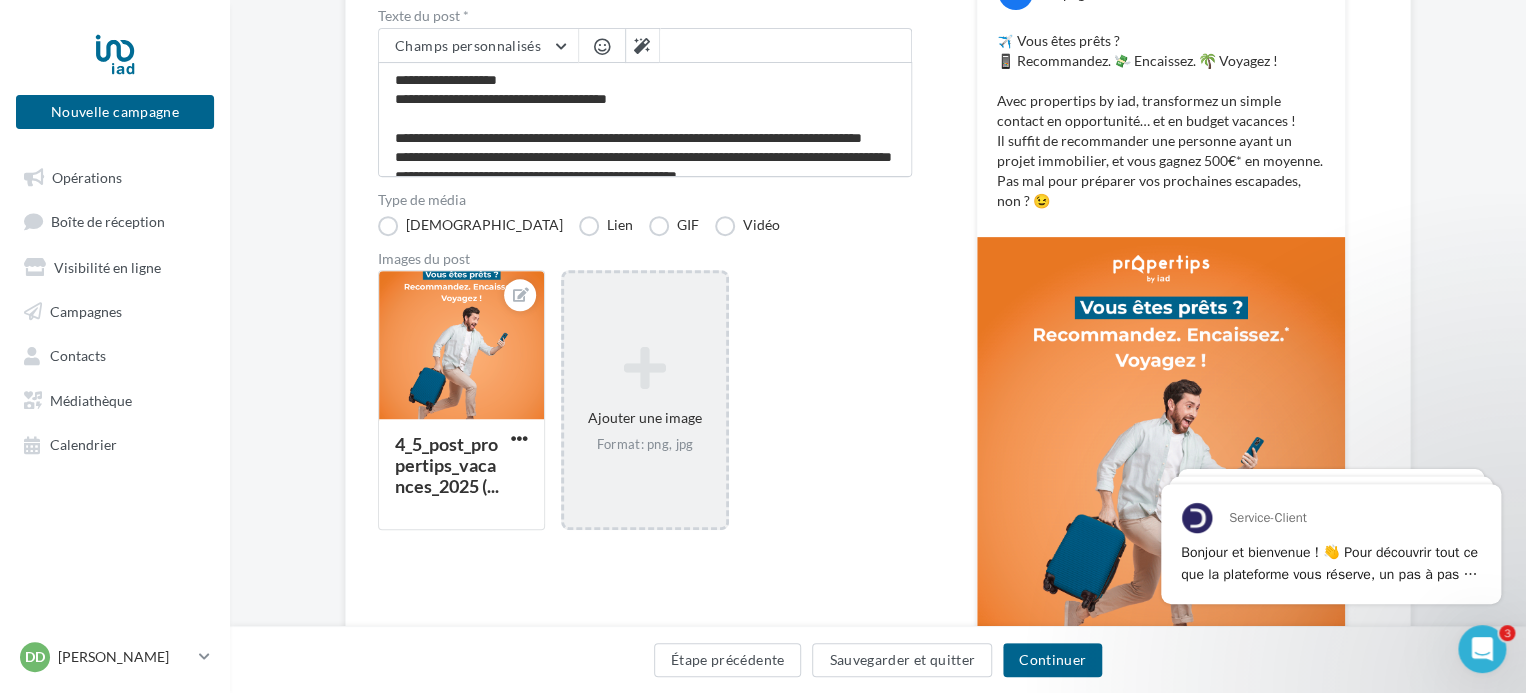 click on "Ajouter une image     Format: png, jpg" at bounding box center [644, 400] 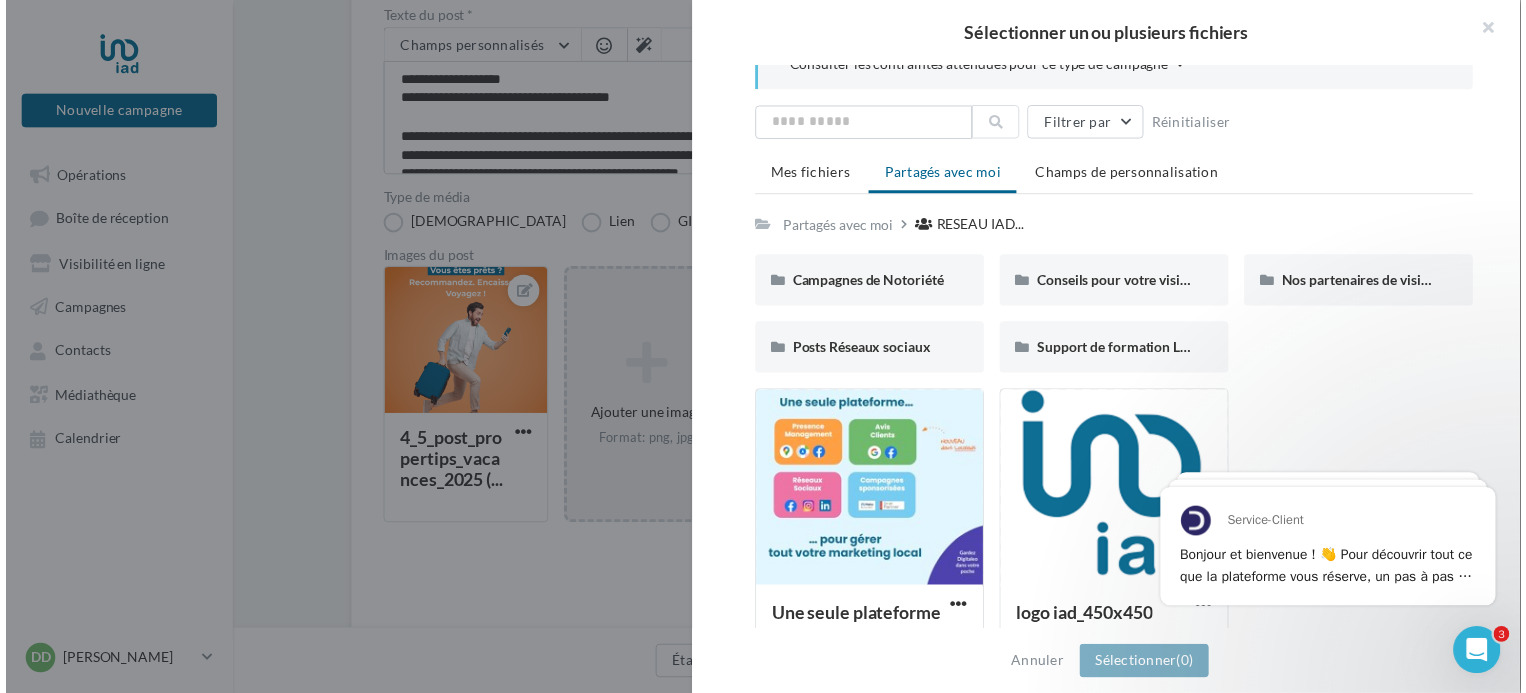 scroll, scrollTop: 0, scrollLeft: 0, axis: both 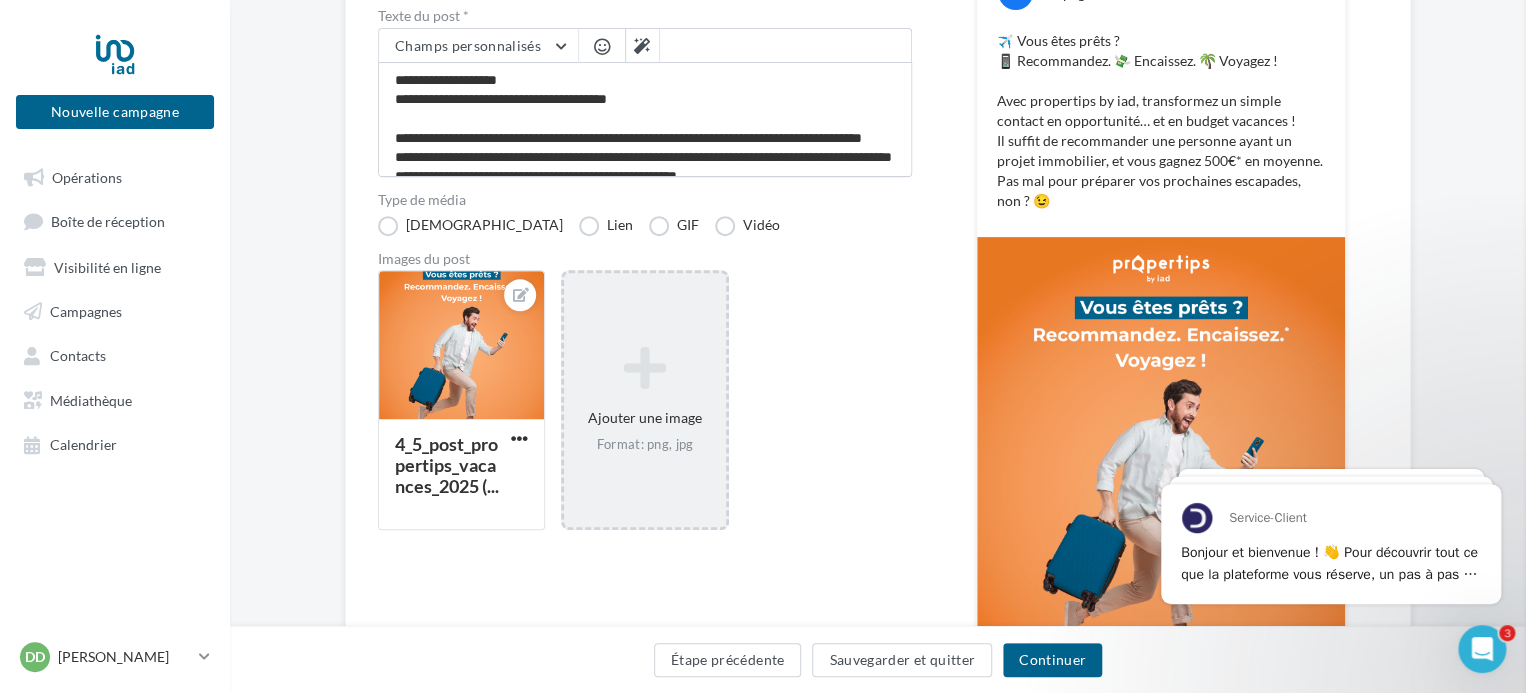 click at bounding box center (2289, 346) 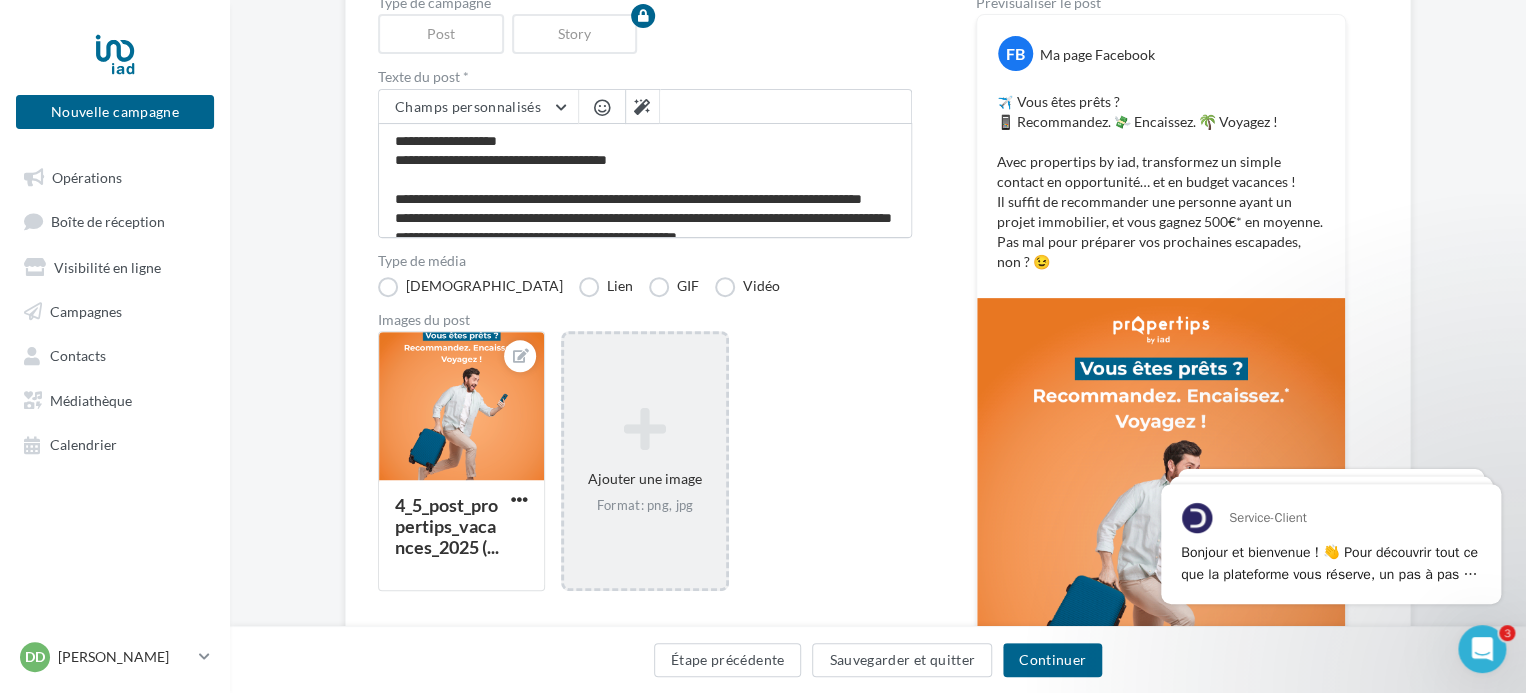 scroll, scrollTop: 497, scrollLeft: 0, axis: vertical 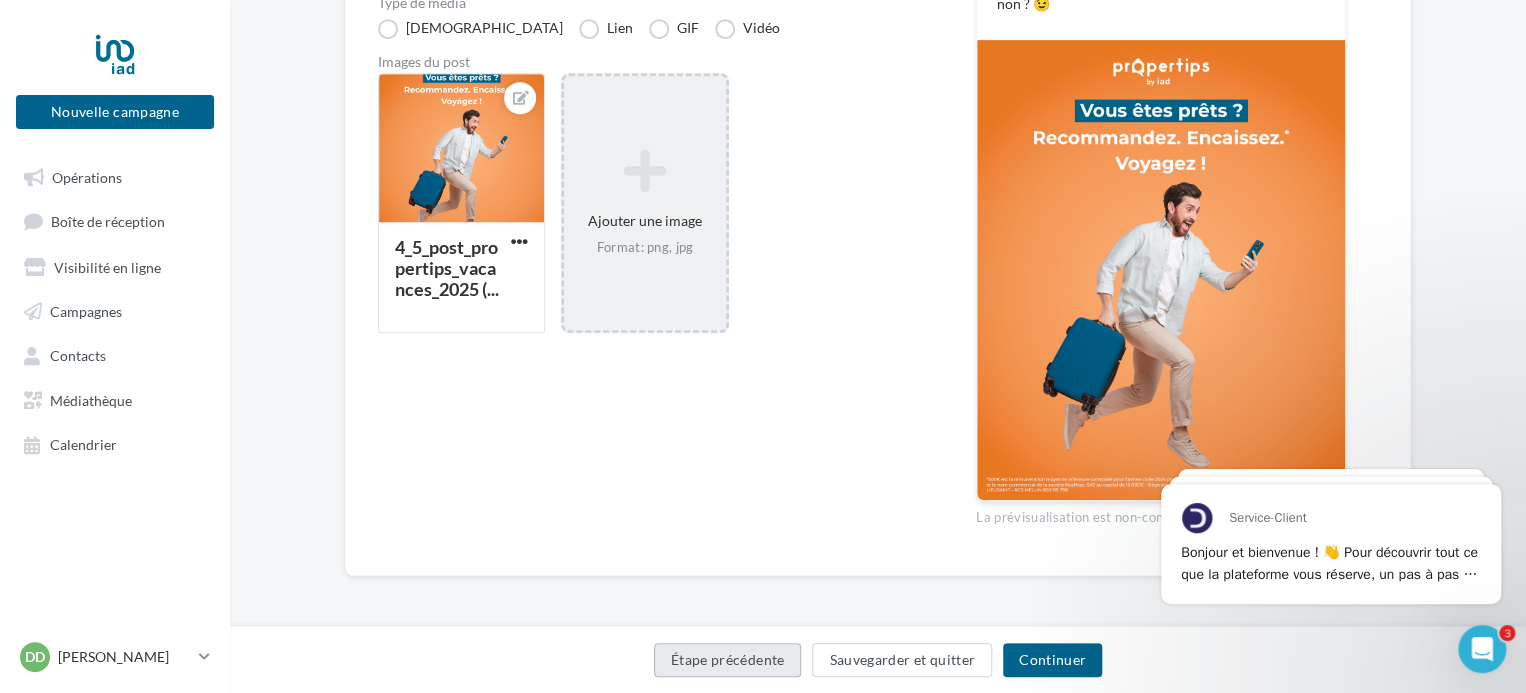click on "Étape précédente" at bounding box center [728, 660] 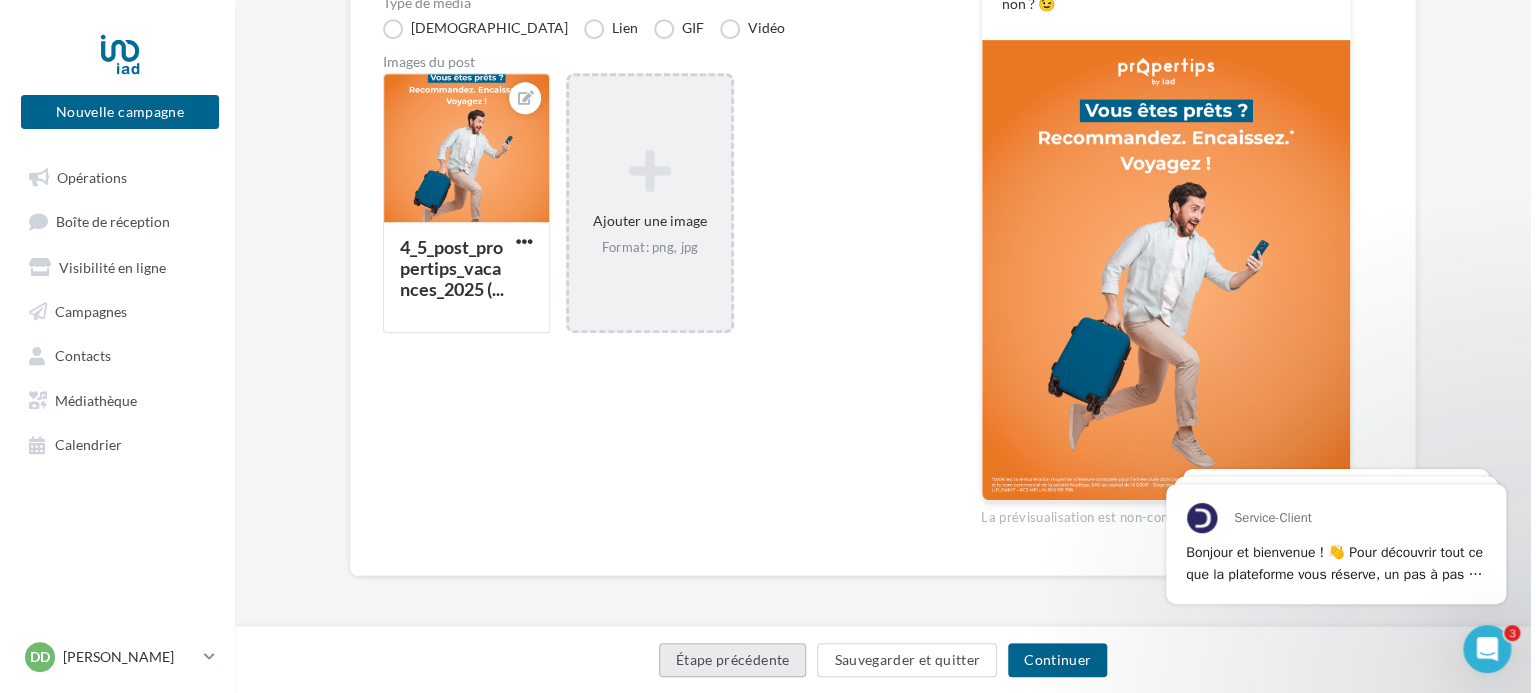 scroll, scrollTop: 0, scrollLeft: 0, axis: both 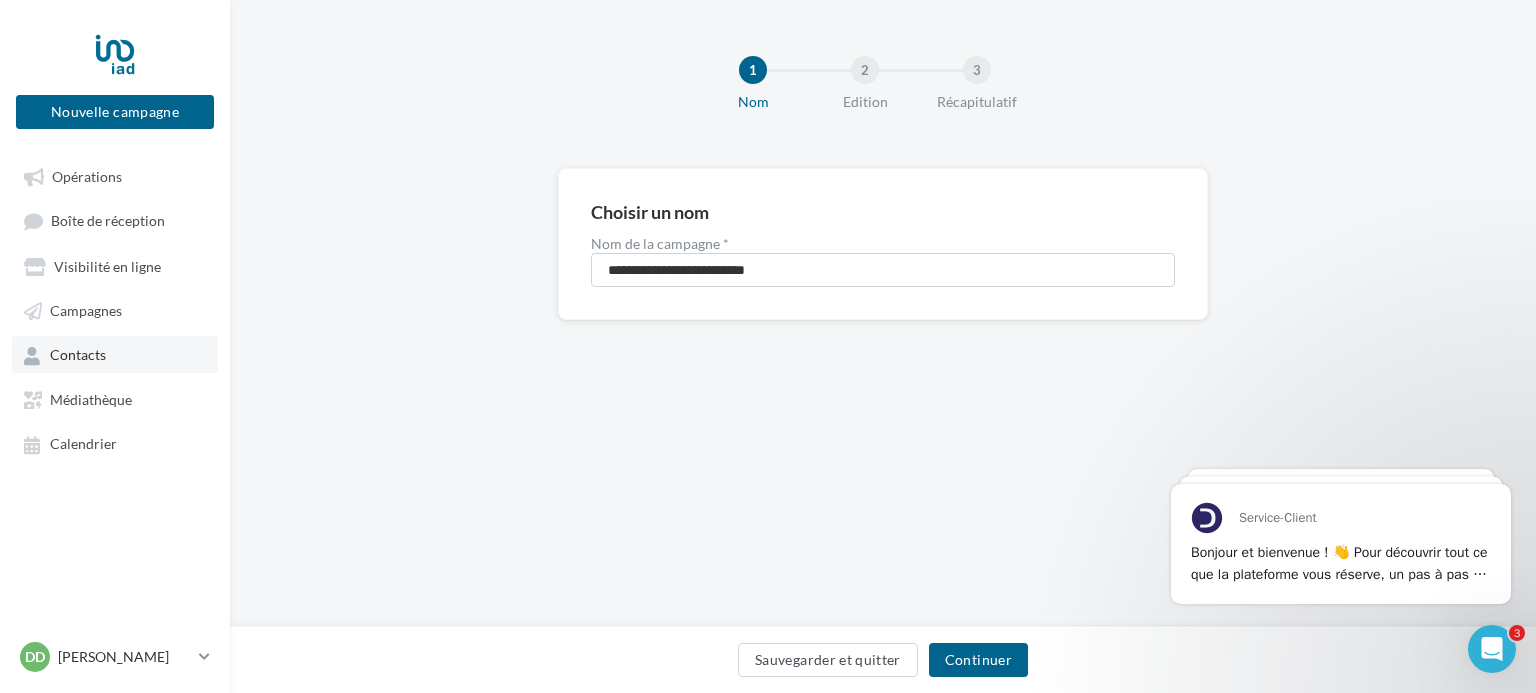 click on "Contacts" at bounding box center [78, 355] 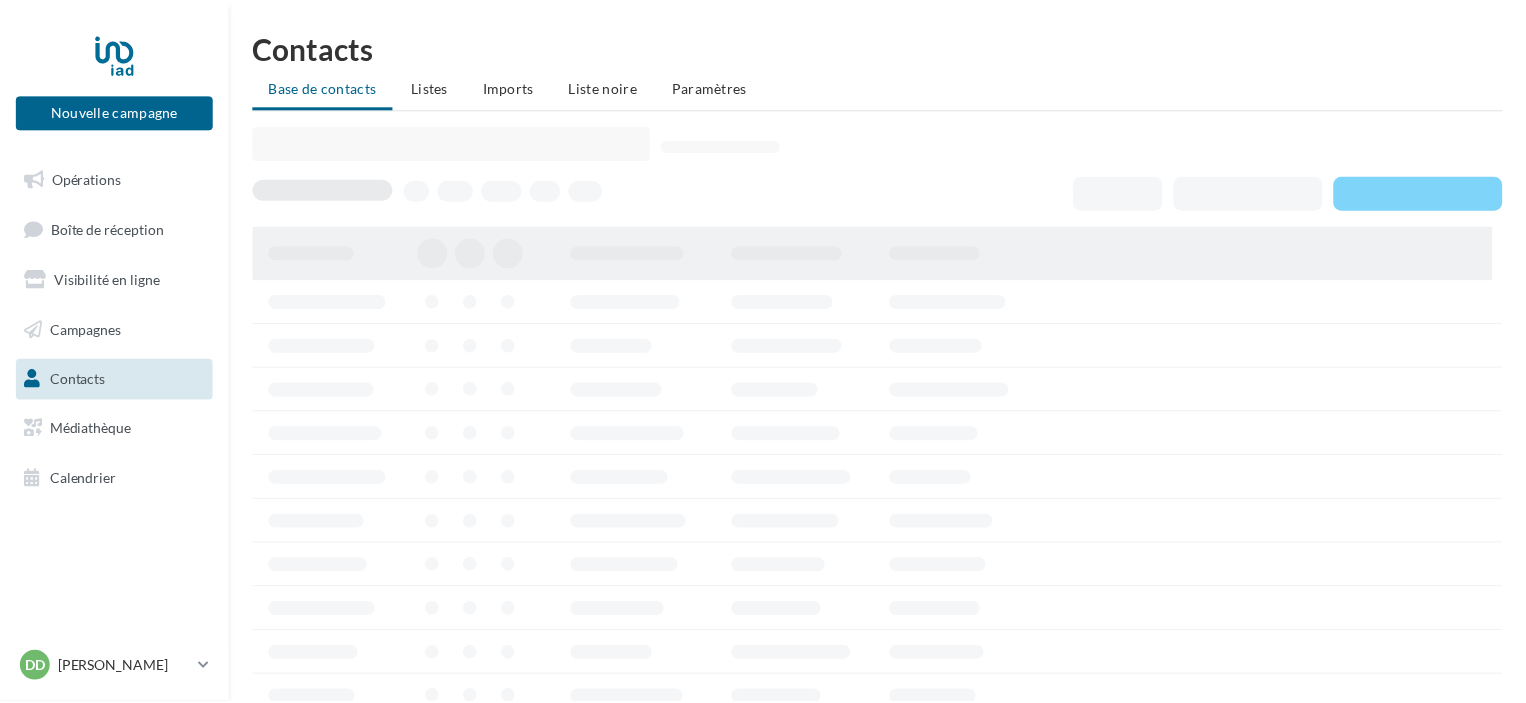 scroll, scrollTop: 0, scrollLeft: 0, axis: both 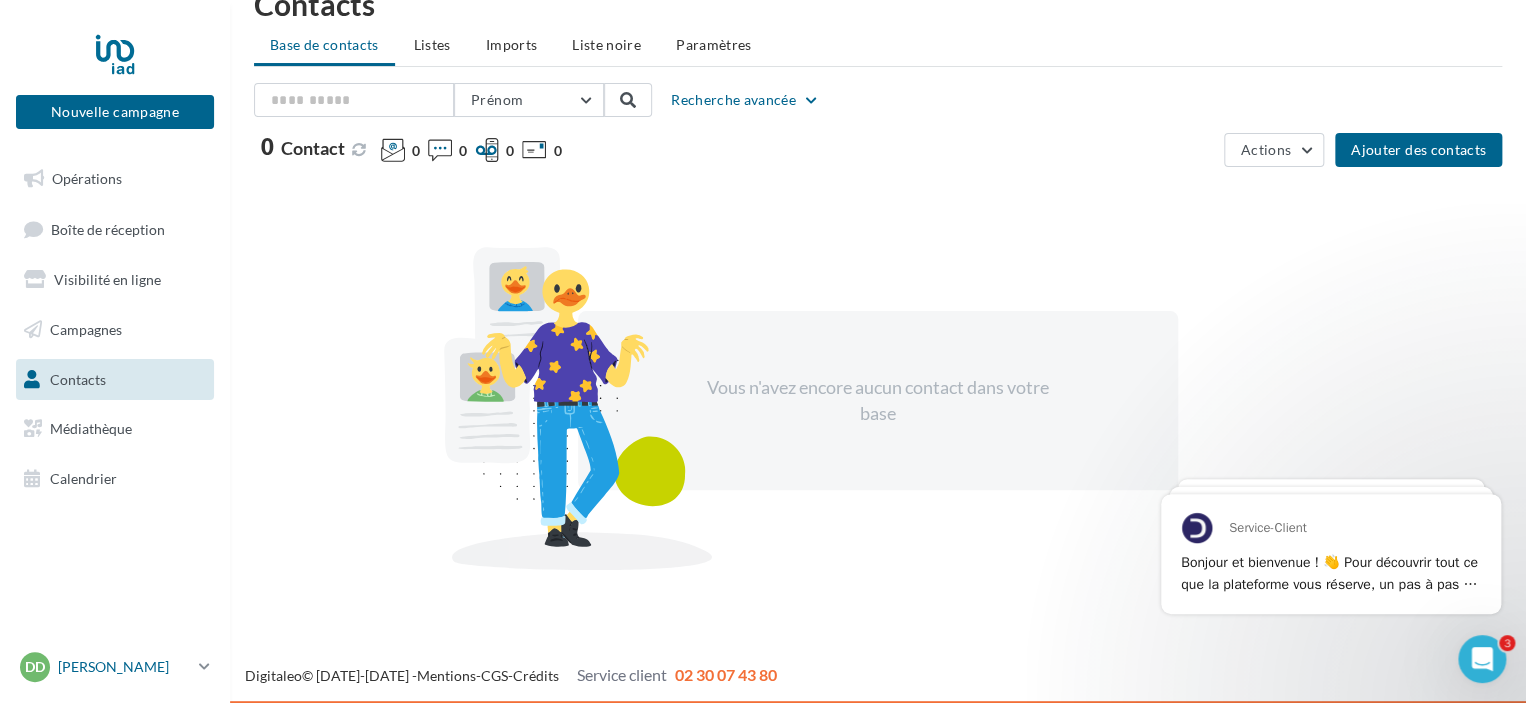 click on "[PERSON_NAME]" at bounding box center (124, 667) 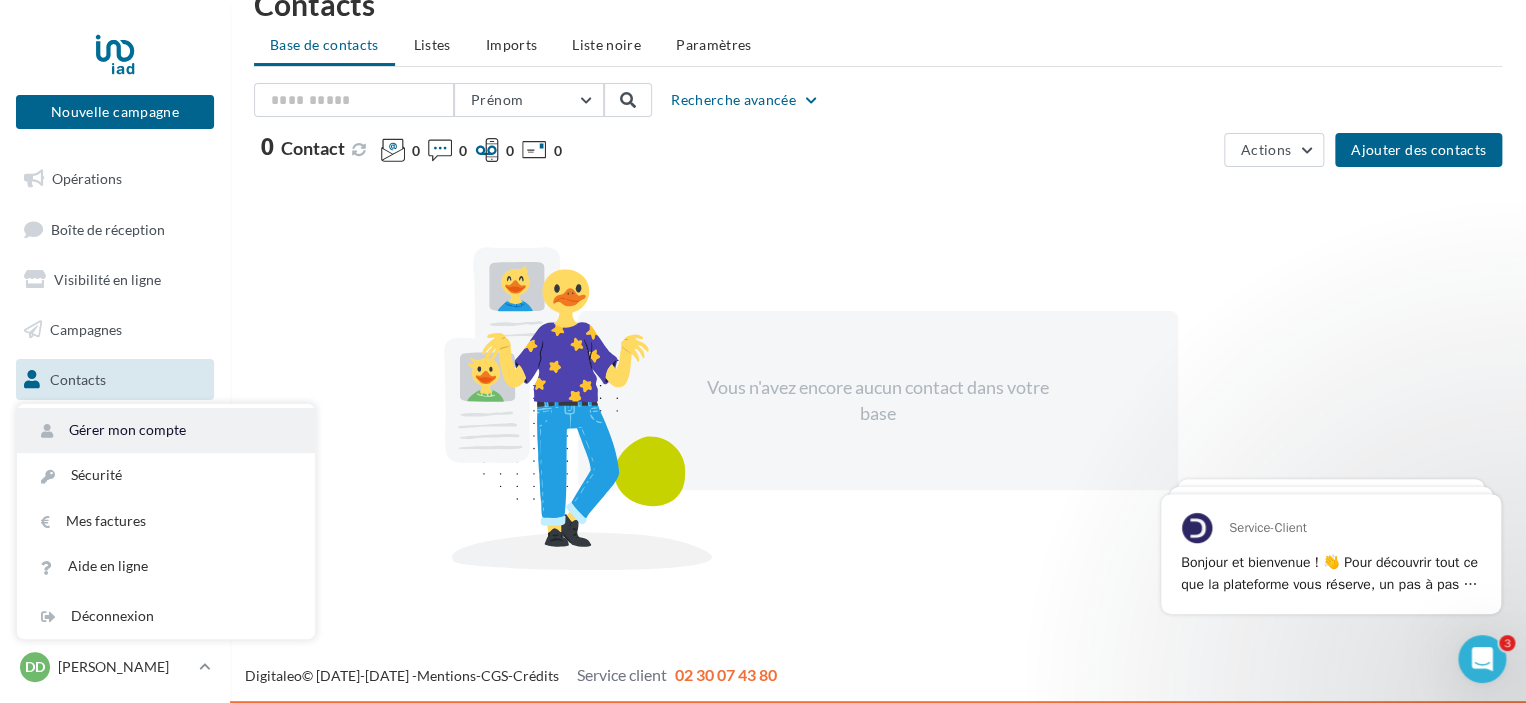 click on "Gérer mon compte" at bounding box center [166, 430] 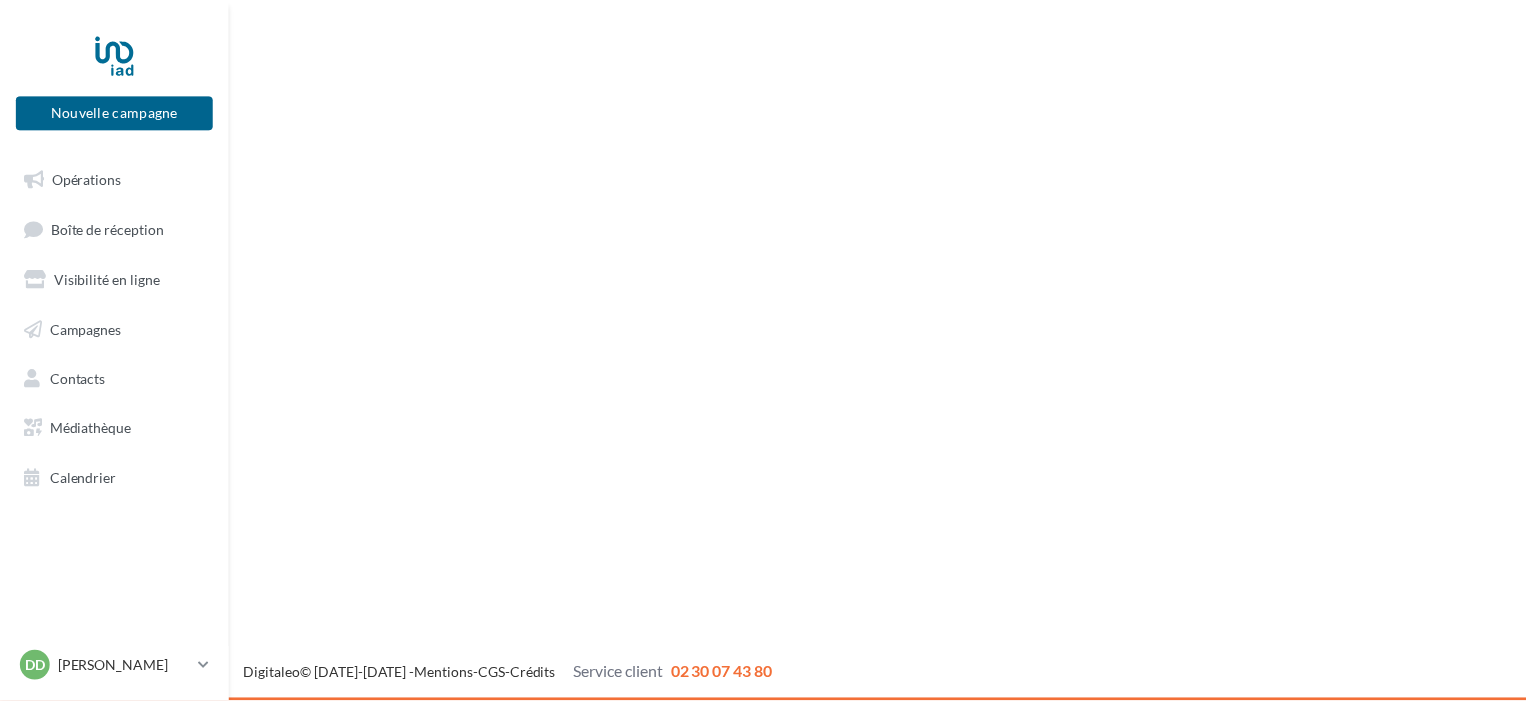 scroll, scrollTop: 0, scrollLeft: 0, axis: both 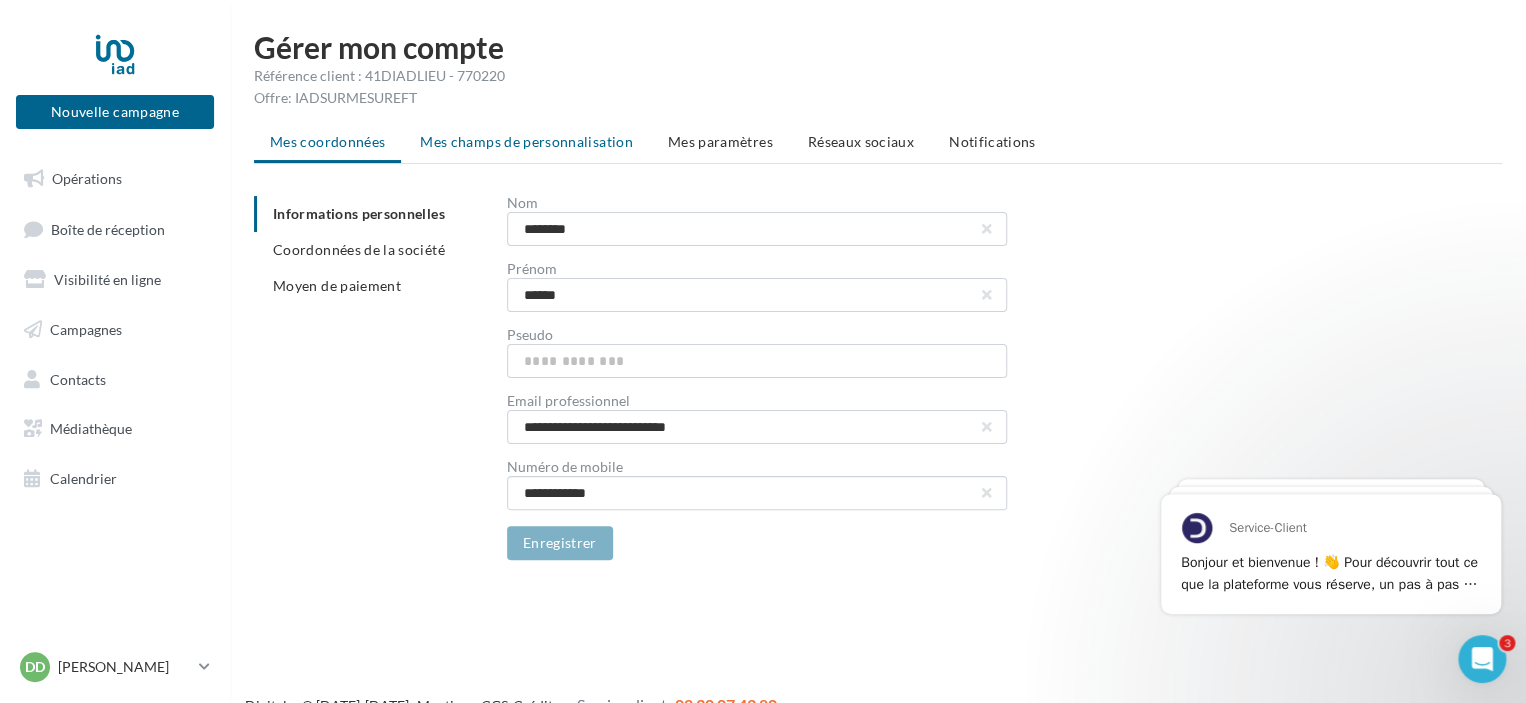 click on "Mes champs de personnalisation" at bounding box center [526, 141] 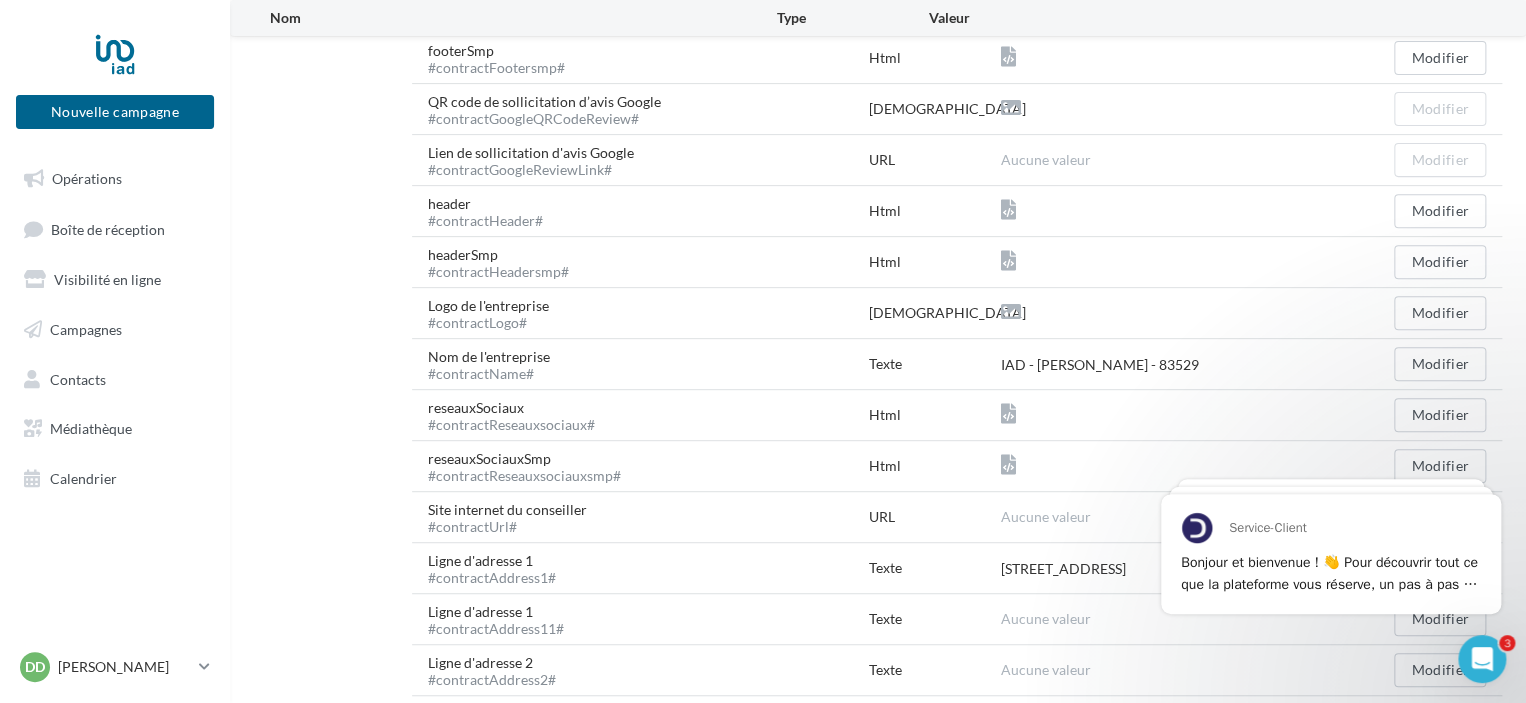 scroll, scrollTop: 0, scrollLeft: 0, axis: both 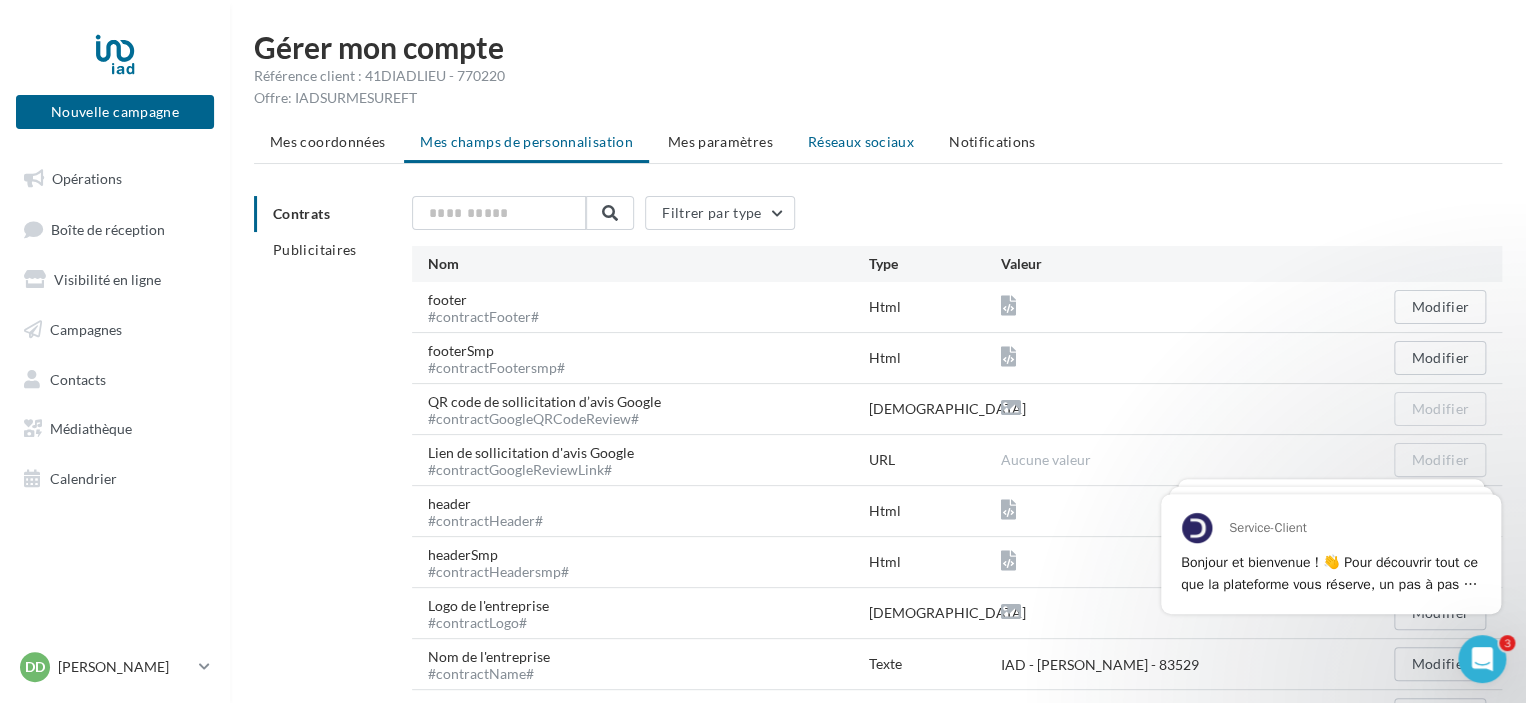 click on "Réseaux sociaux" at bounding box center [861, 142] 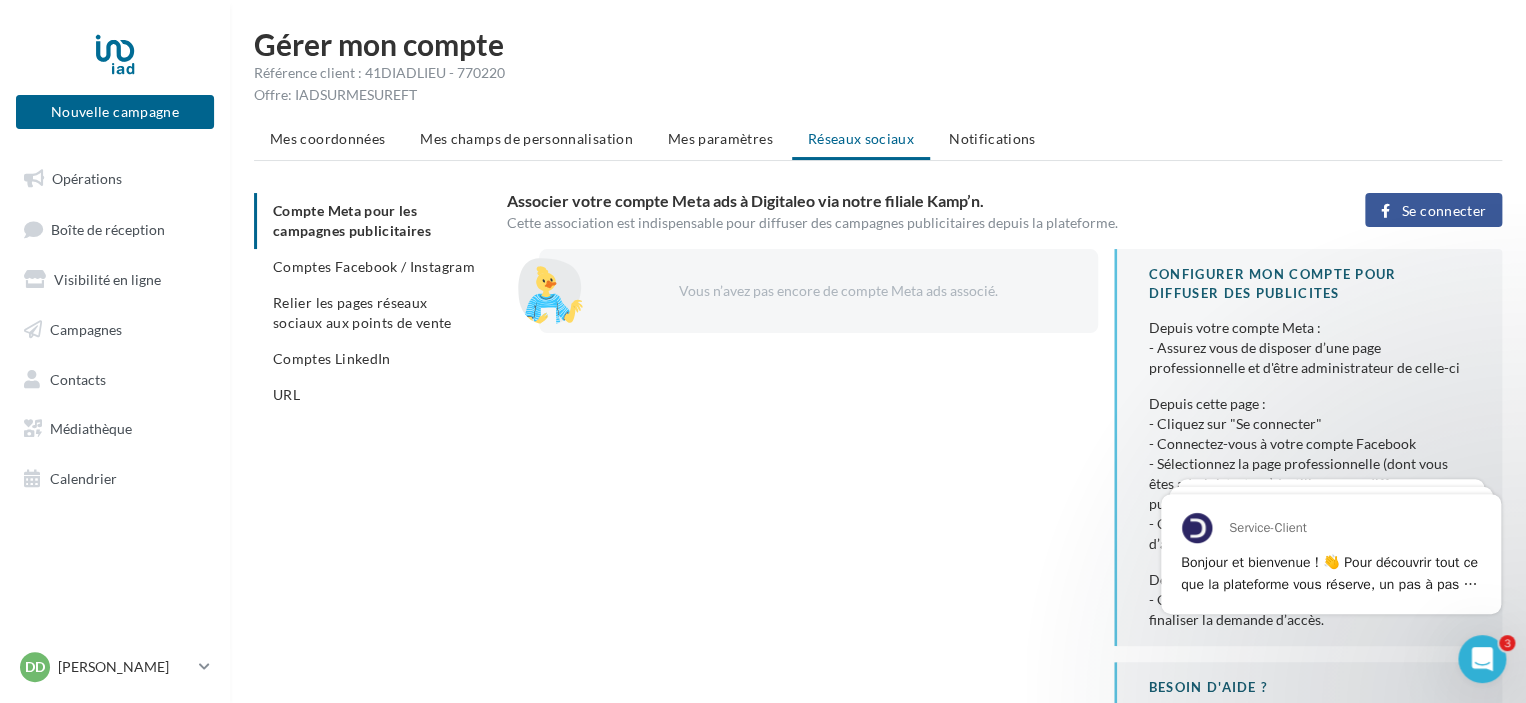 scroll, scrollTop: 0, scrollLeft: 0, axis: both 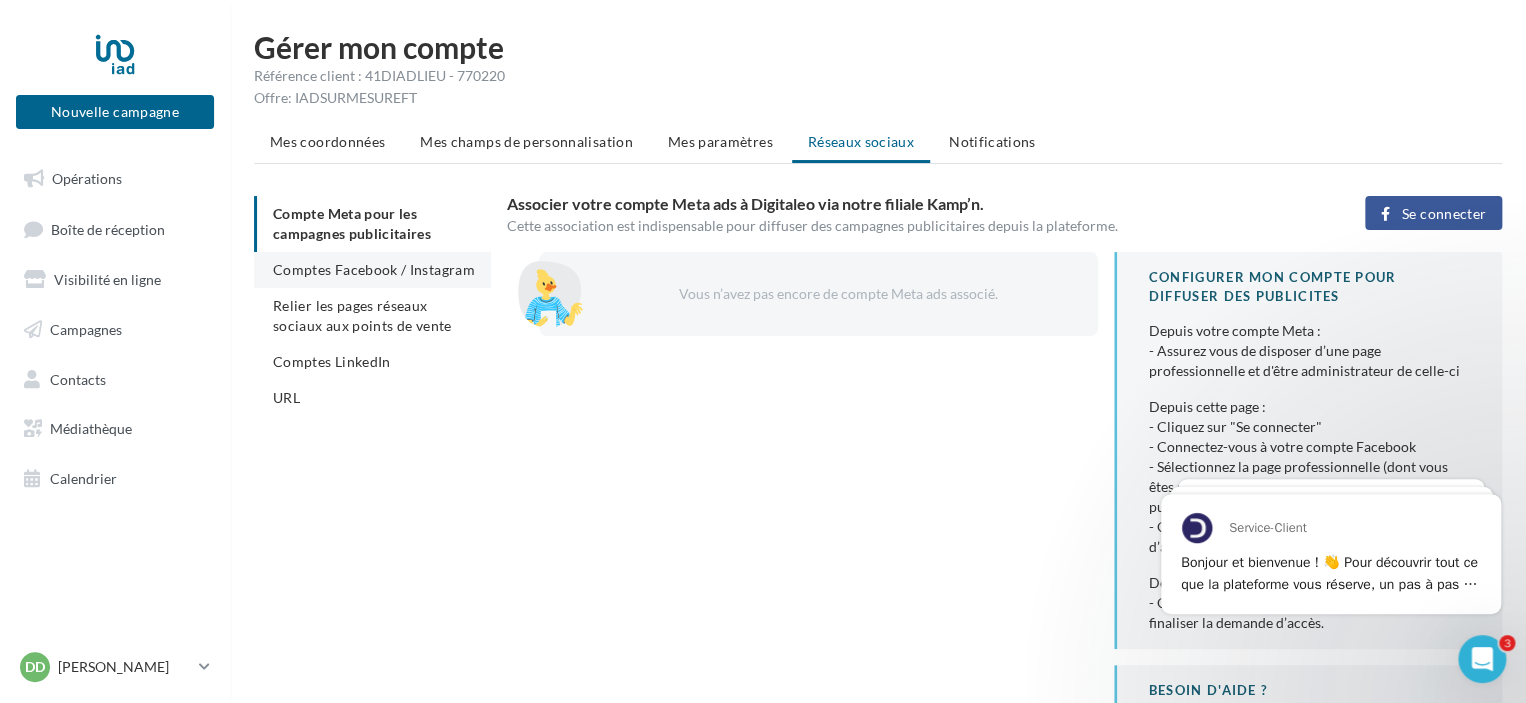 click on "Comptes Facebook / Instagram" at bounding box center [374, 269] 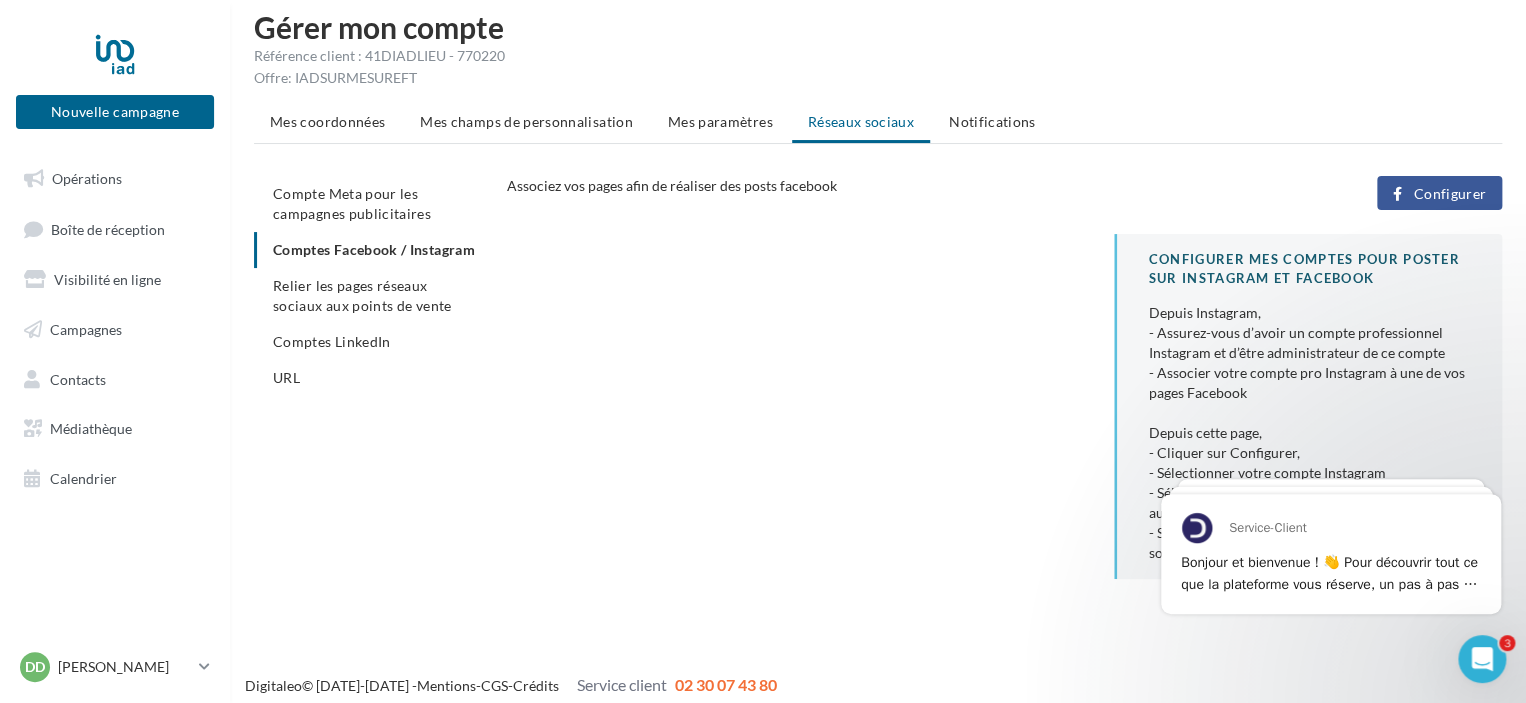 scroll, scrollTop: 32, scrollLeft: 0, axis: vertical 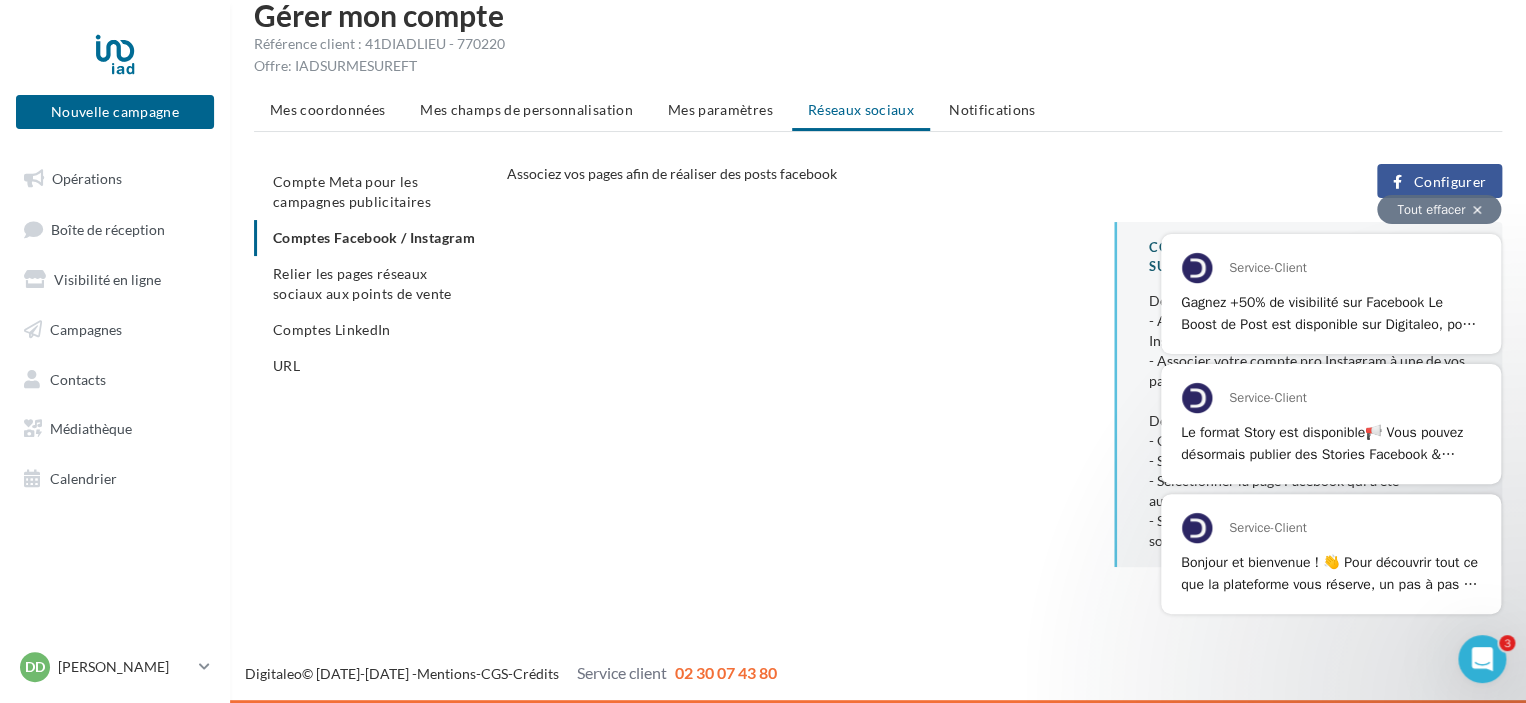 click on "Tout effacer" at bounding box center [1439, 209] 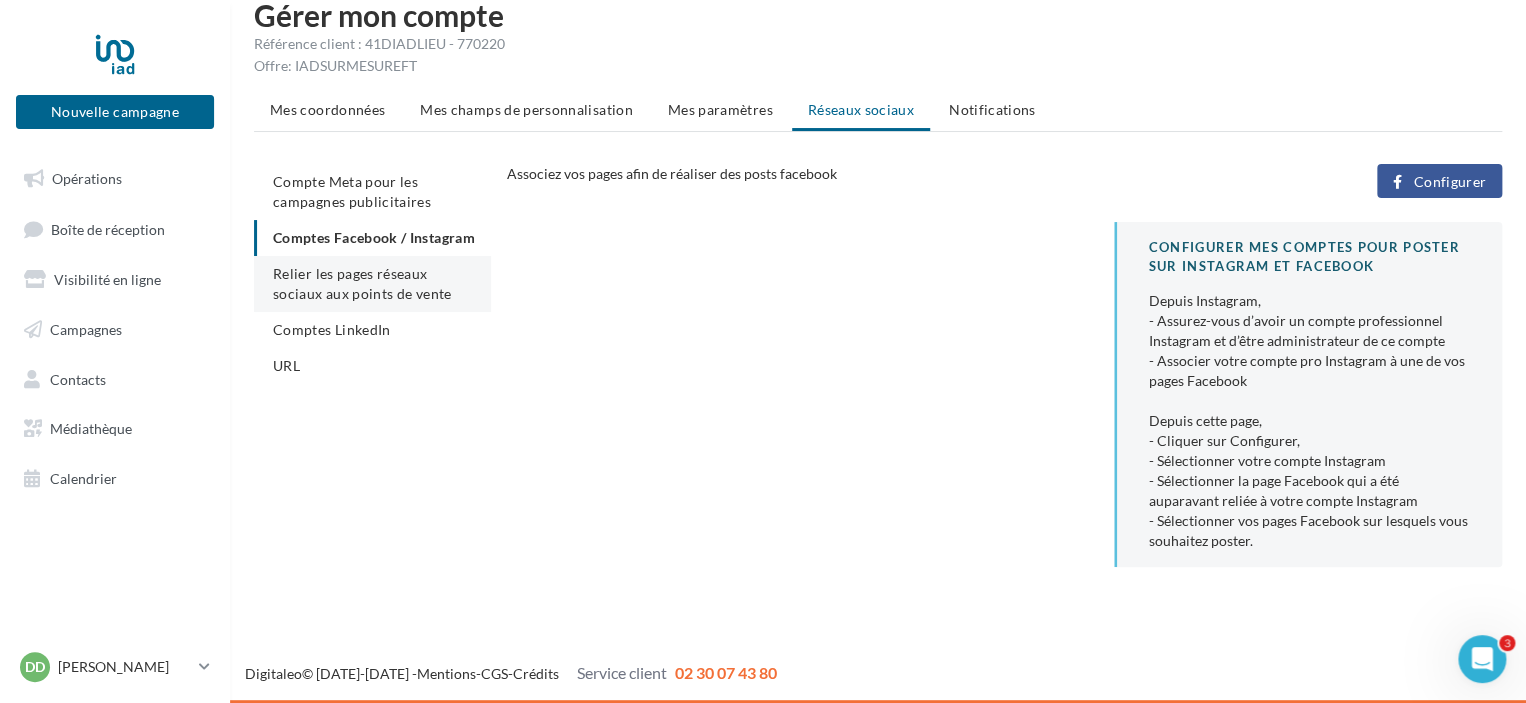 click on "Relier les pages réseaux sociaux aux points de vente" at bounding box center [362, 283] 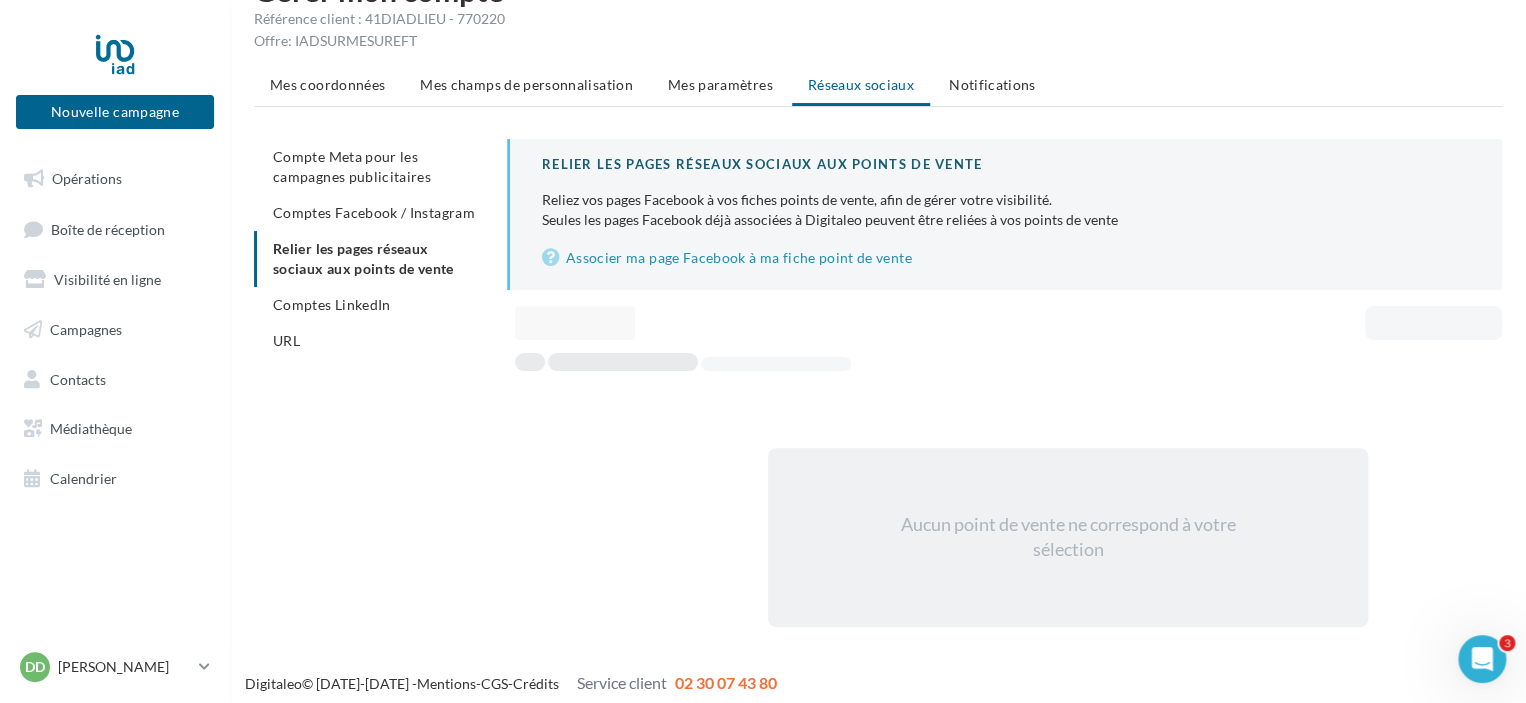 scroll, scrollTop: 65, scrollLeft: 0, axis: vertical 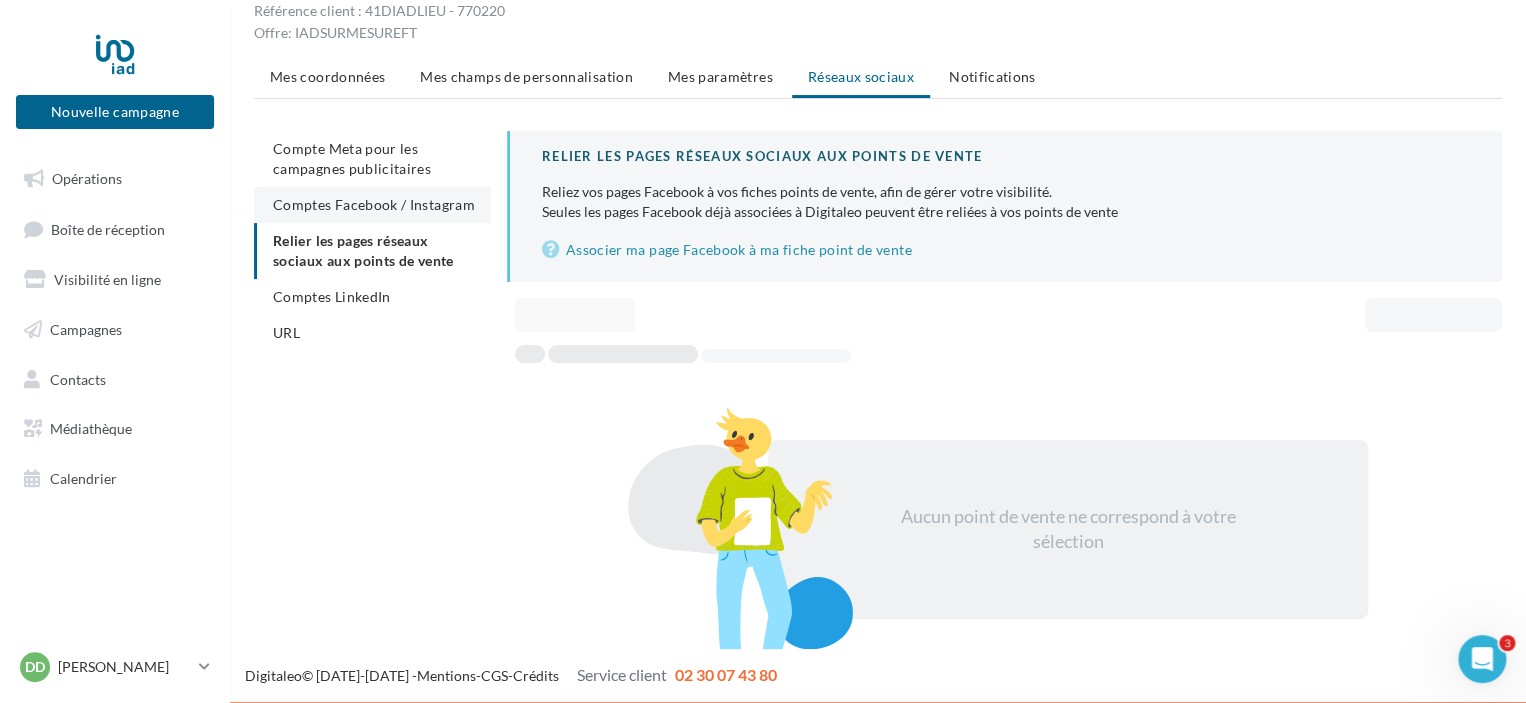 click on "Comptes Facebook / Instagram" at bounding box center [374, 204] 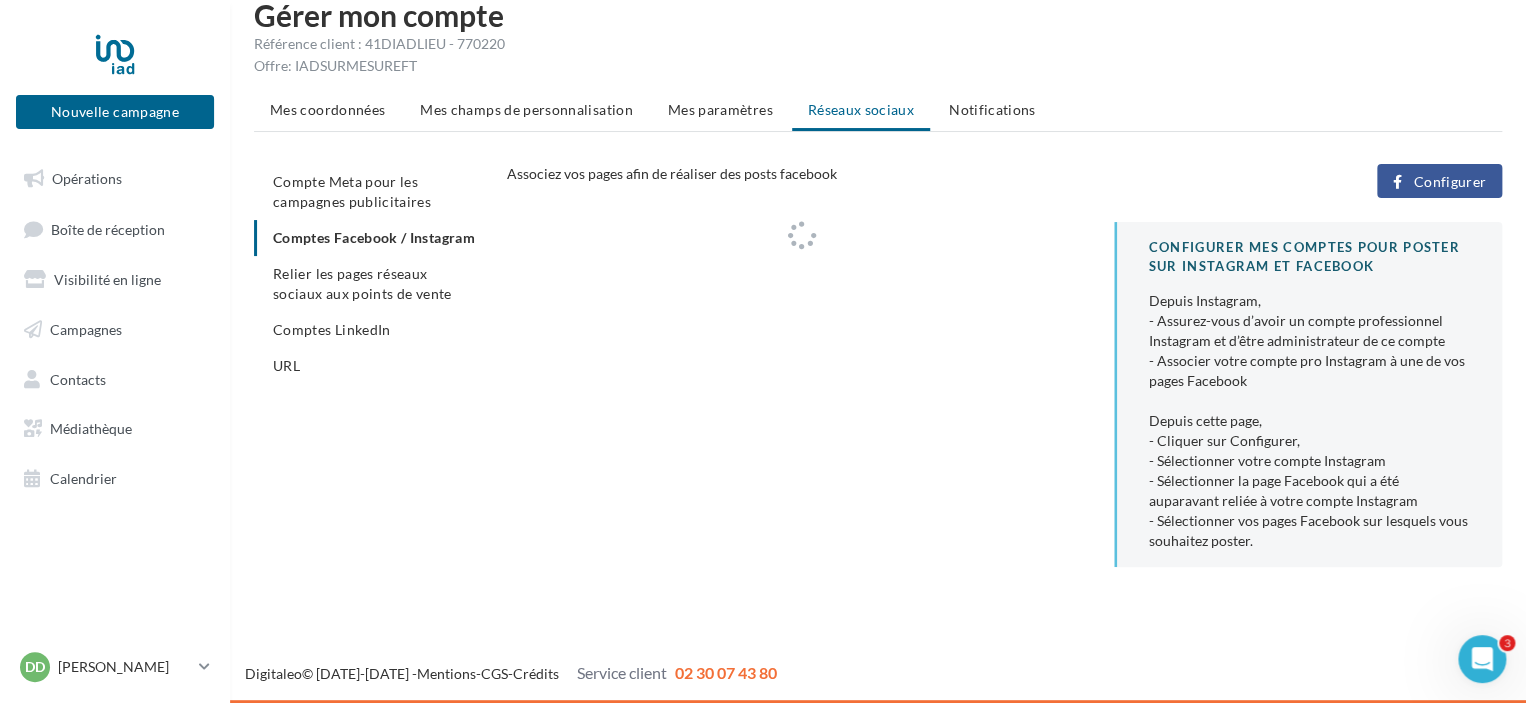 scroll, scrollTop: 32, scrollLeft: 0, axis: vertical 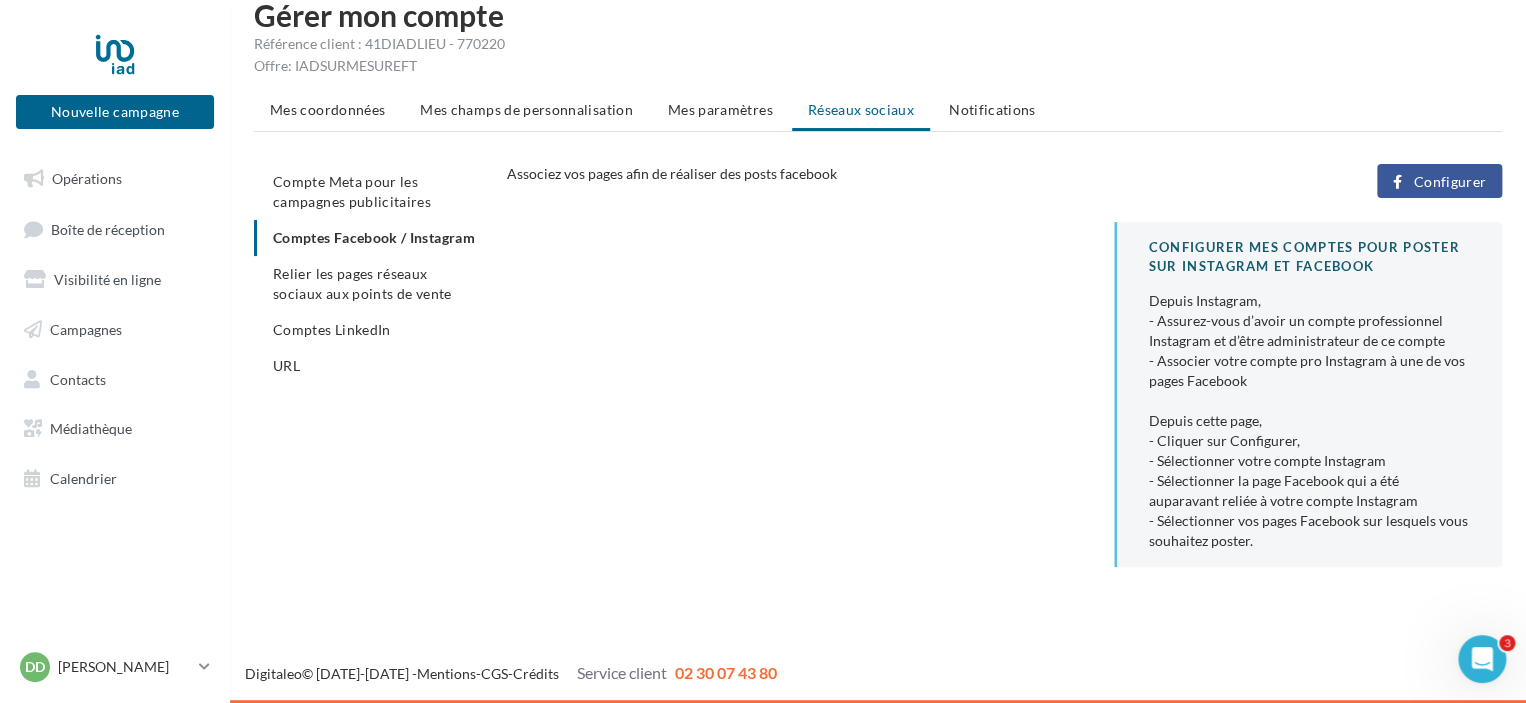 click on "Configurer" at bounding box center [1439, 181] 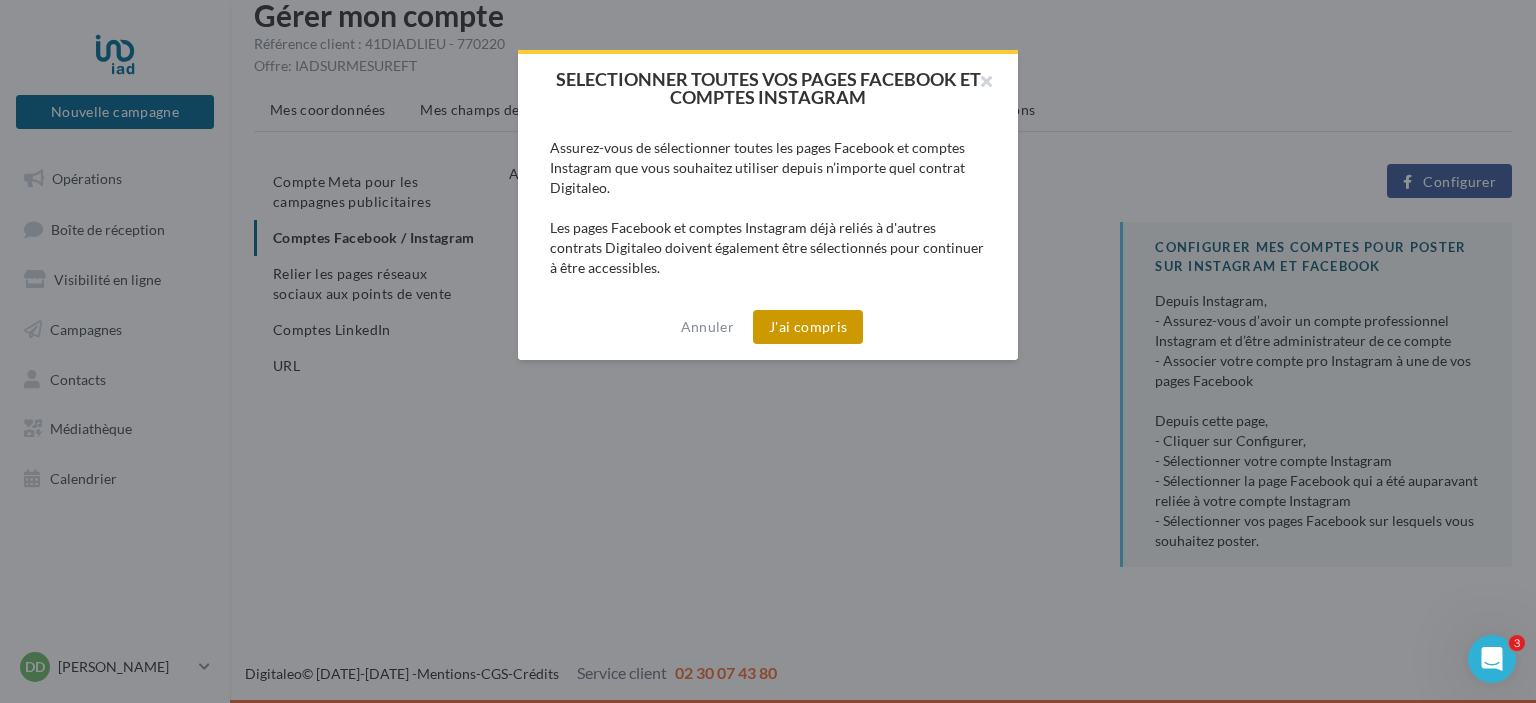 click on "J'ai compris" at bounding box center (808, 327) 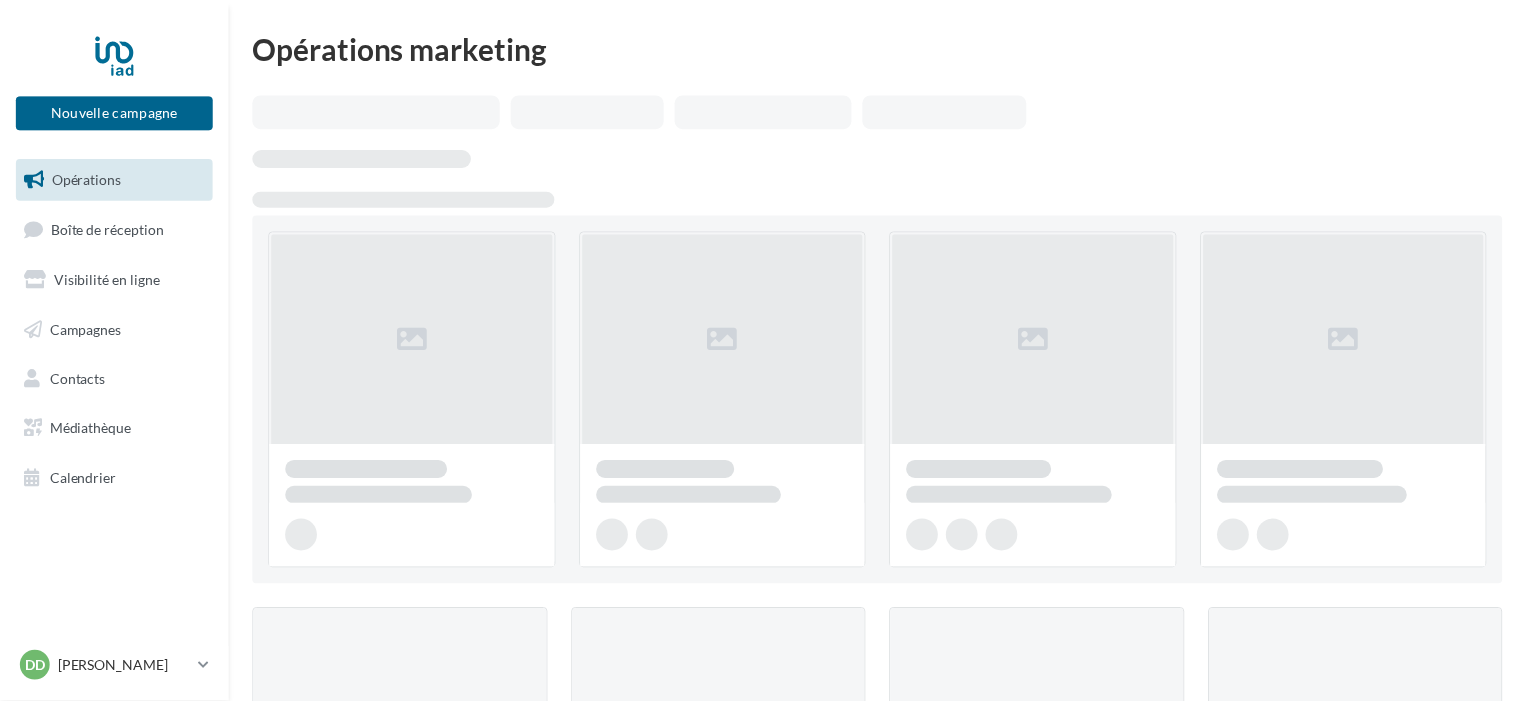 scroll, scrollTop: 0, scrollLeft: 0, axis: both 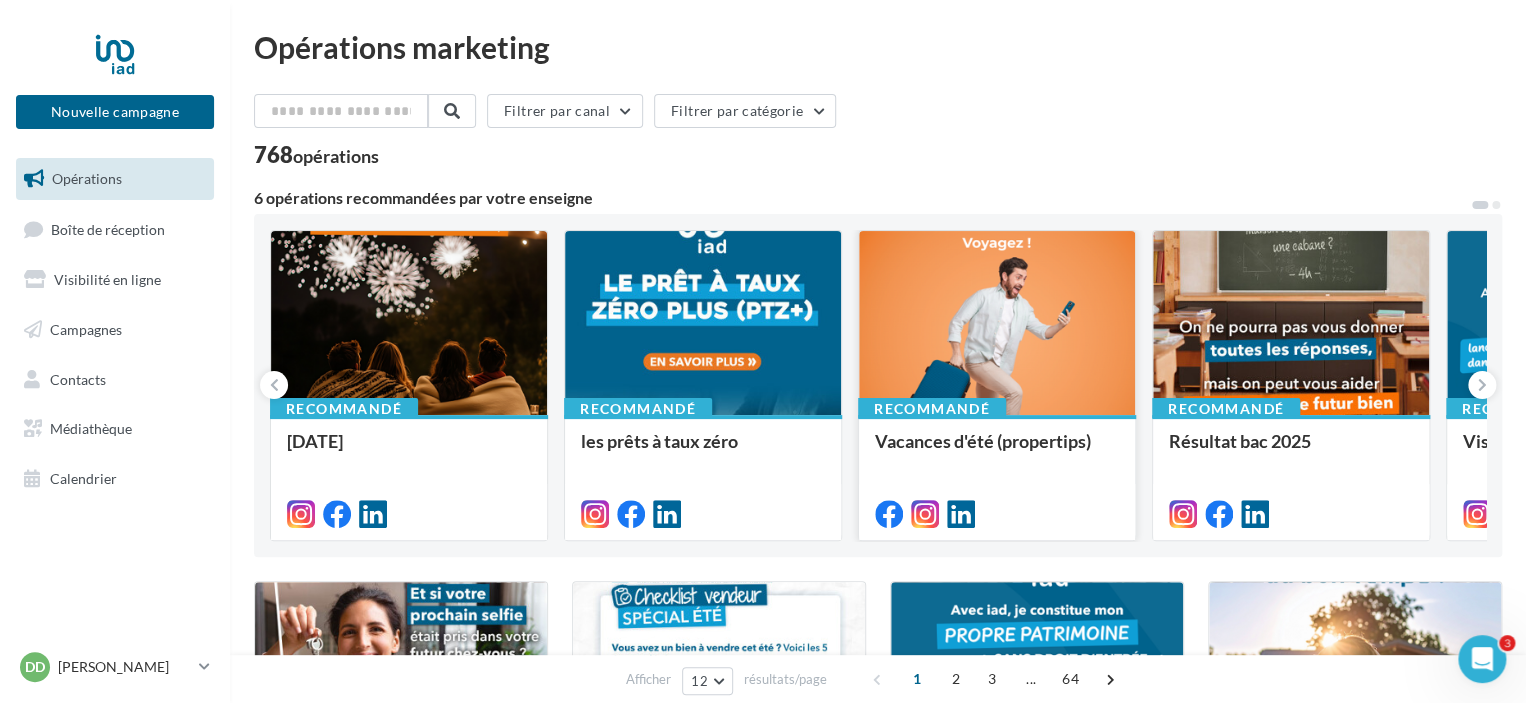 click on "Vacances d'été (propertips)" at bounding box center [997, 476] 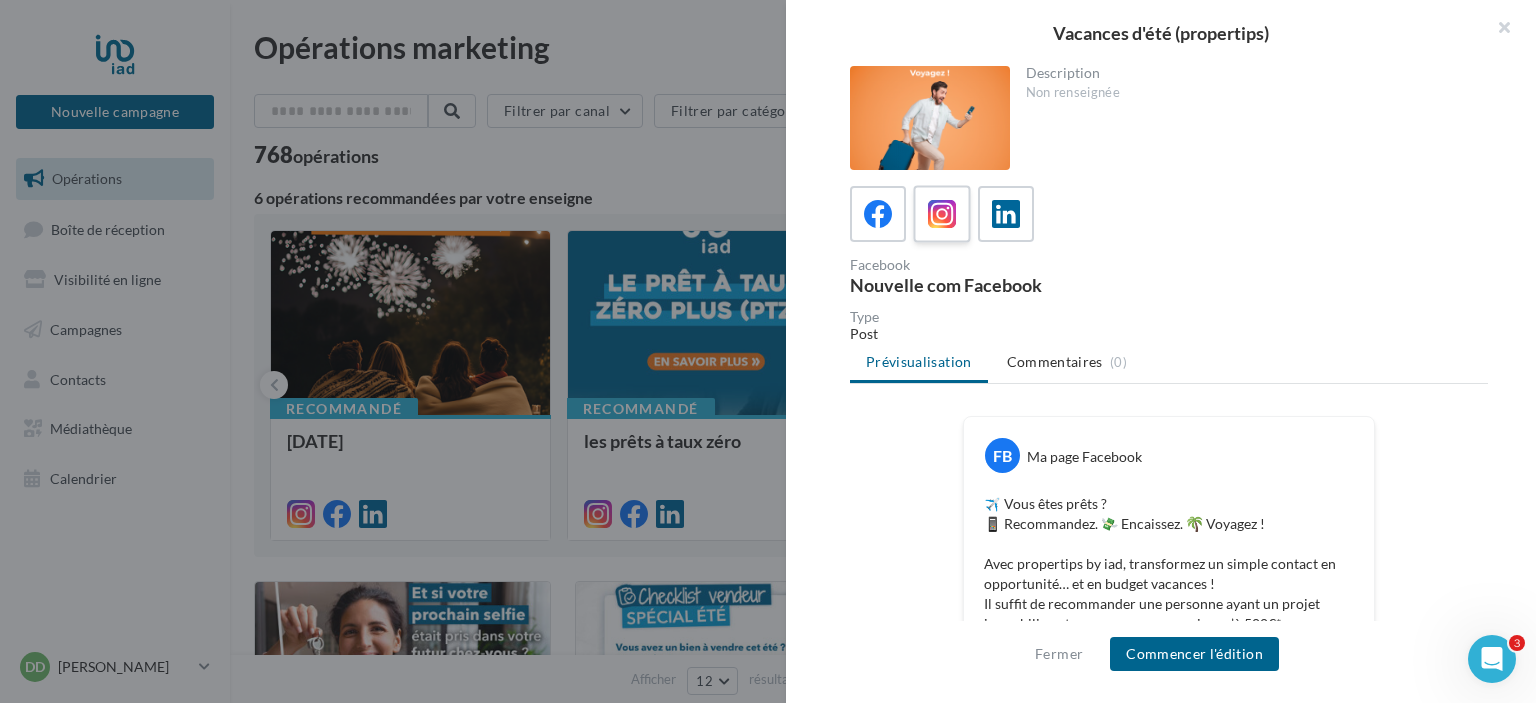 click at bounding box center (942, 214) 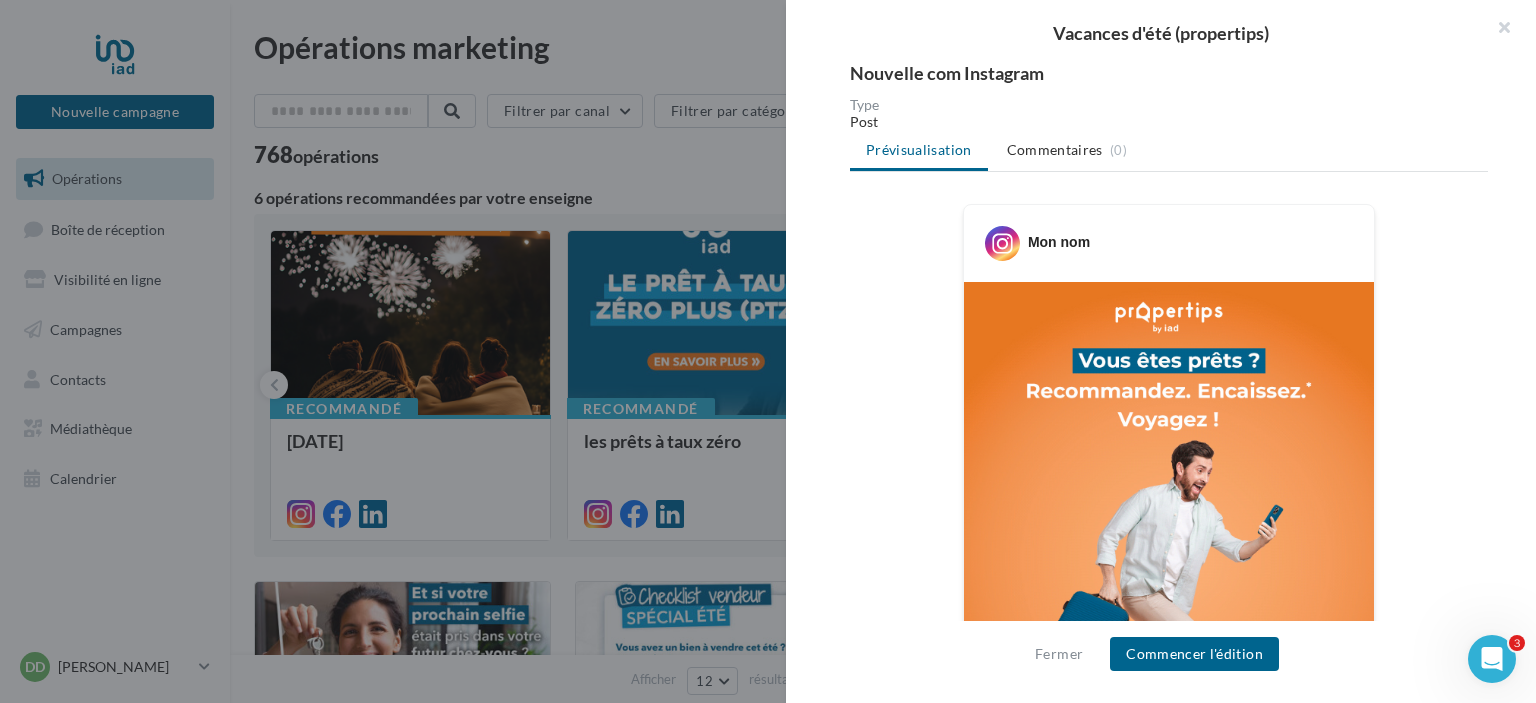 scroll, scrollTop: 24, scrollLeft: 0, axis: vertical 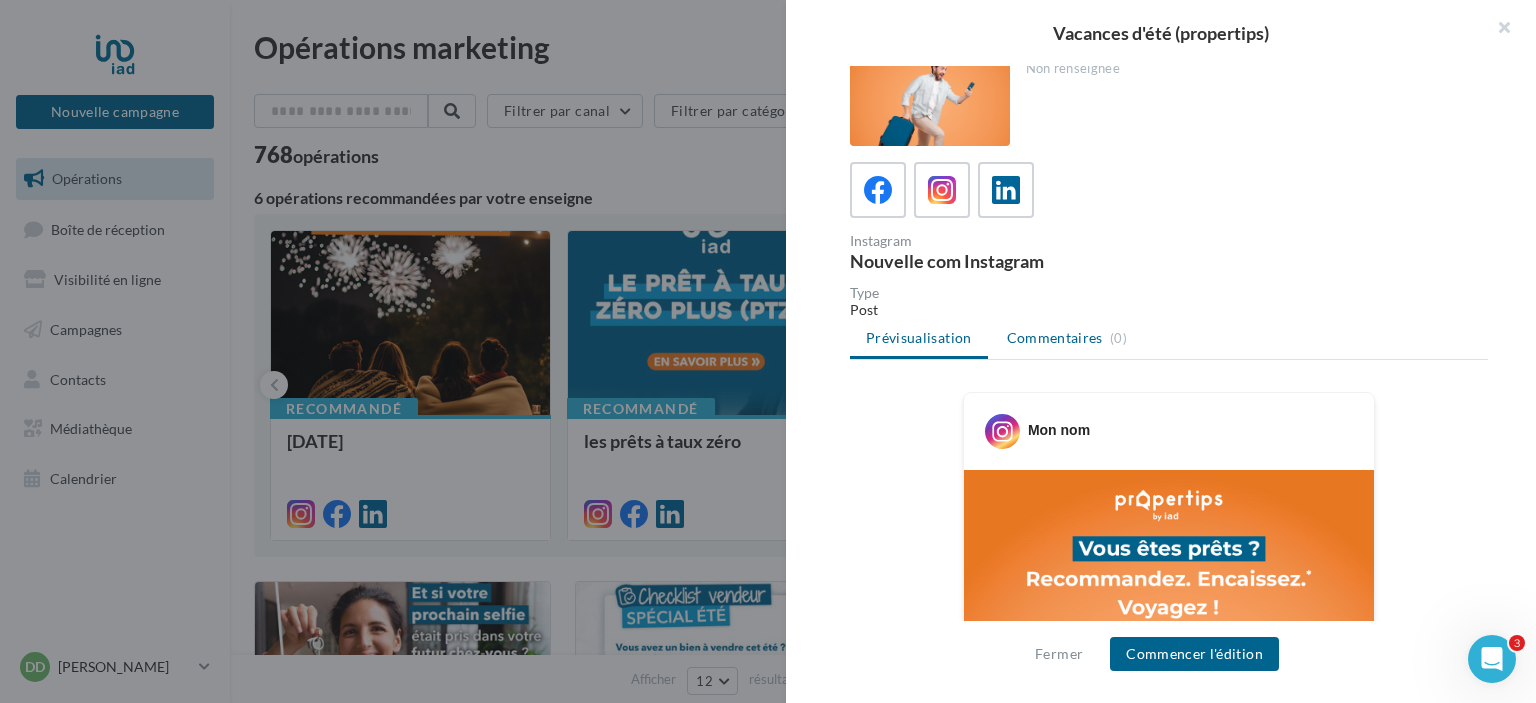 click on "Commentaires" at bounding box center [1055, 338] 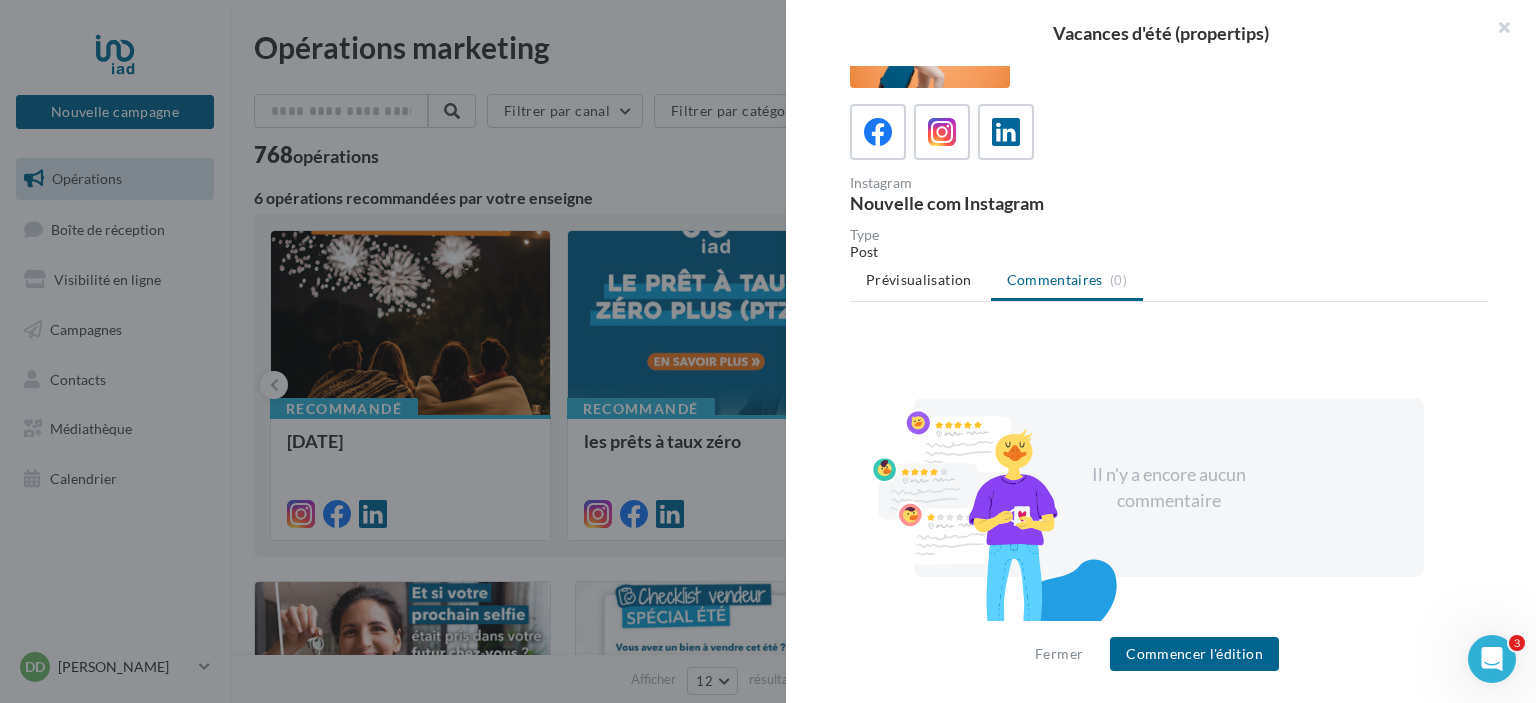 scroll, scrollTop: 108, scrollLeft: 0, axis: vertical 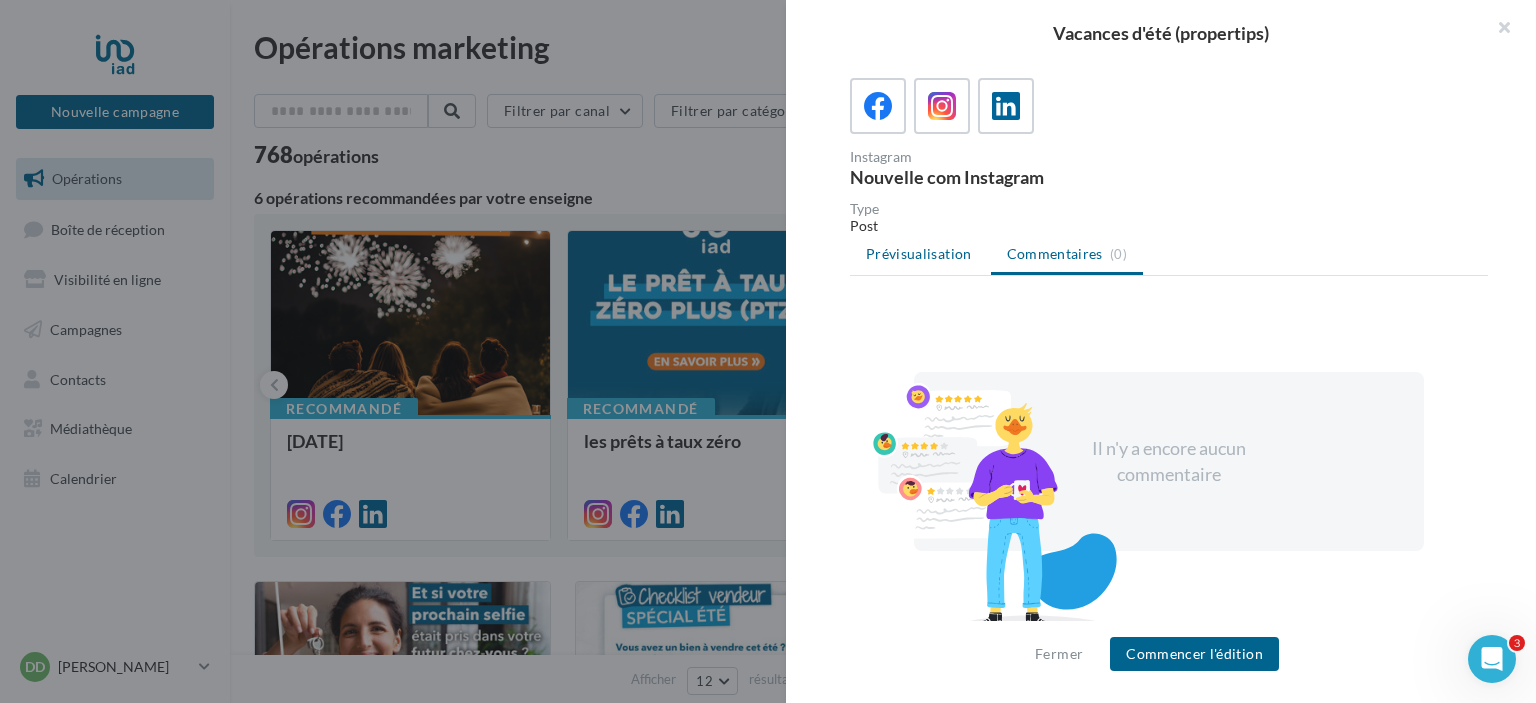 click on "Prévisualisation" at bounding box center [919, 253] 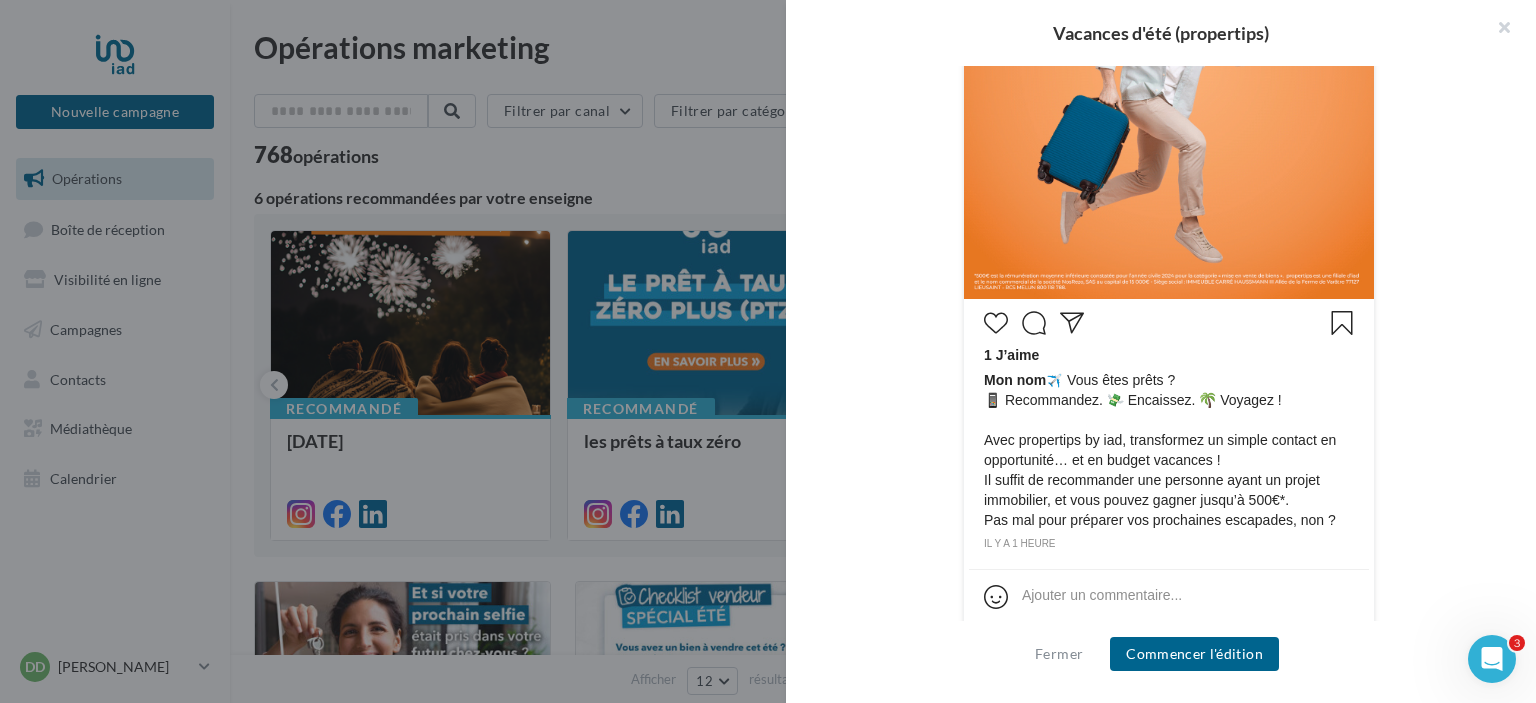scroll, scrollTop: 724, scrollLeft: 0, axis: vertical 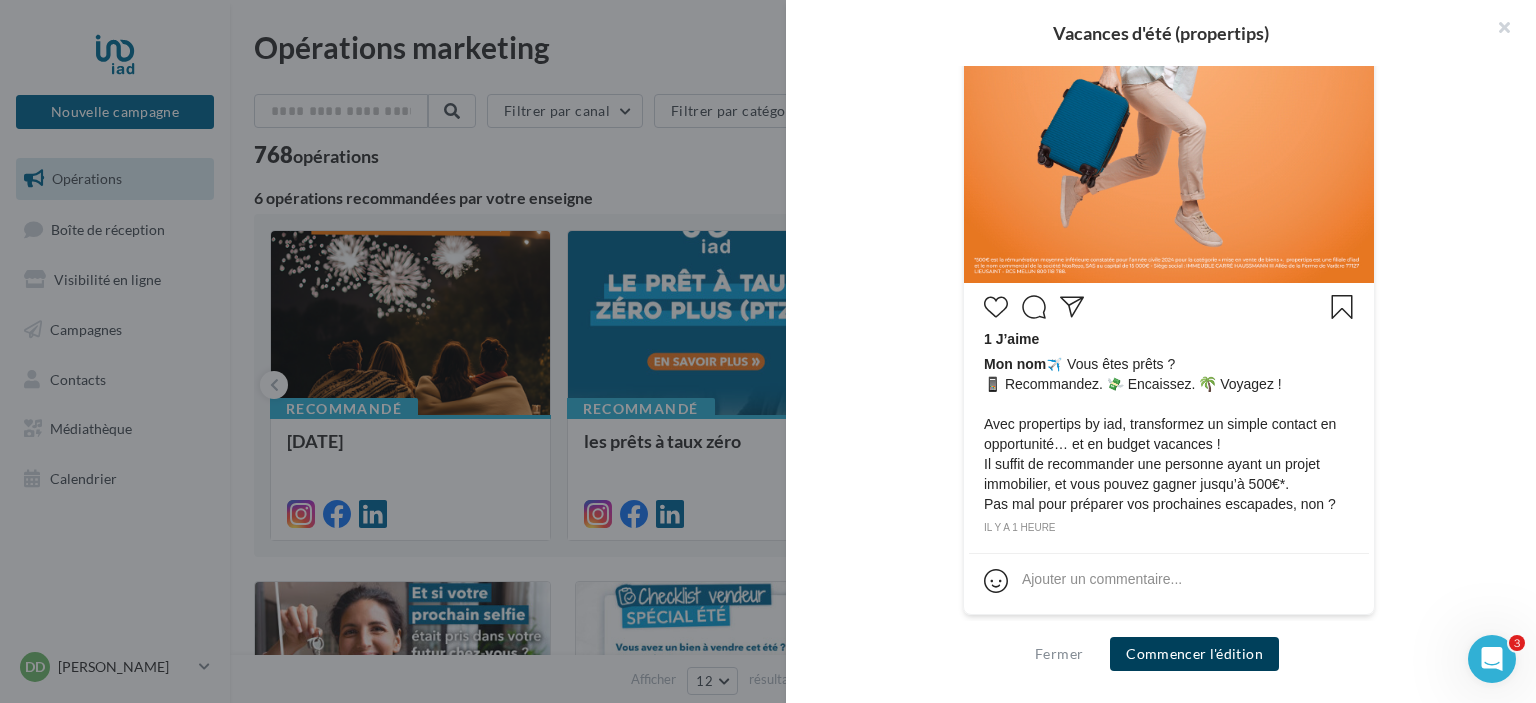 click on "Commencer l'édition" at bounding box center (1194, 654) 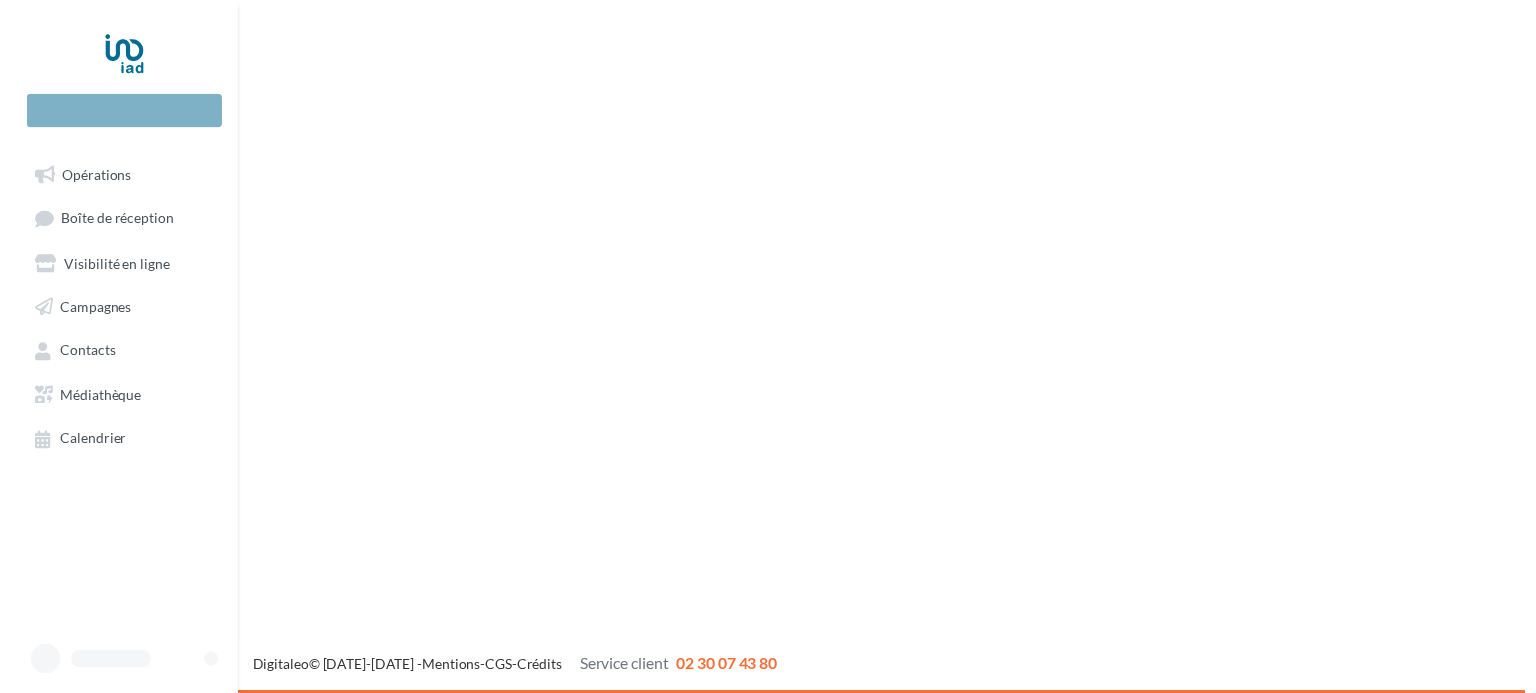scroll, scrollTop: 0, scrollLeft: 0, axis: both 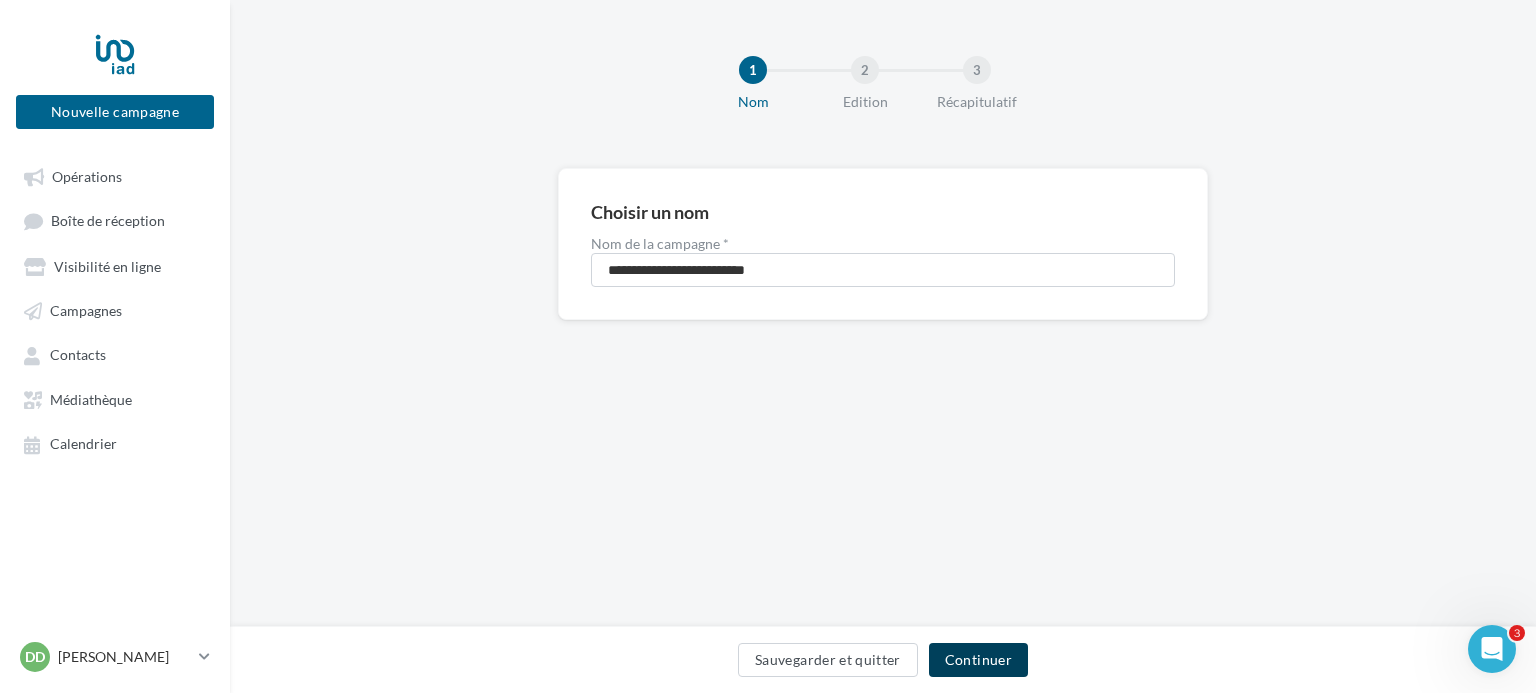click on "Continuer" at bounding box center [978, 660] 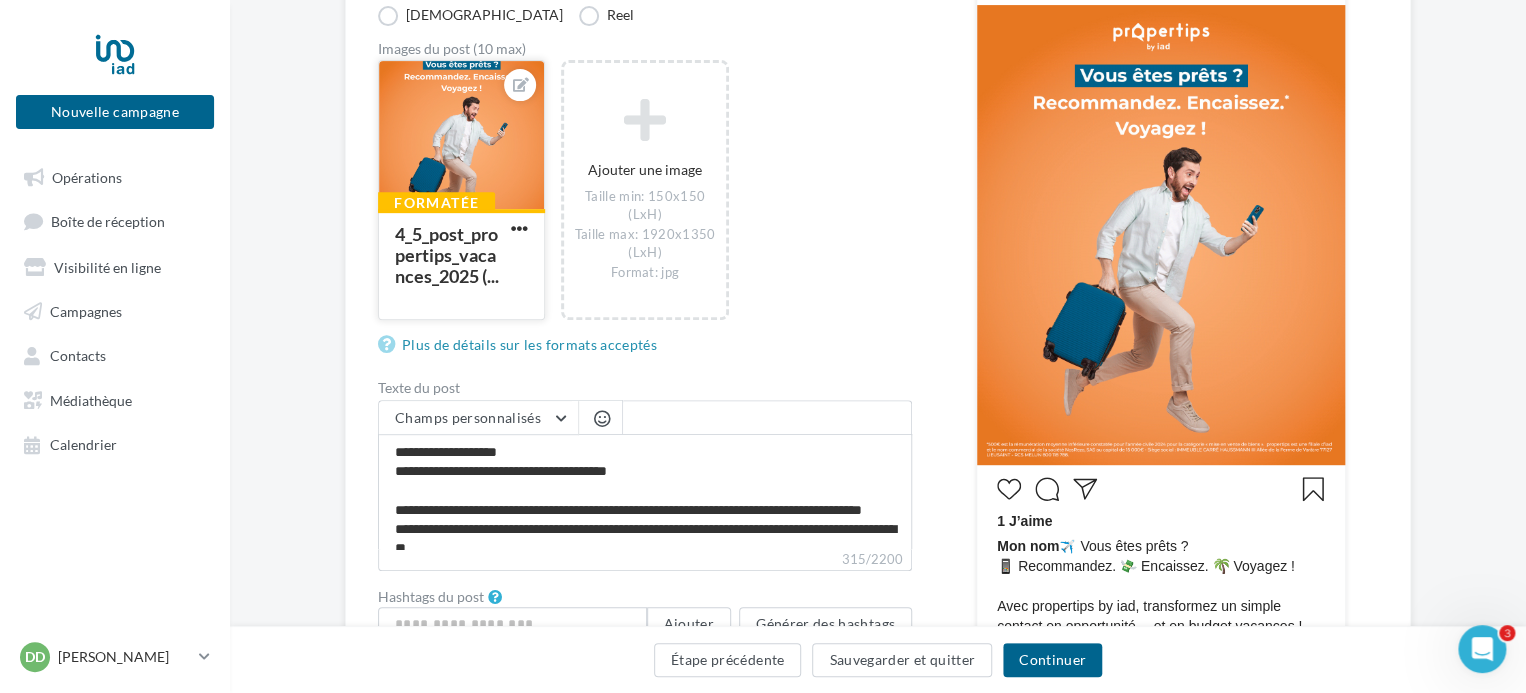 scroll, scrollTop: 400, scrollLeft: 0, axis: vertical 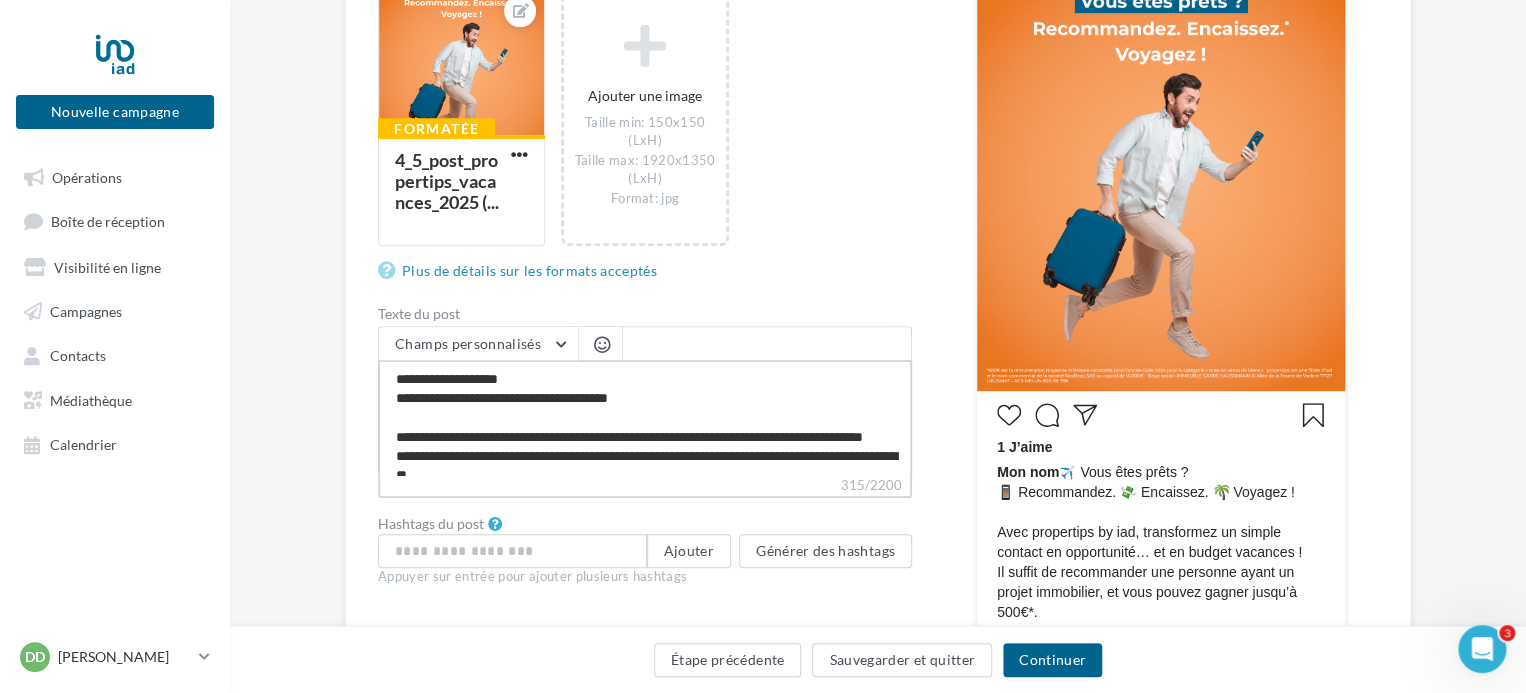 click on "**********" at bounding box center [645, 417] 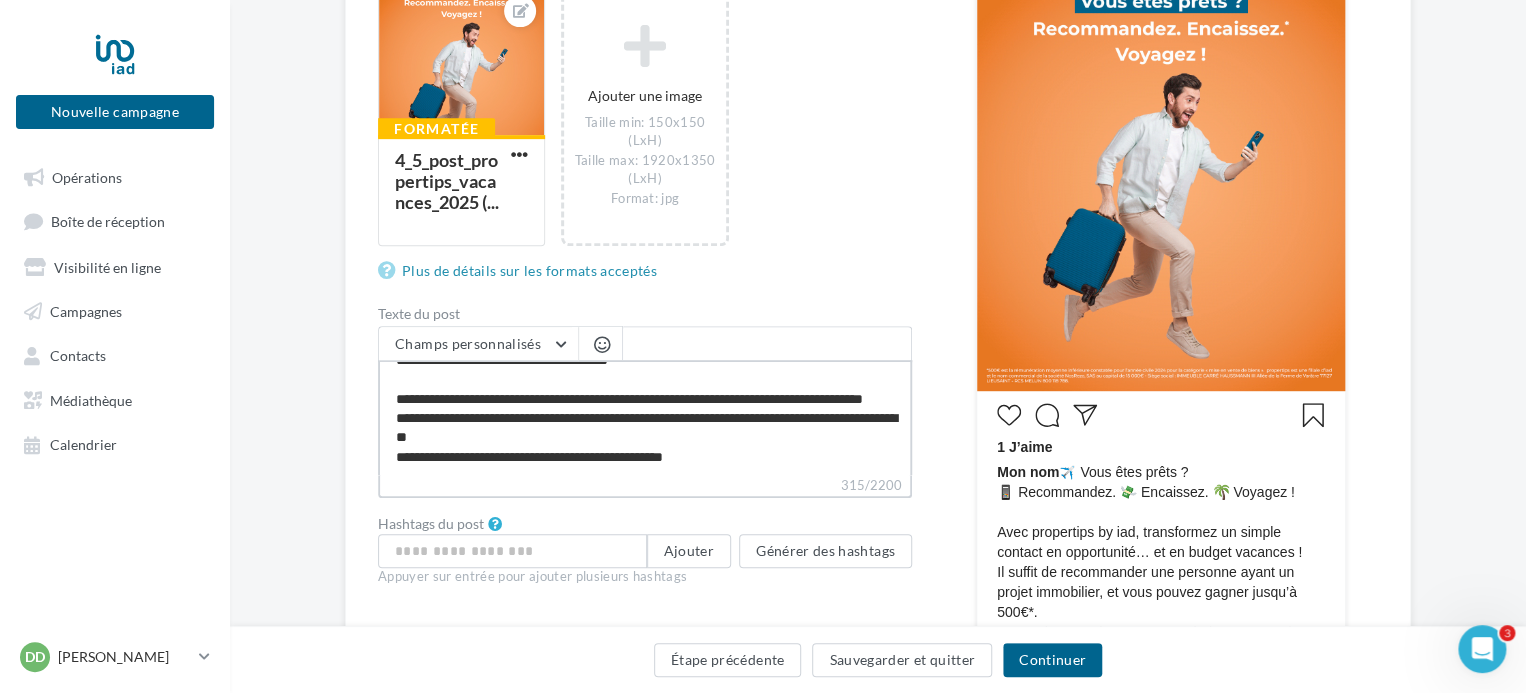 scroll, scrollTop: 56, scrollLeft: 0, axis: vertical 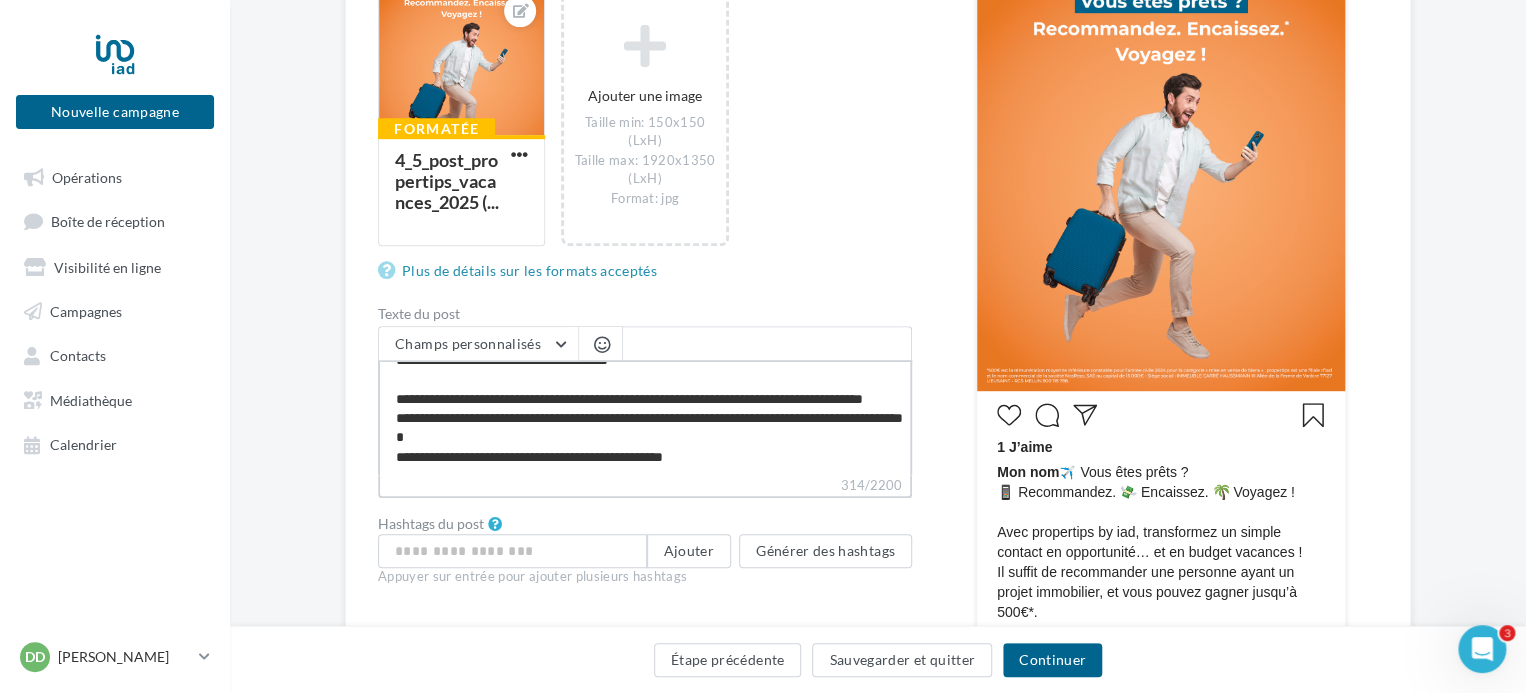 type on "**********" 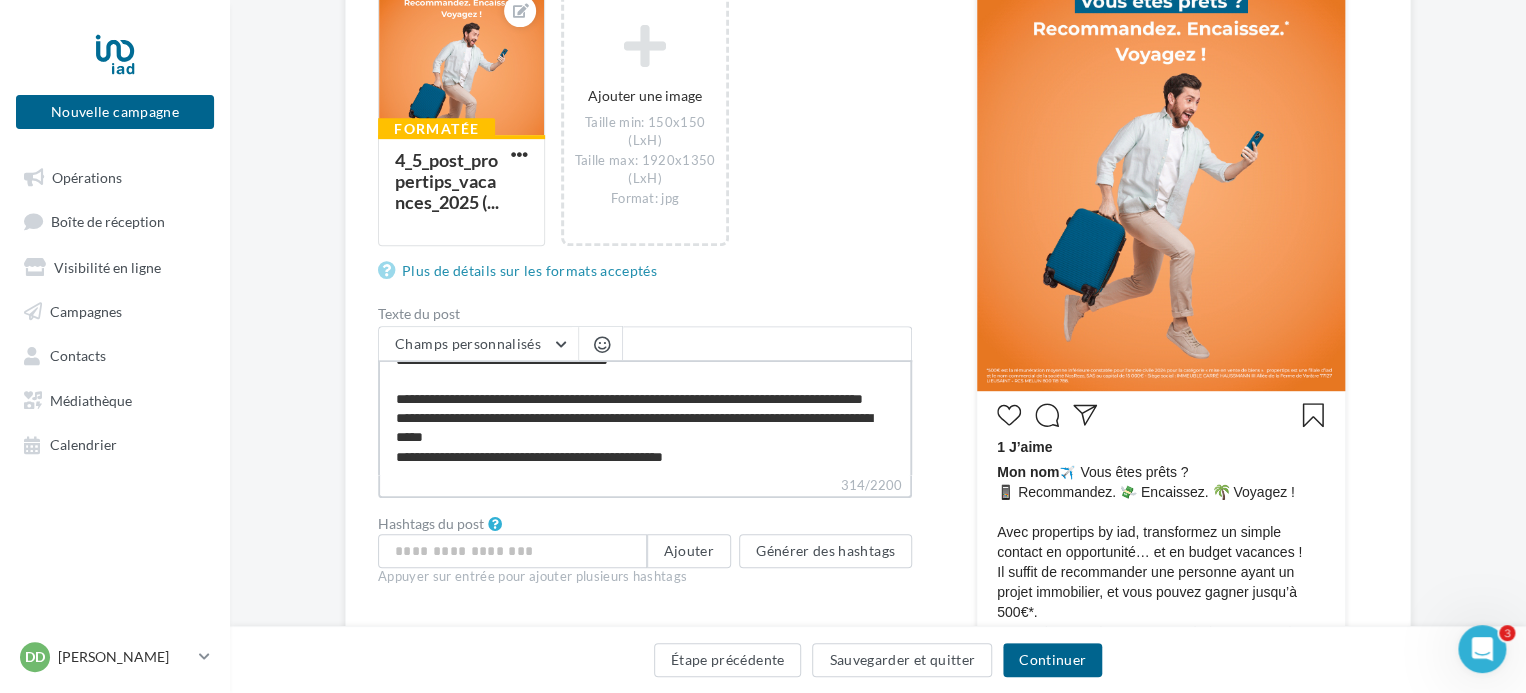 type on "**********" 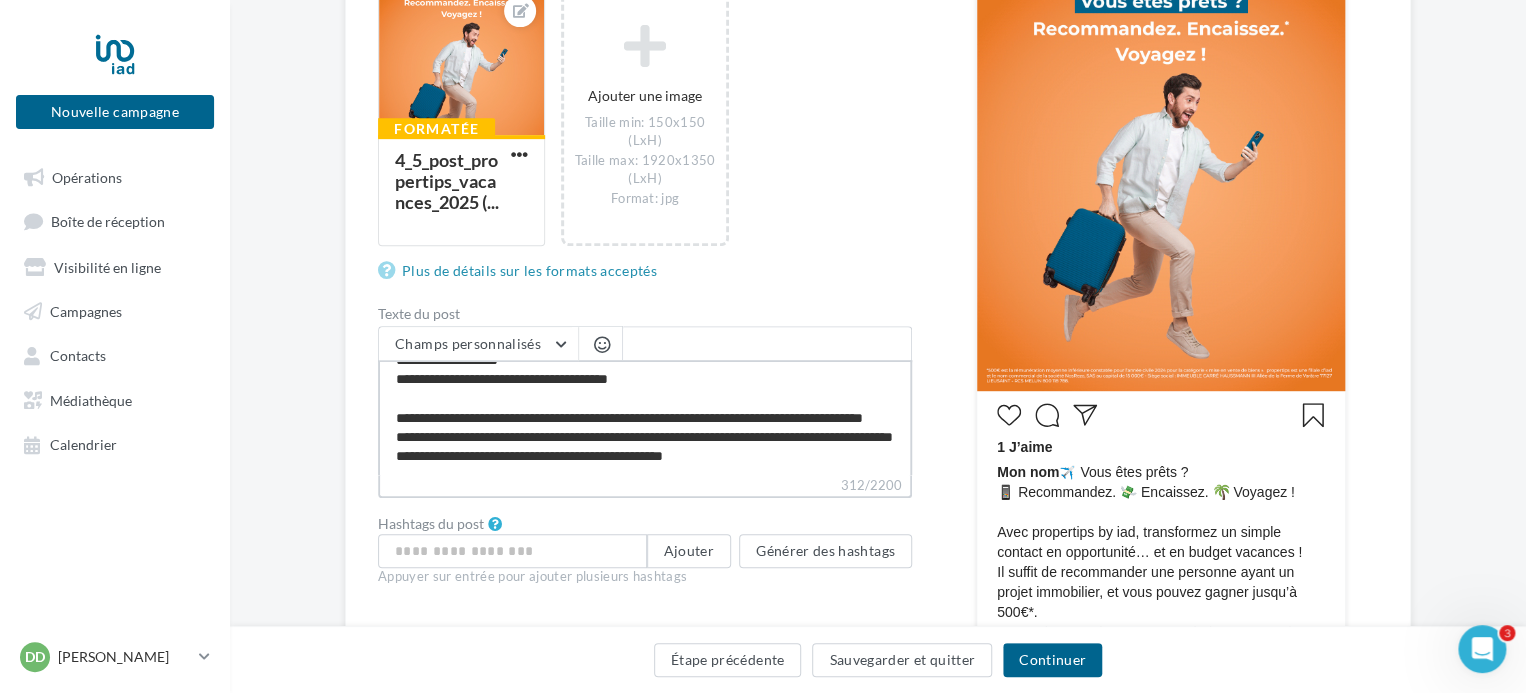 type on "**********" 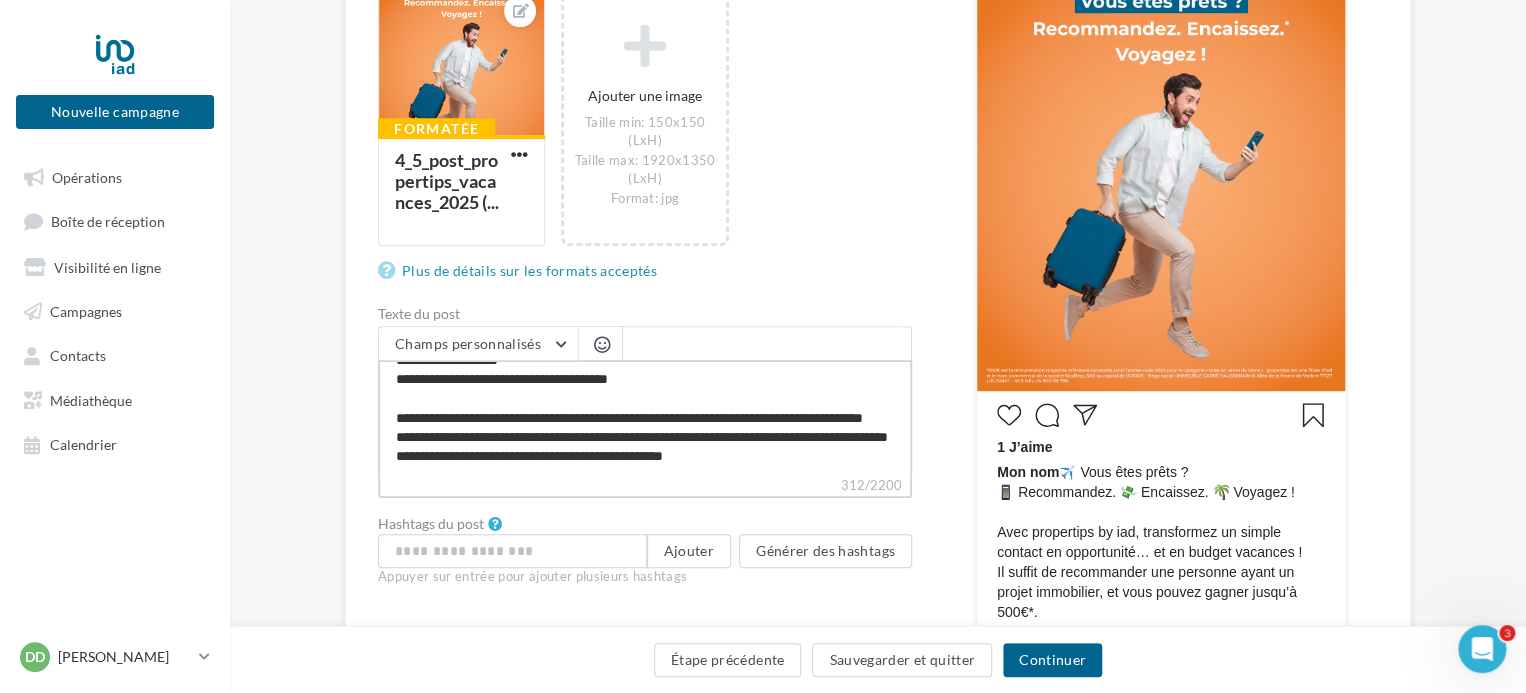 type on "**********" 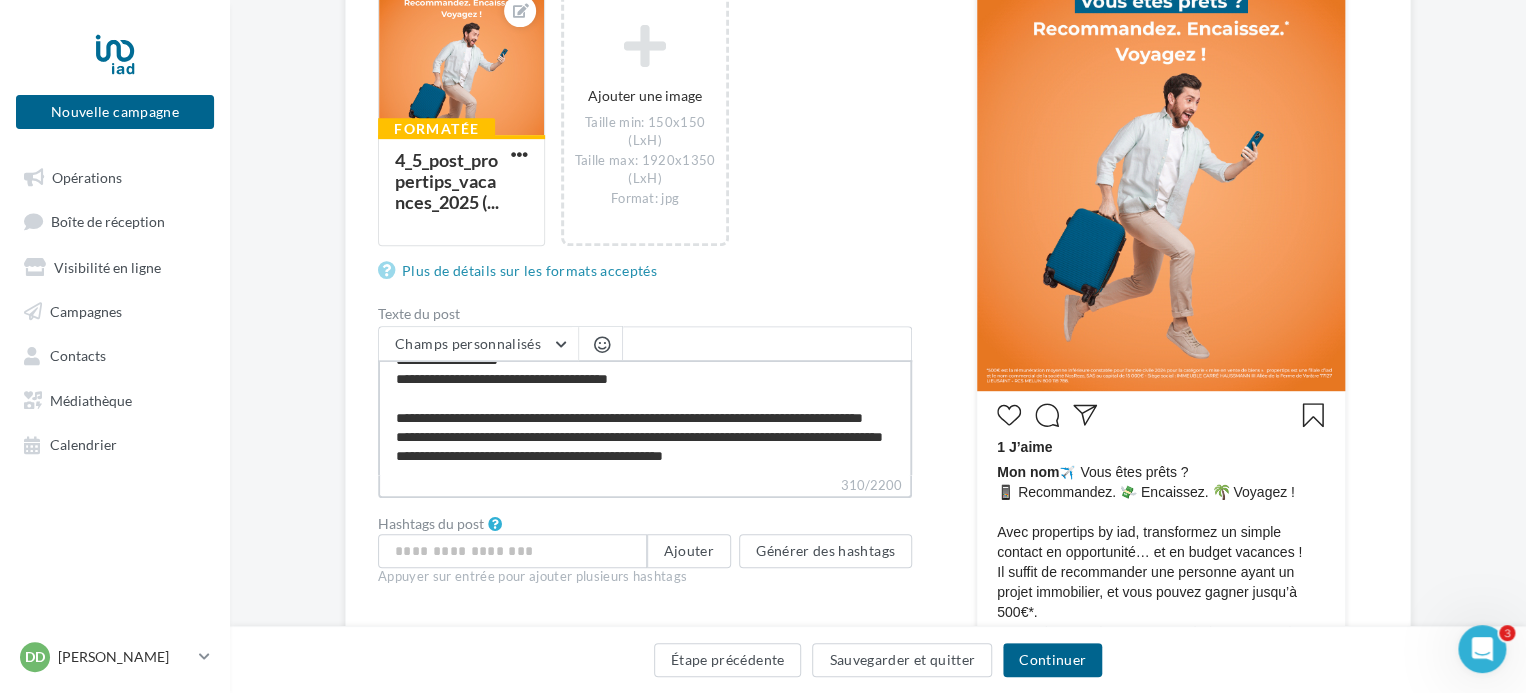 type on "**********" 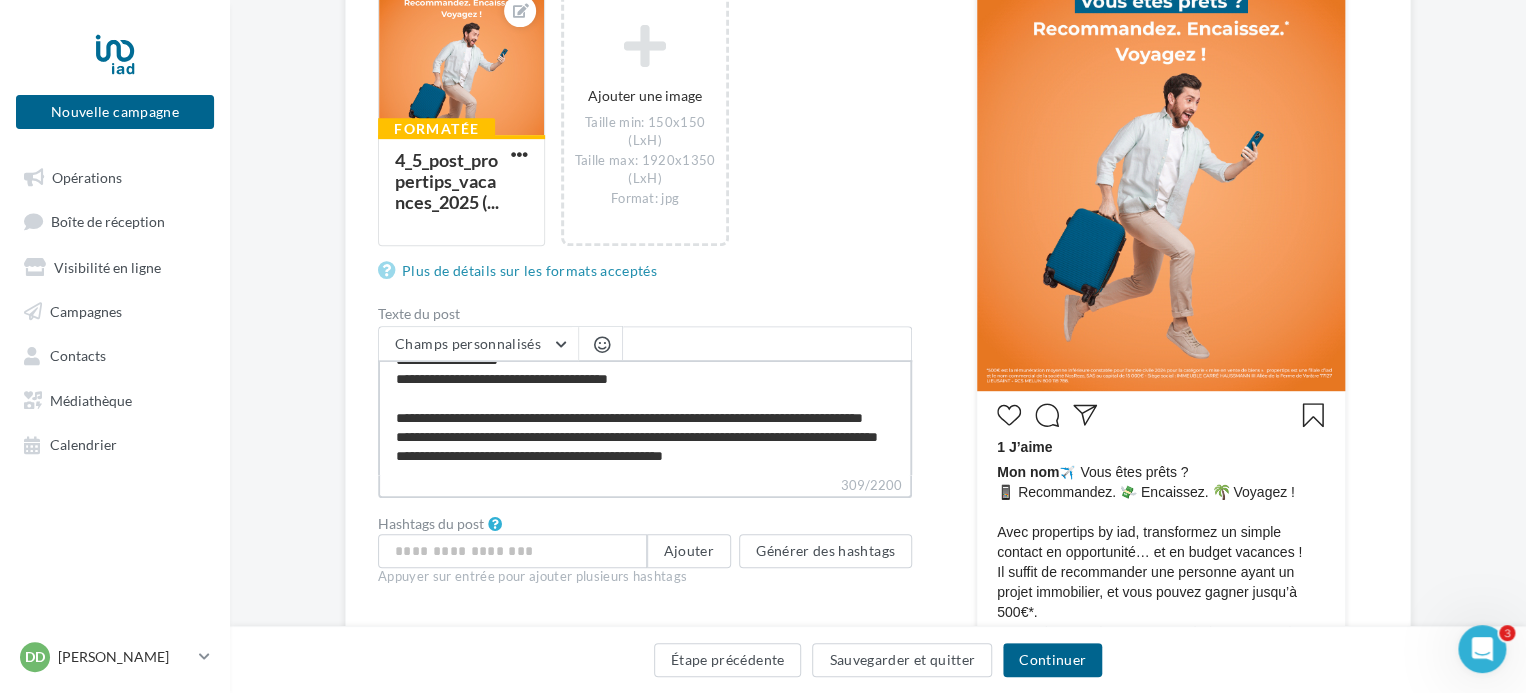 type on "**********" 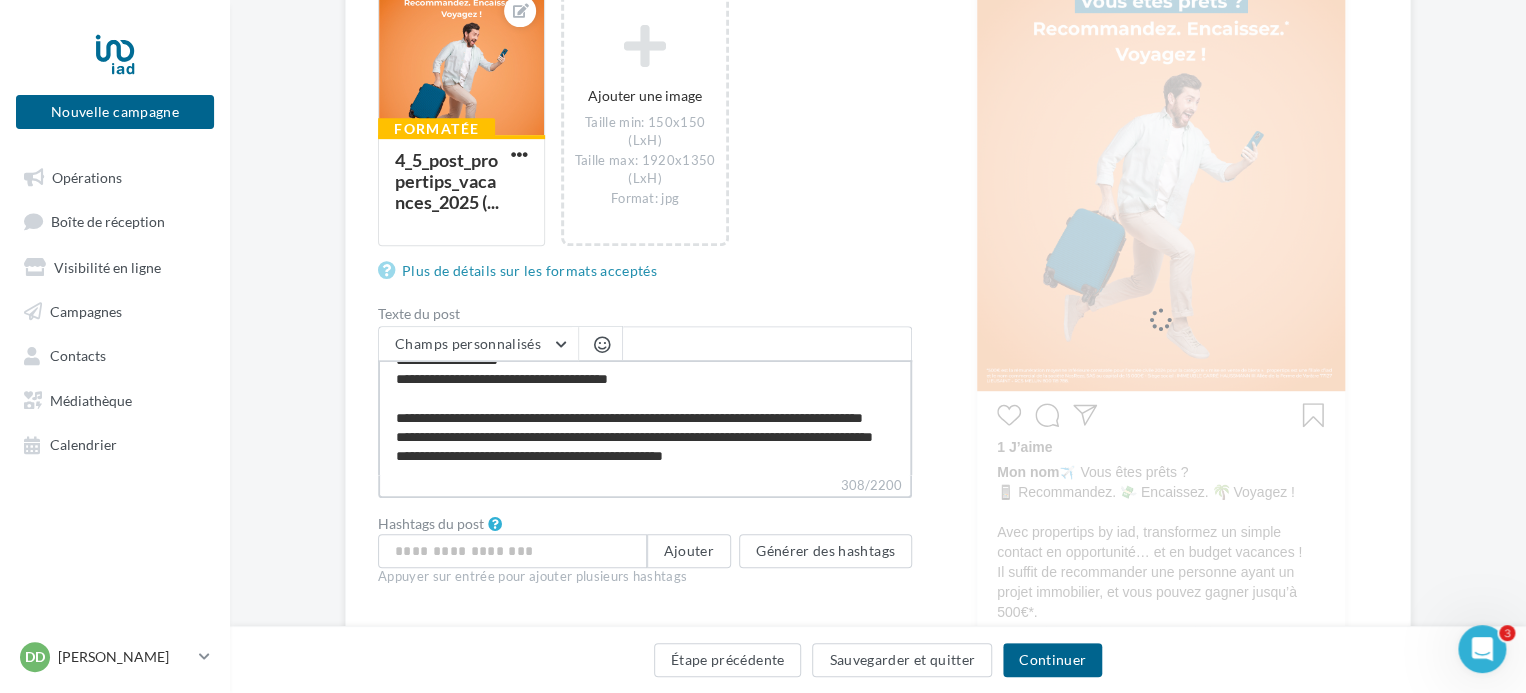 click on "**********" at bounding box center [645, 417] 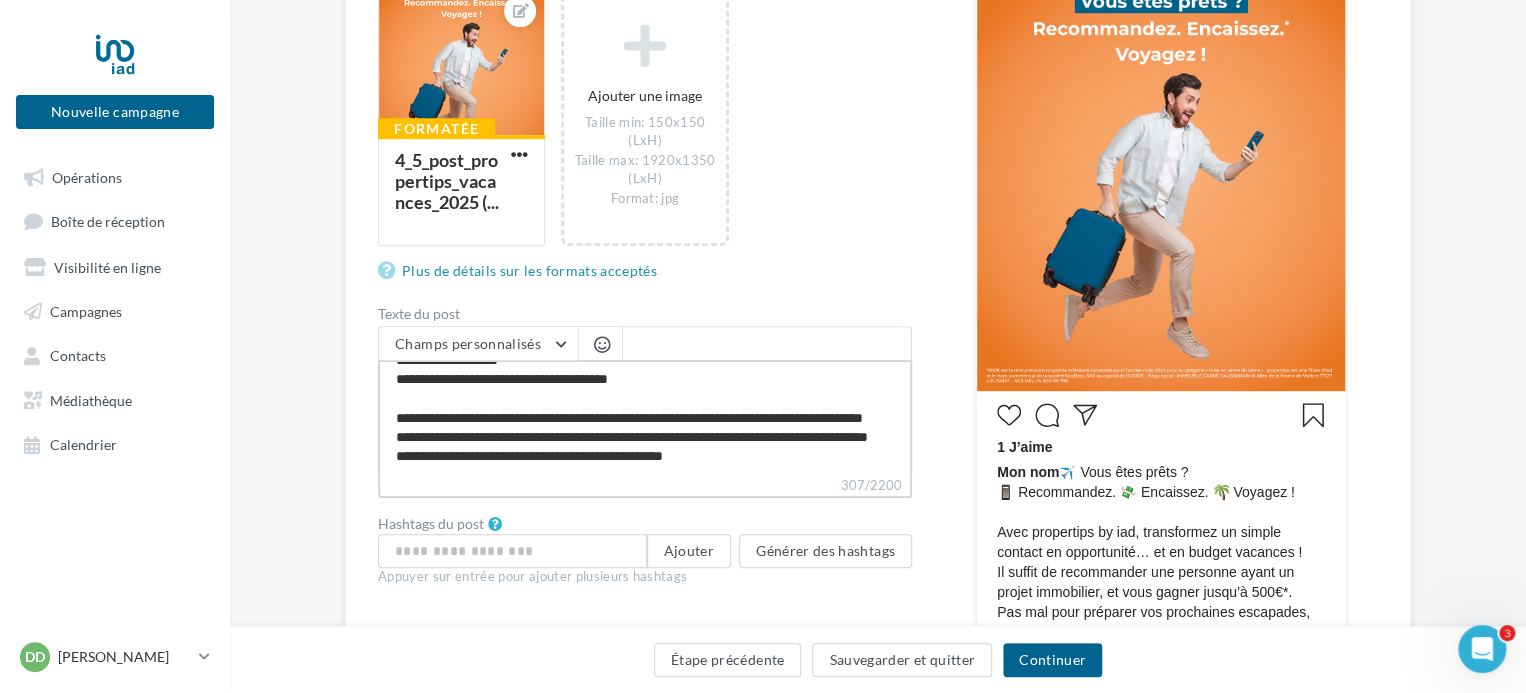 type on "**********" 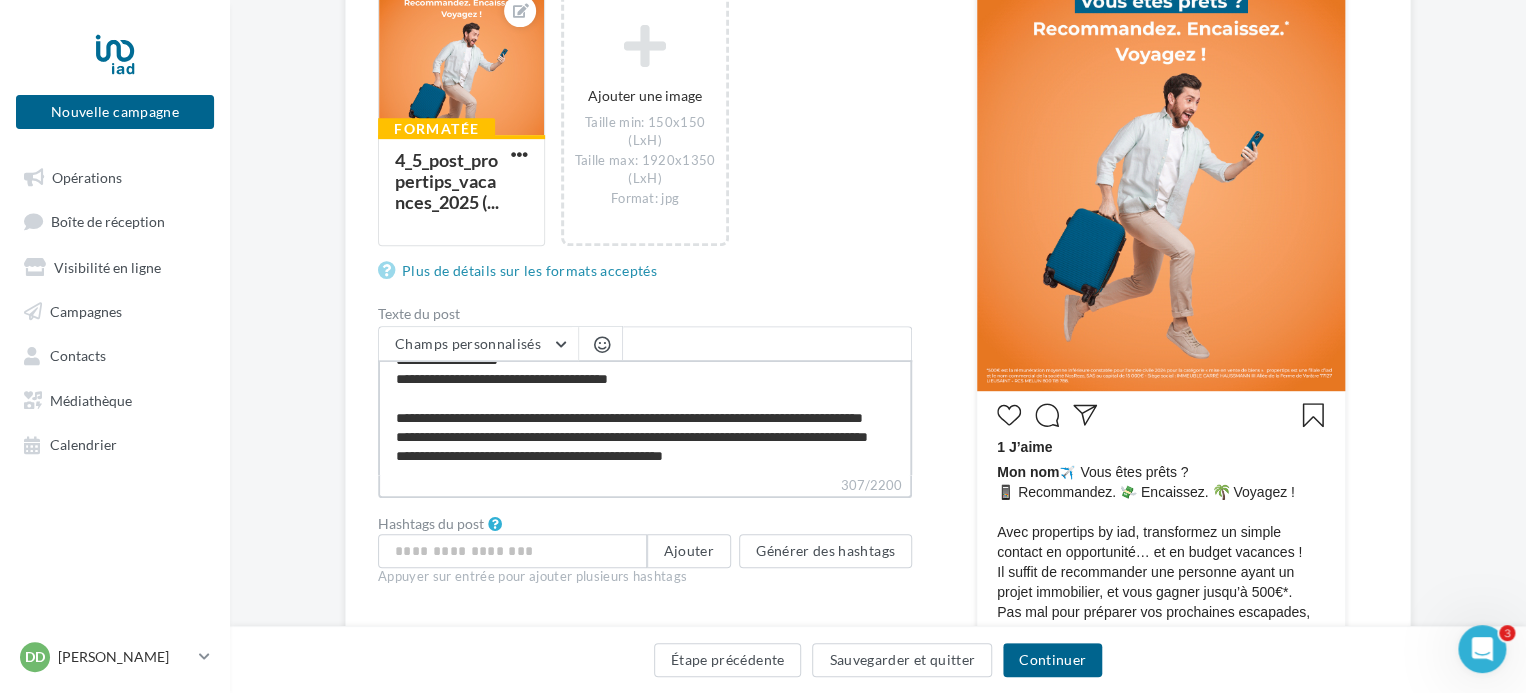 type on "**********" 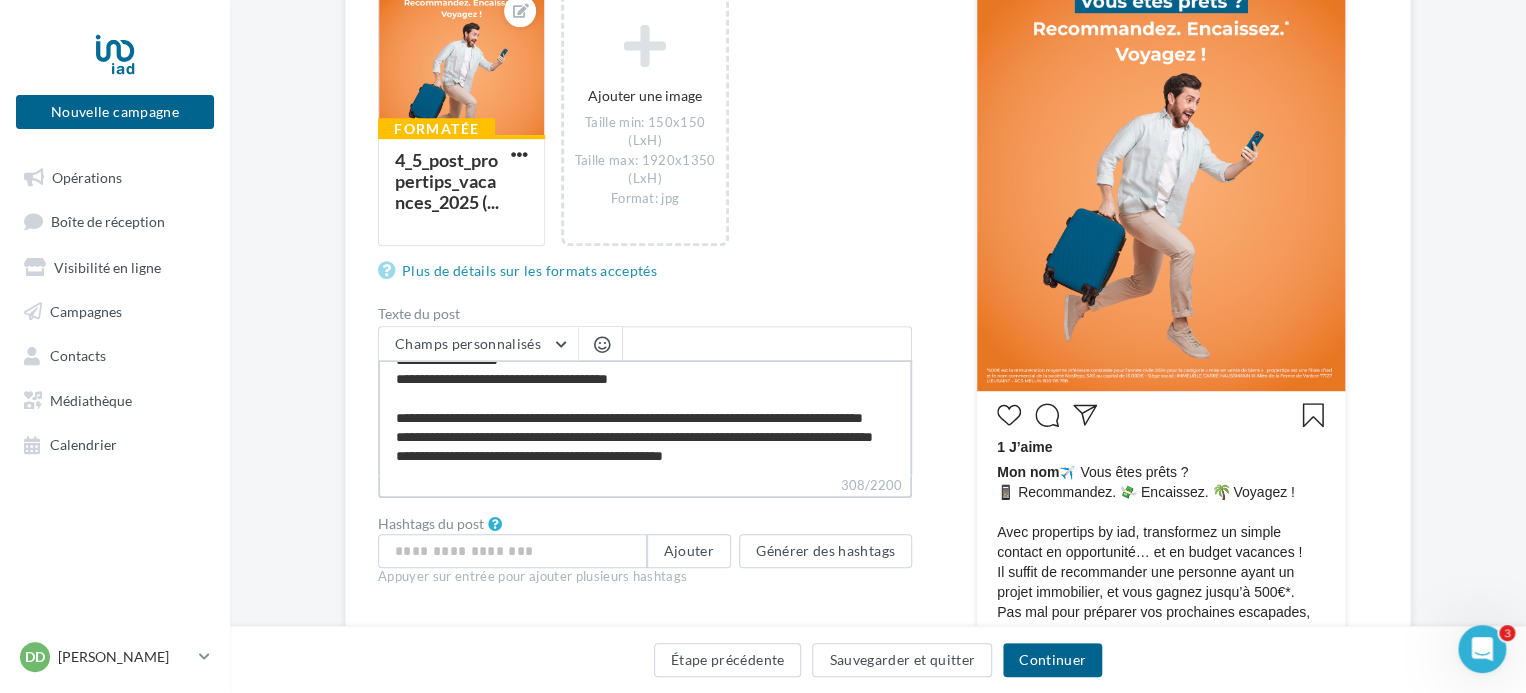 drag, startPoint x: 482, startPoint y: 438, endPoint x: 442, endPoint y: 436, distance: 40.04997 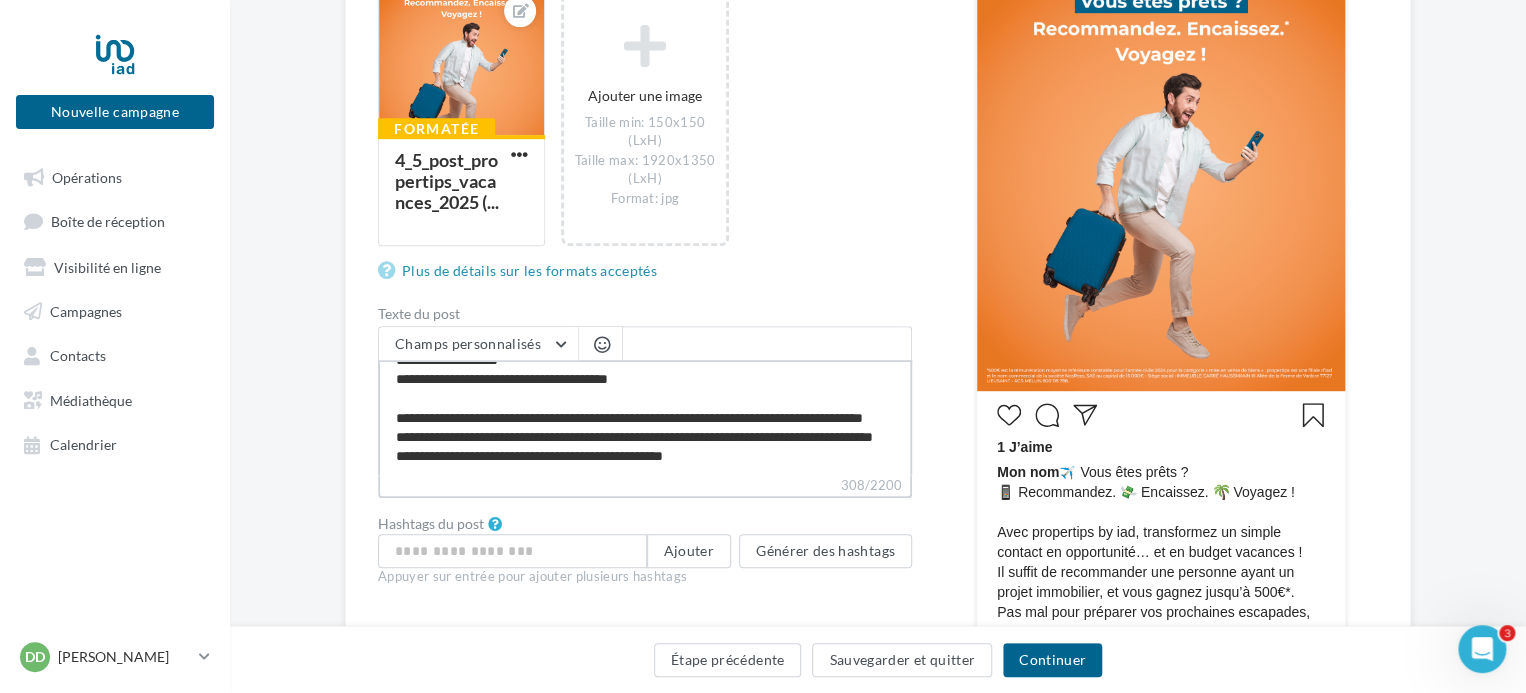 click on "**********" at bounding box center (645, 417) 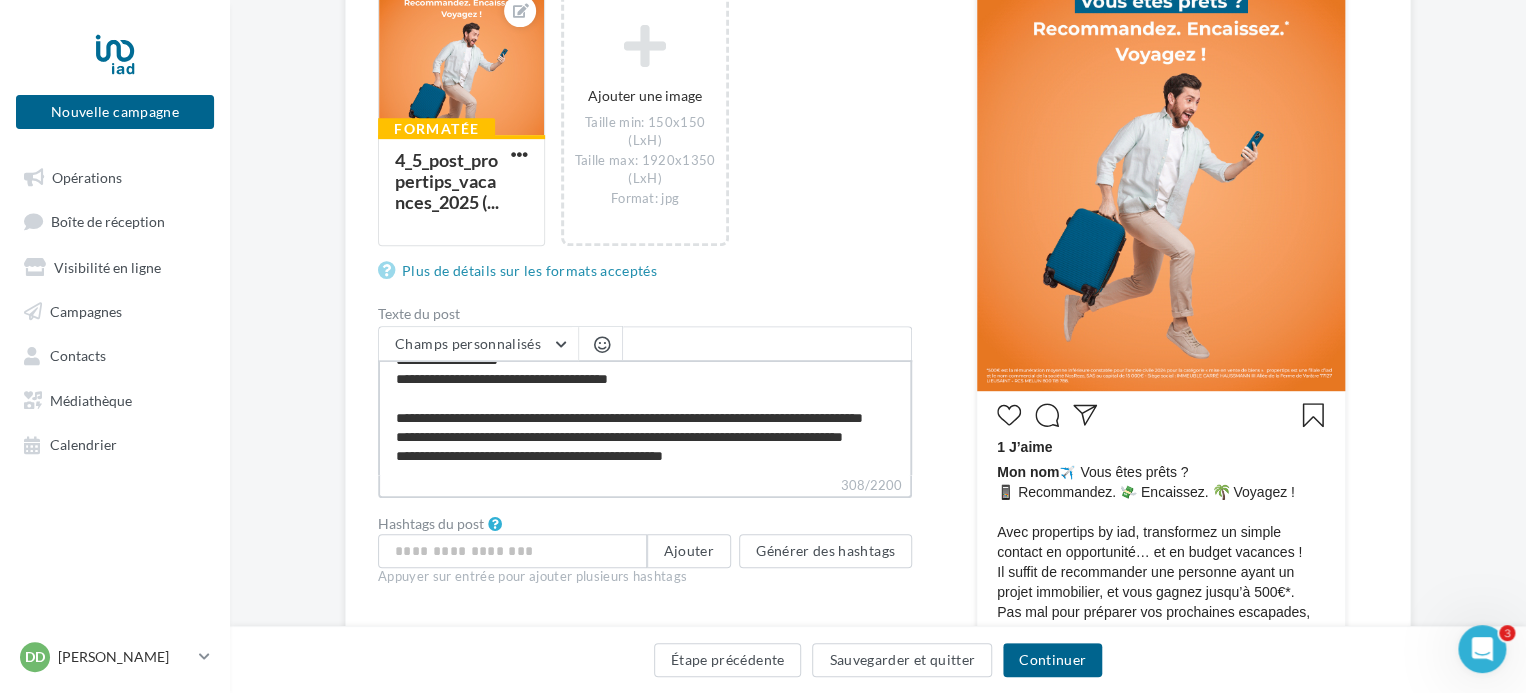 type on "**********" 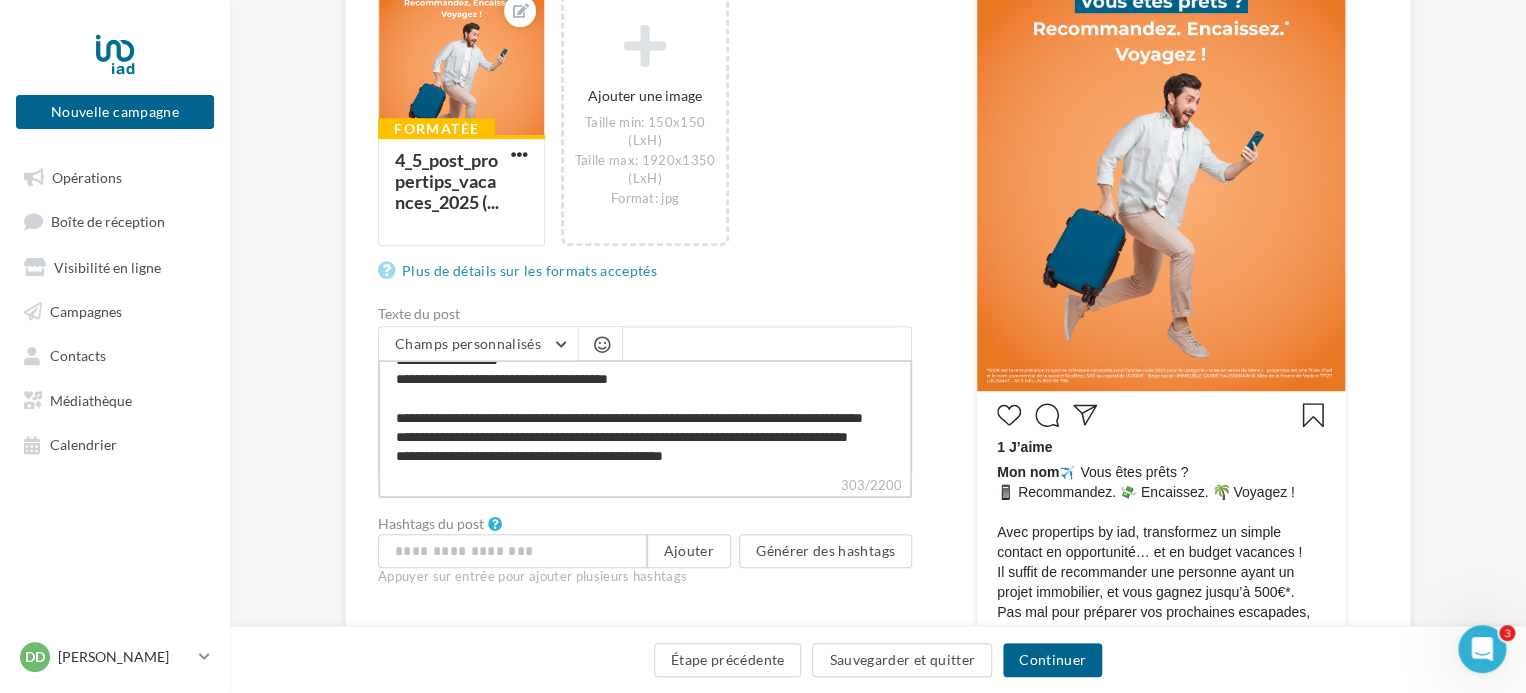 type on "**********" 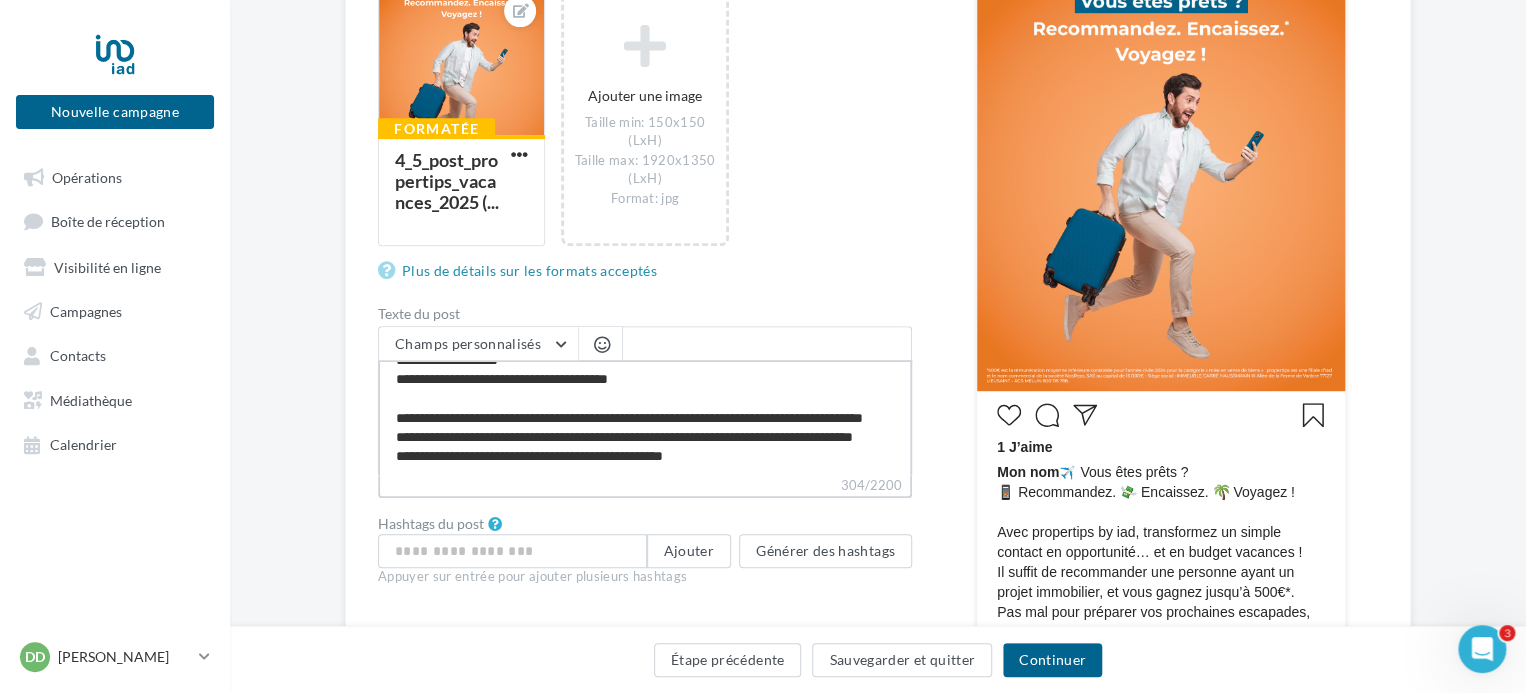 type on "**********" 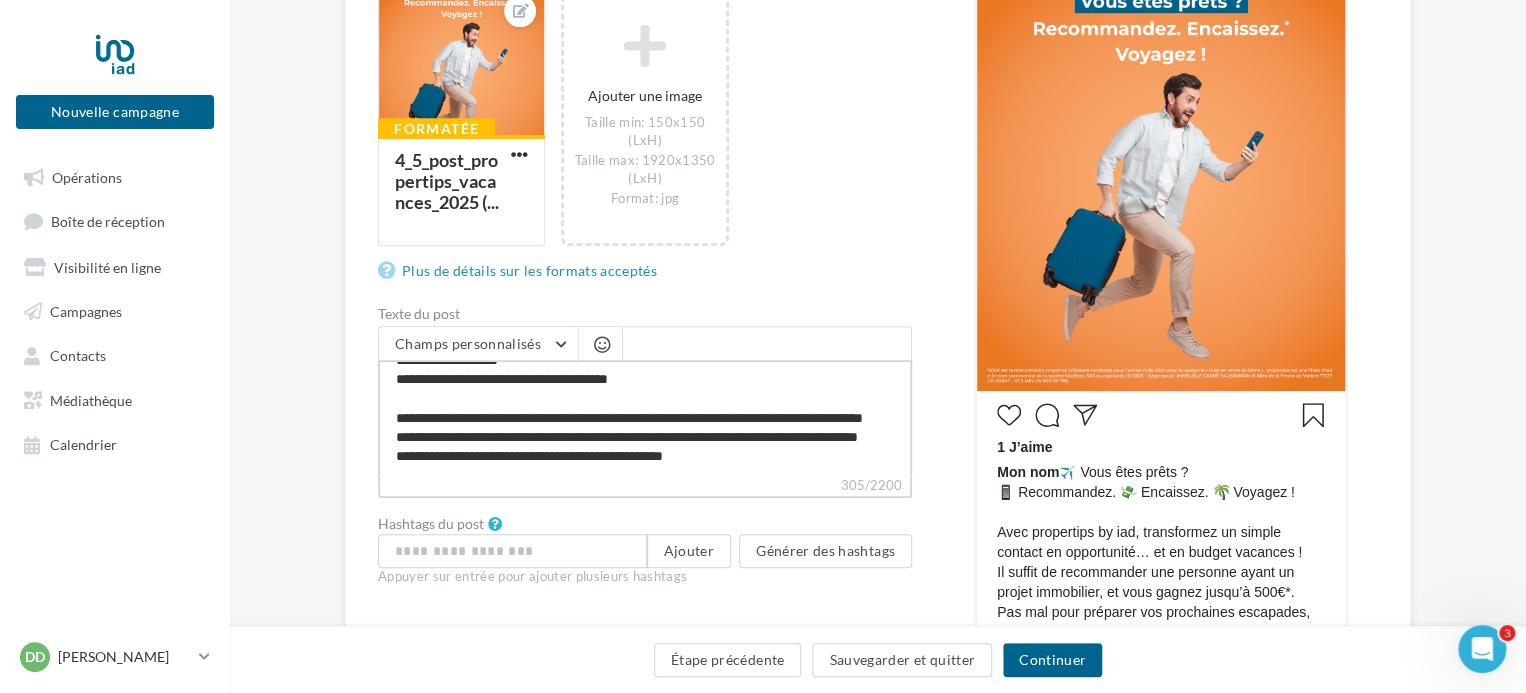 type on "**********" 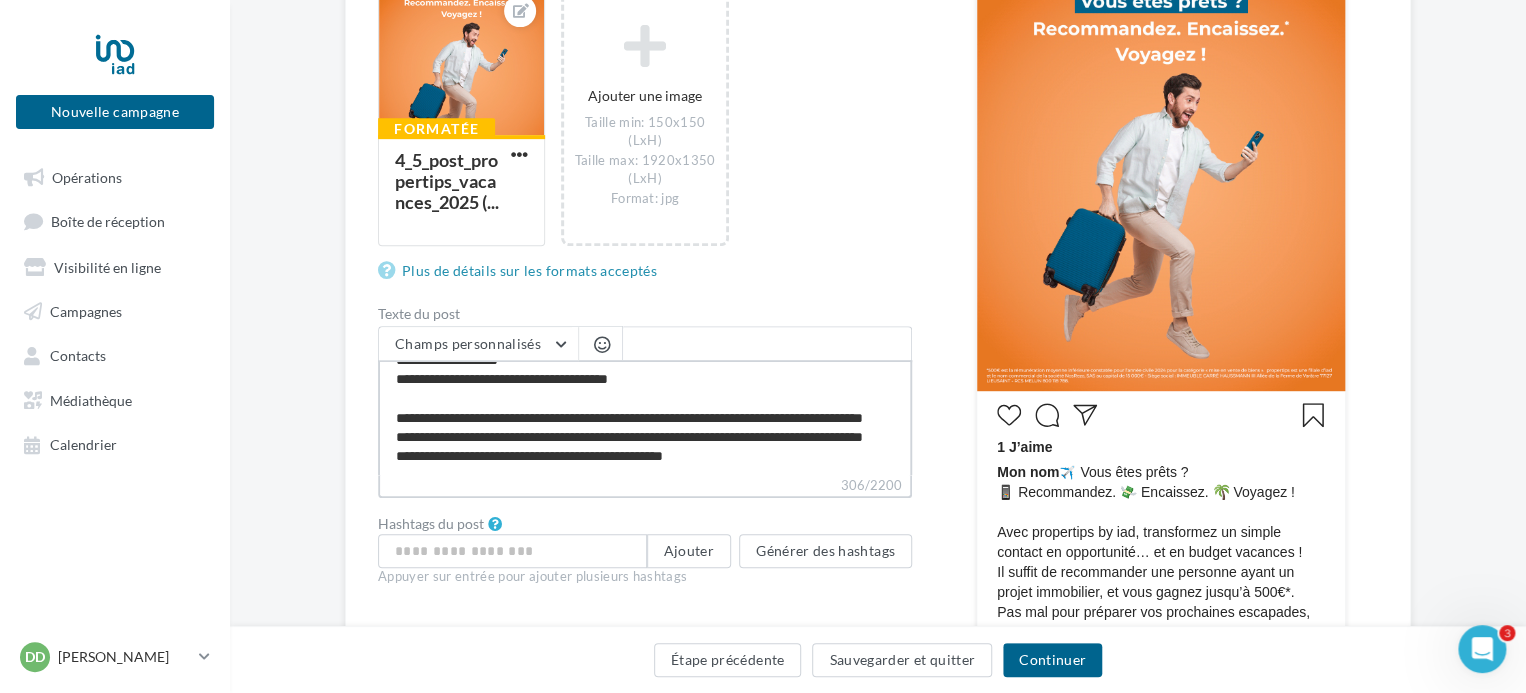 type on "**********" 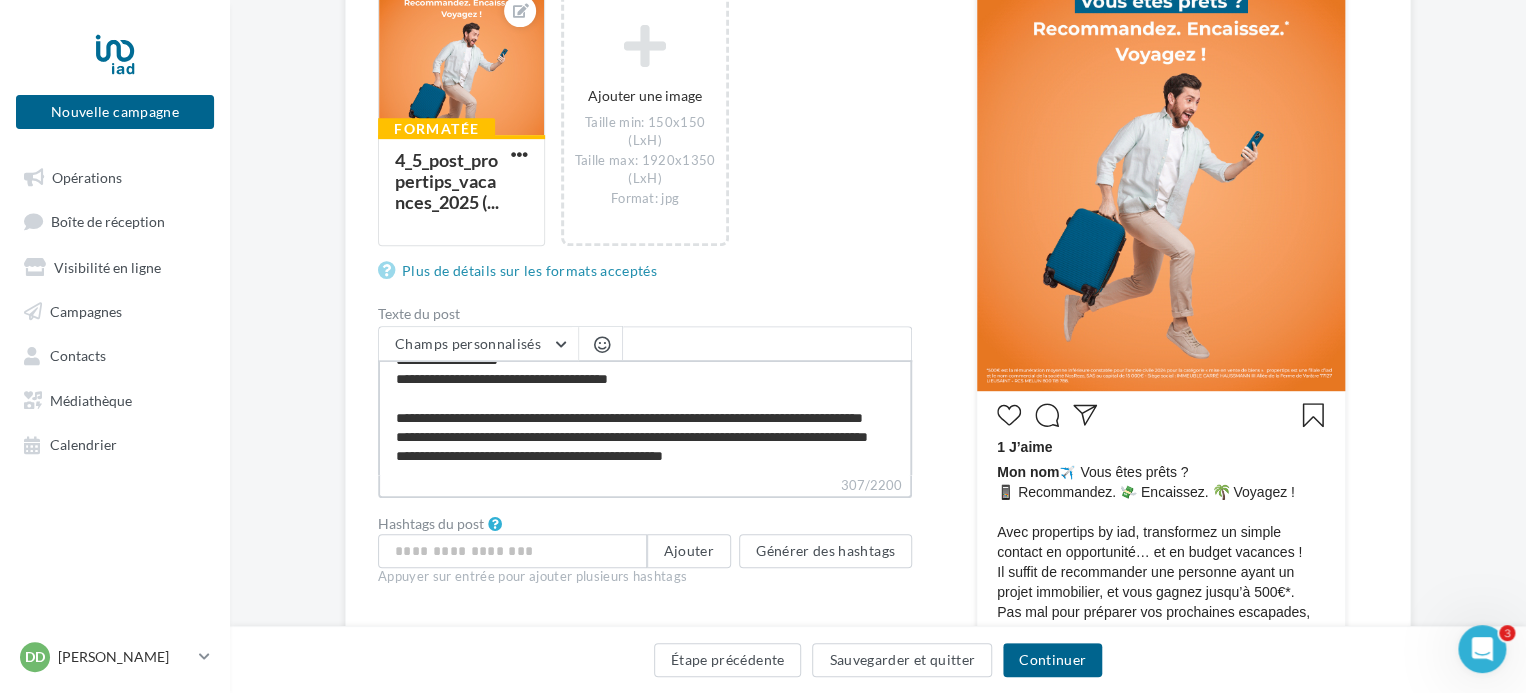 type on "**********" 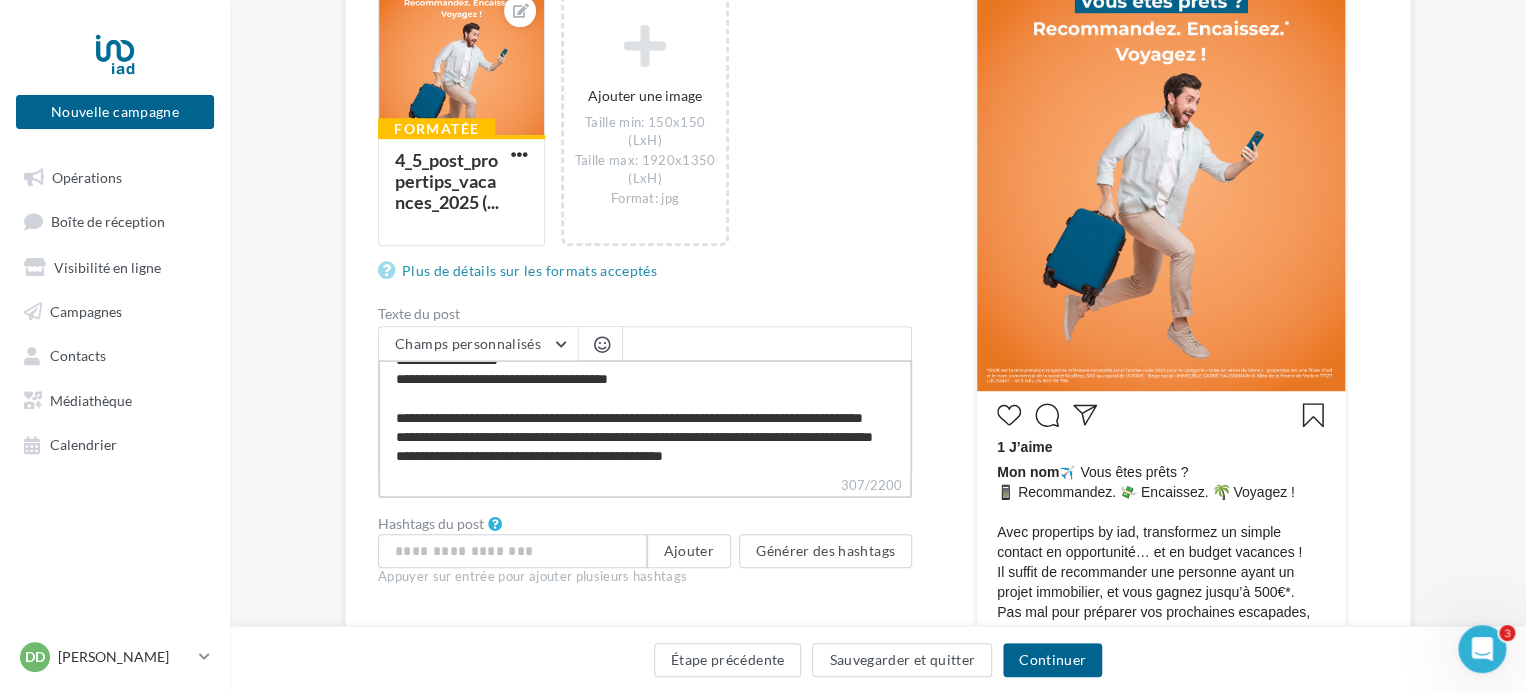 type on "**********" 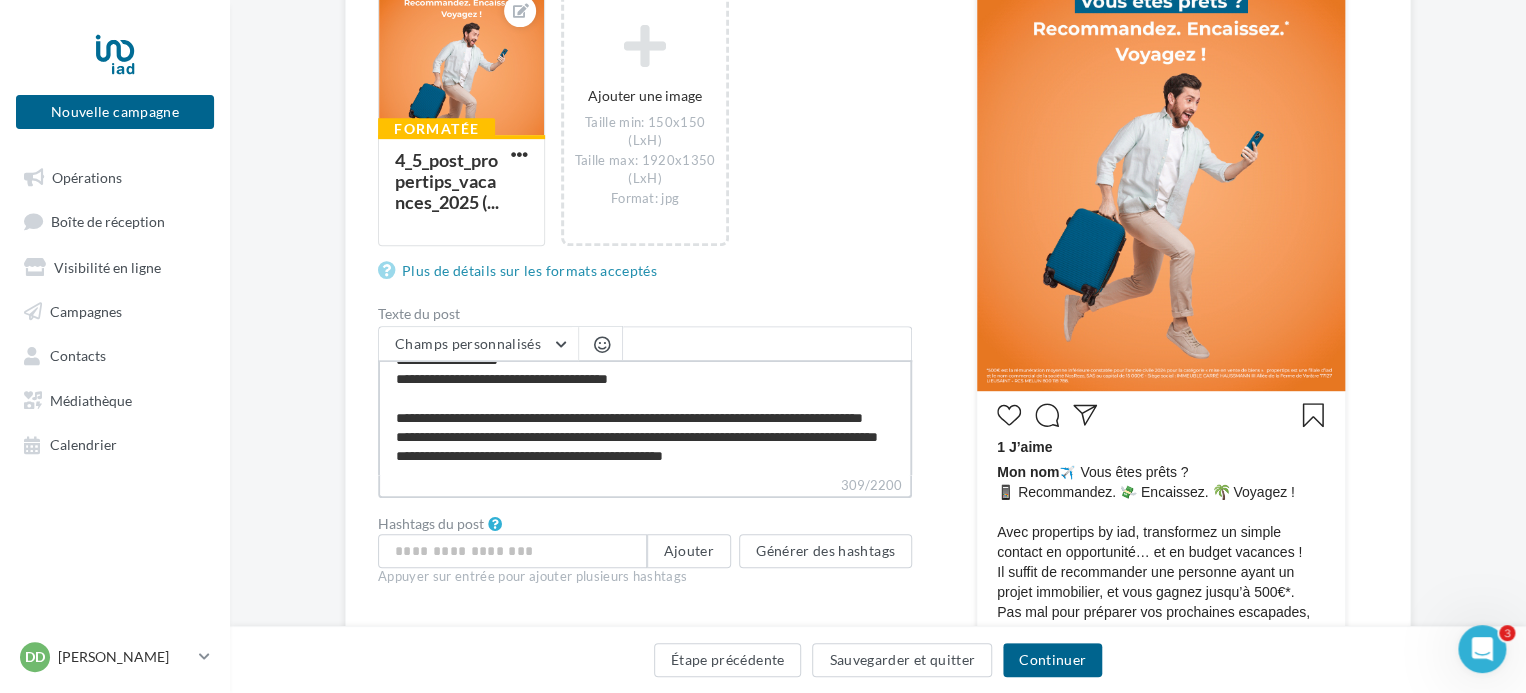 type on "**********" 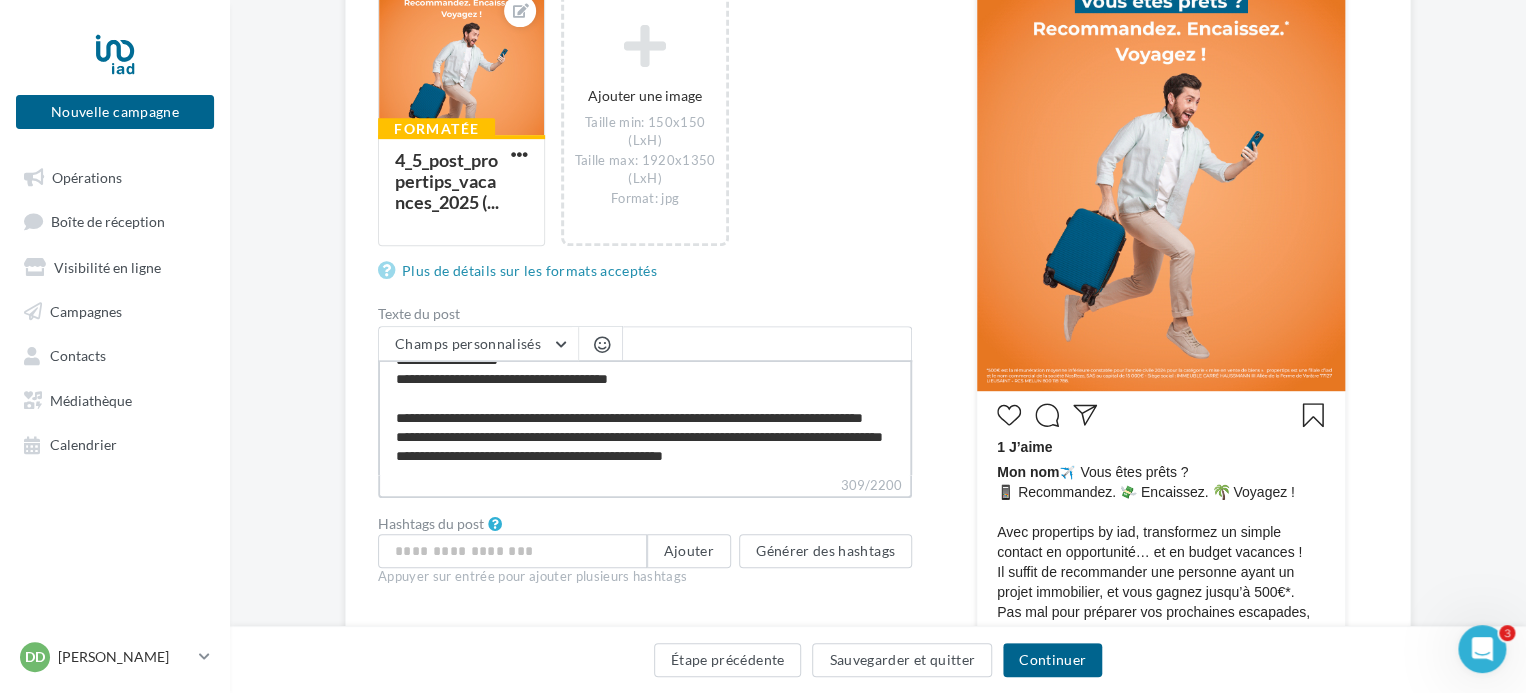 type on "**********" 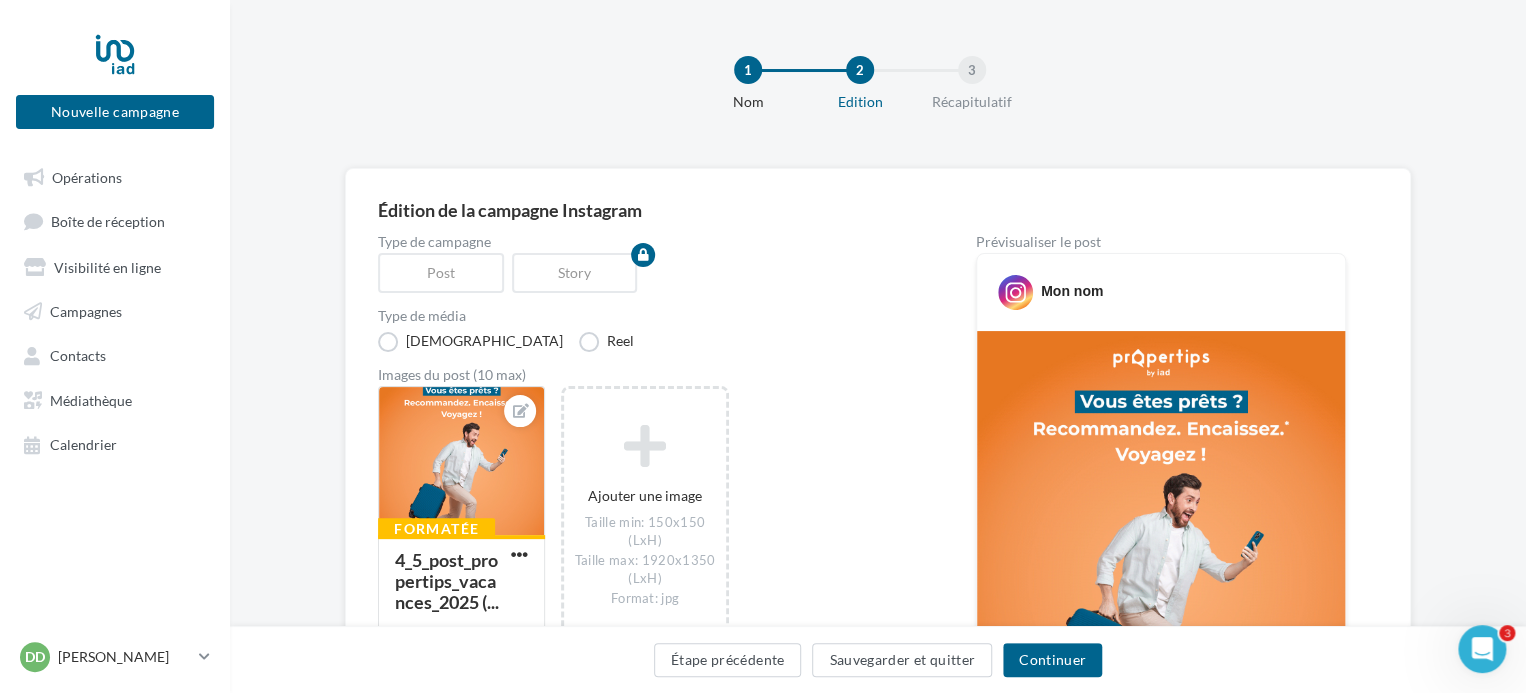 scroll, scrollTop: 100, scrollLeft: 0, axis: vertical 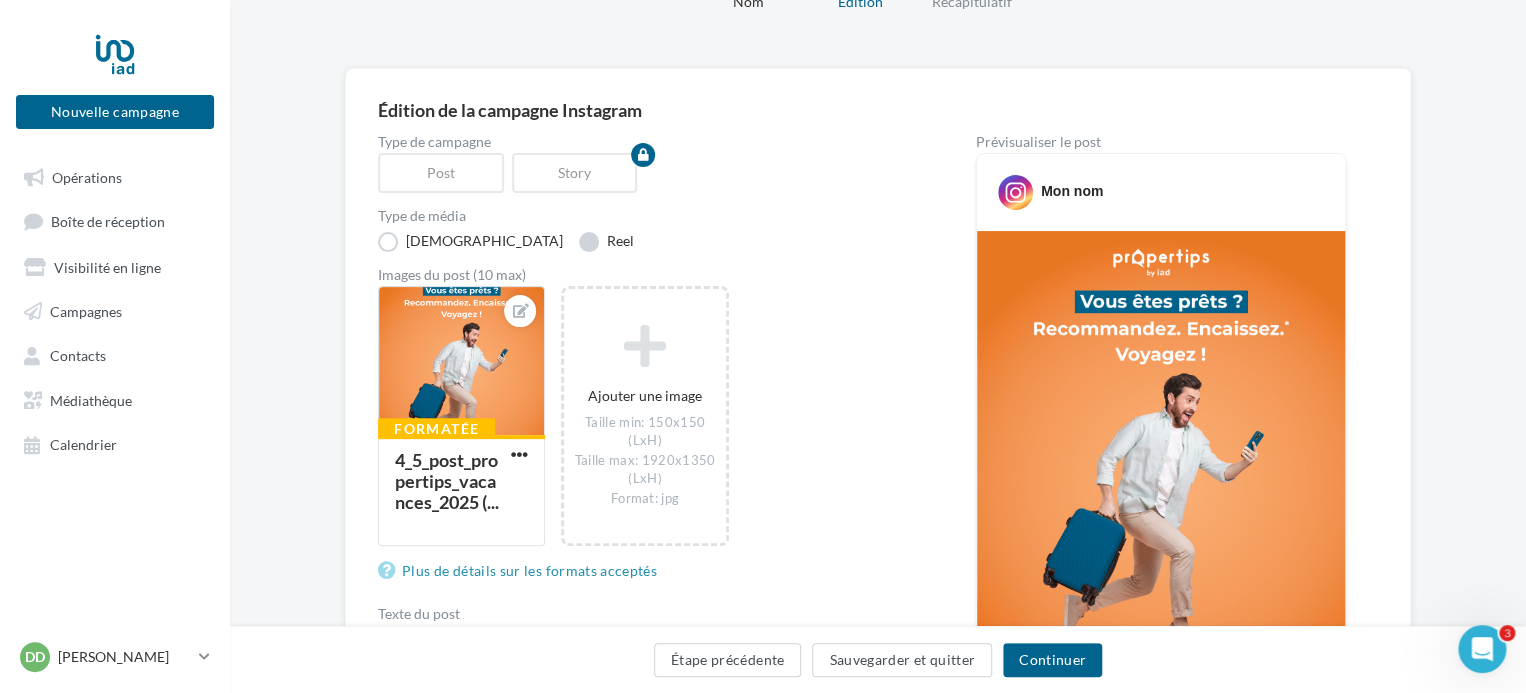type on "**********" 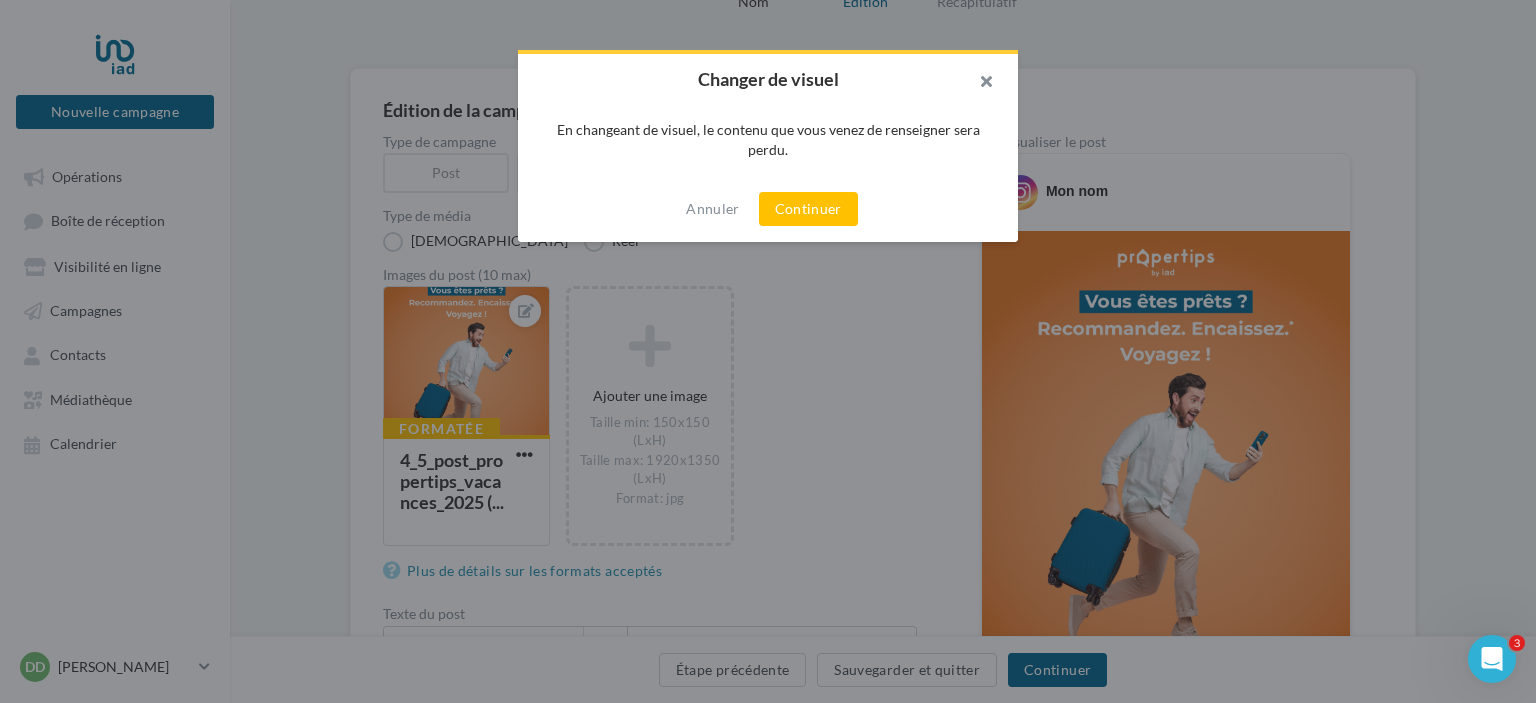 click at bounding box center [978, 84] 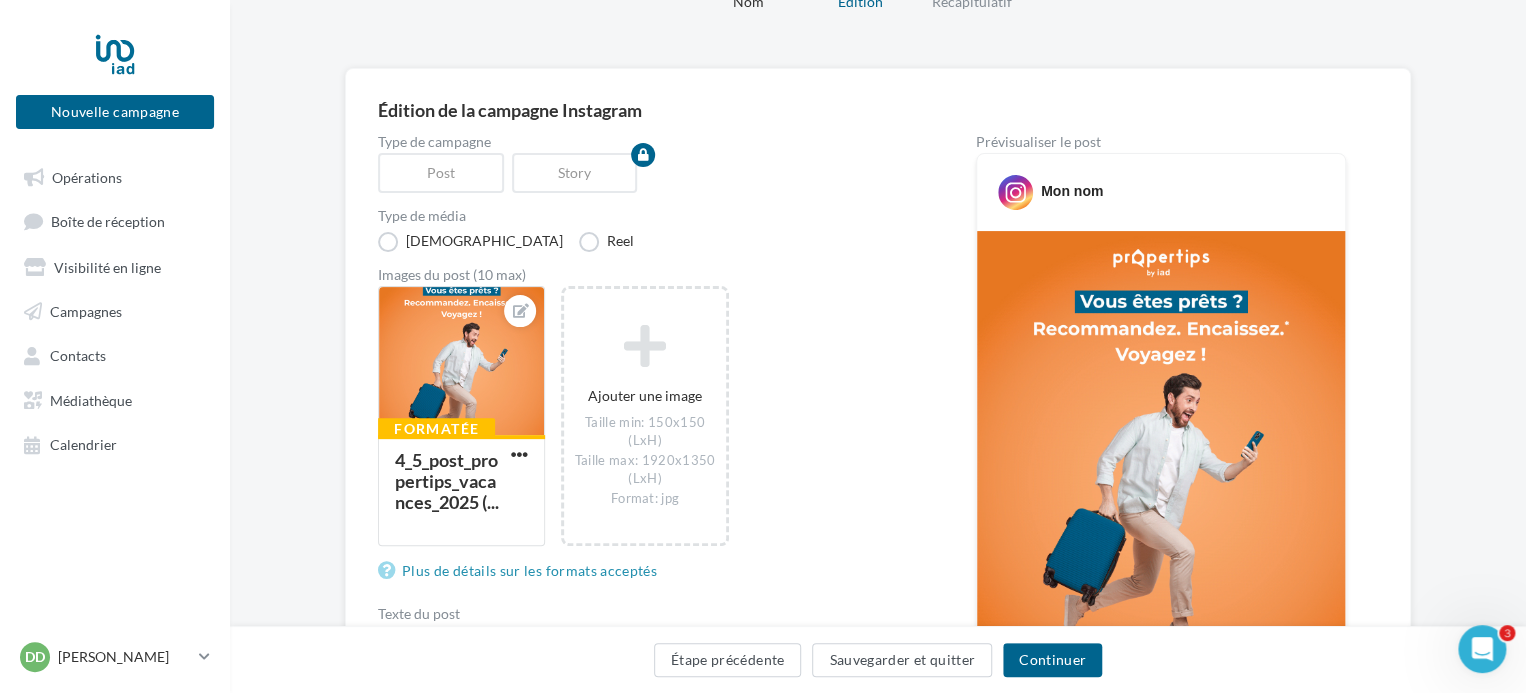 click on "Formatée       4_5_post_propertips_vacances_2025 (...                              Ajouter une image     Taille min: 150x150 (LxH)   Taille max: 1920x1350 (LxH)   Format: jpg" at bounding box center (653, 426) 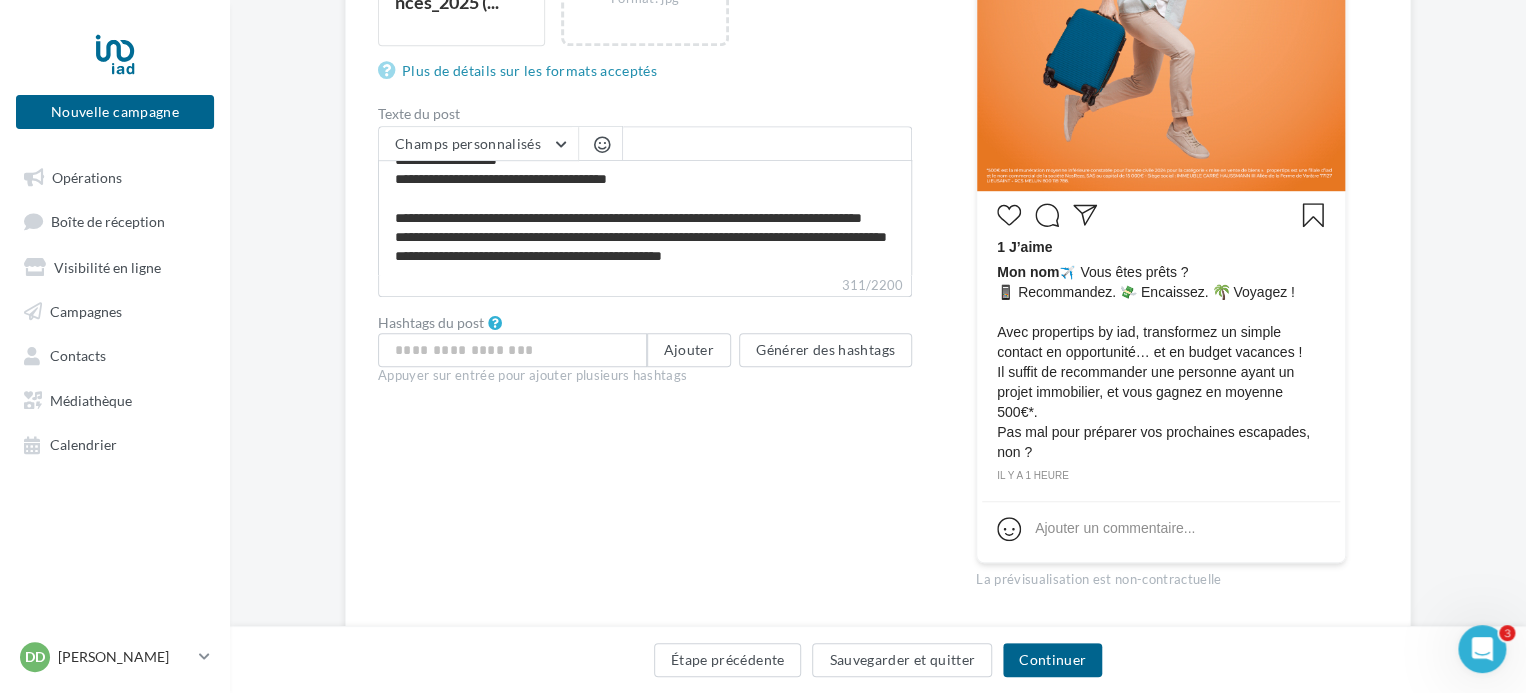 scroll, scrollTop: 663, scrollLeft: 0, axis: vertical 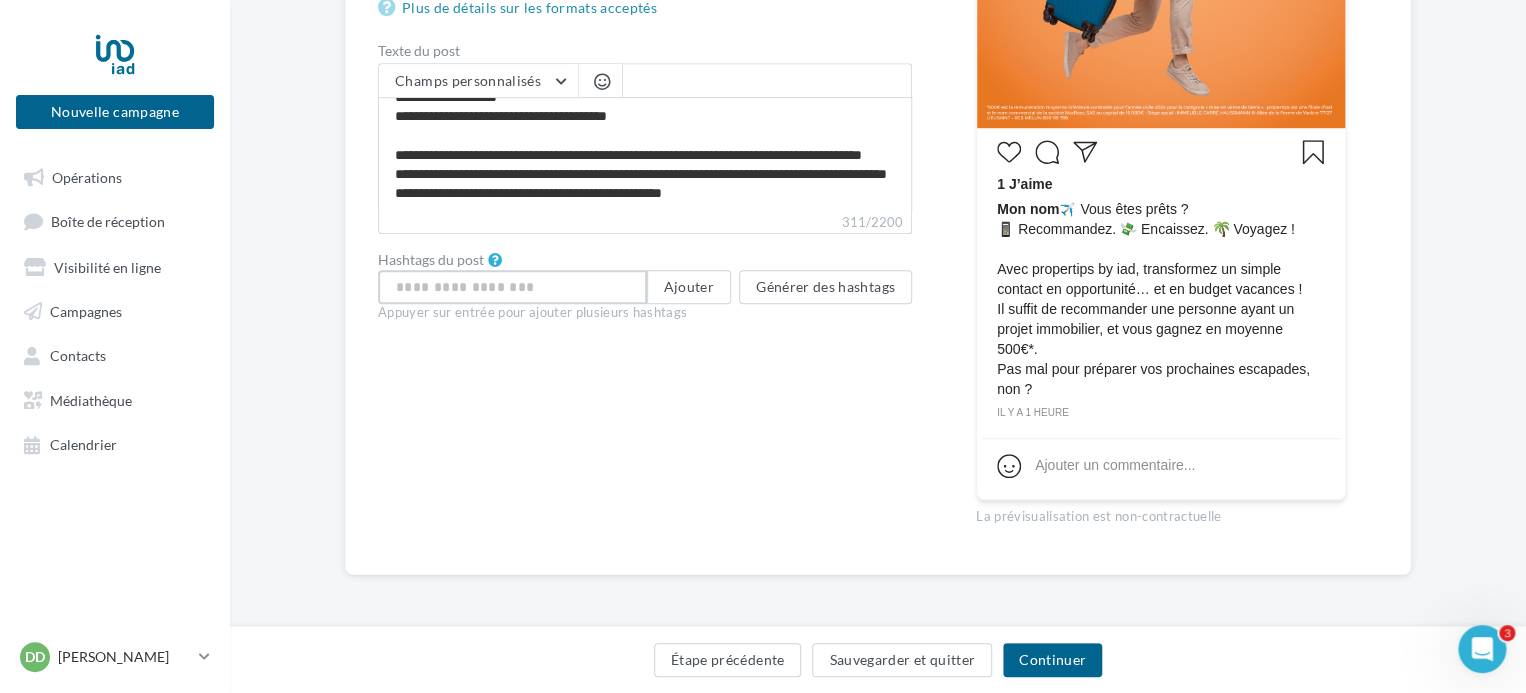 click at bounding box center [512, 287] 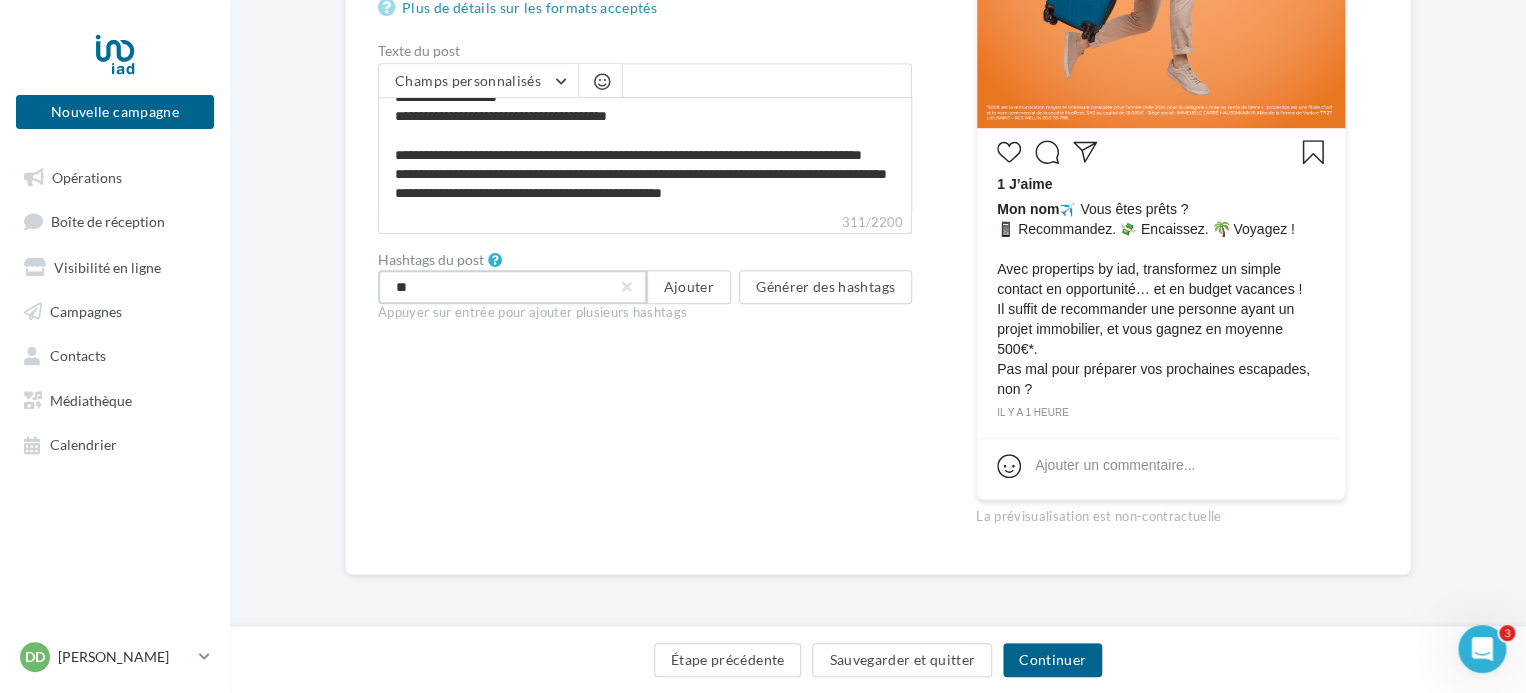 type on "*" 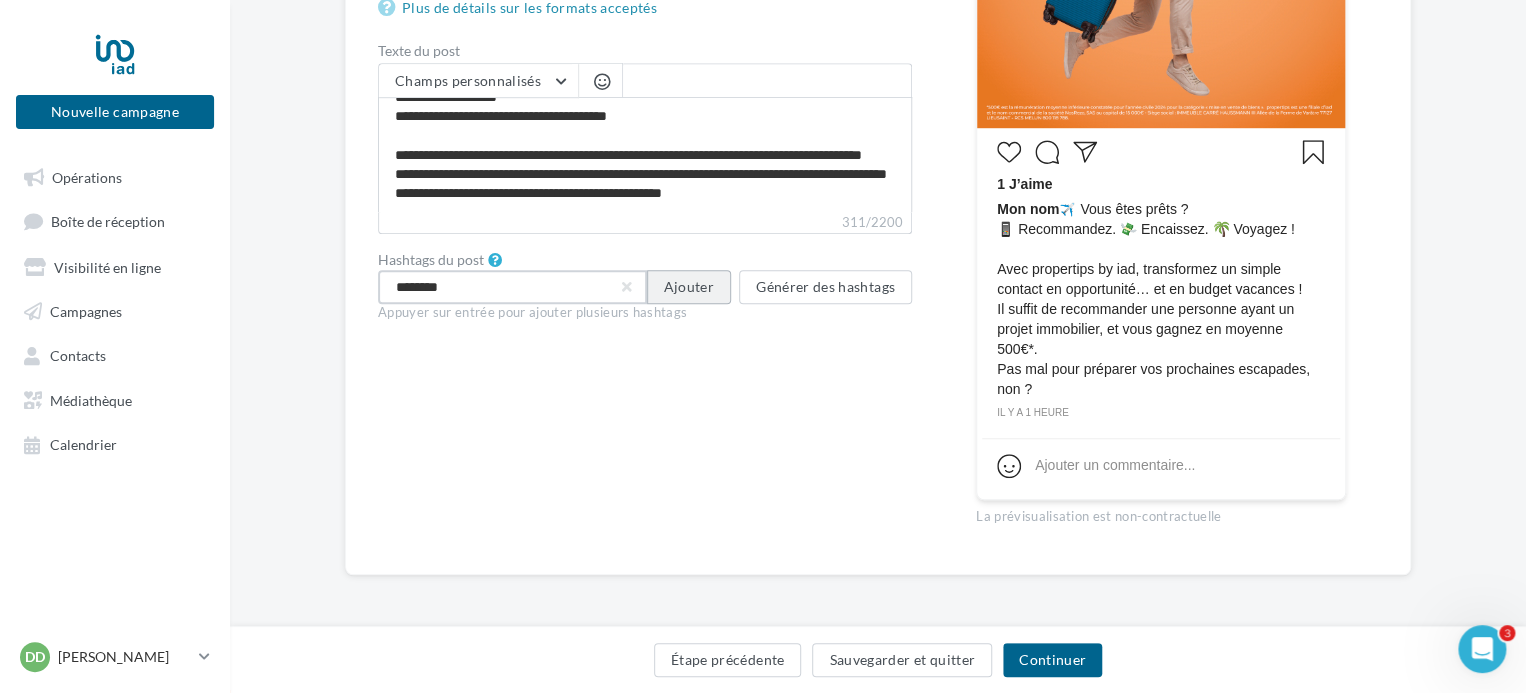 type on "********" 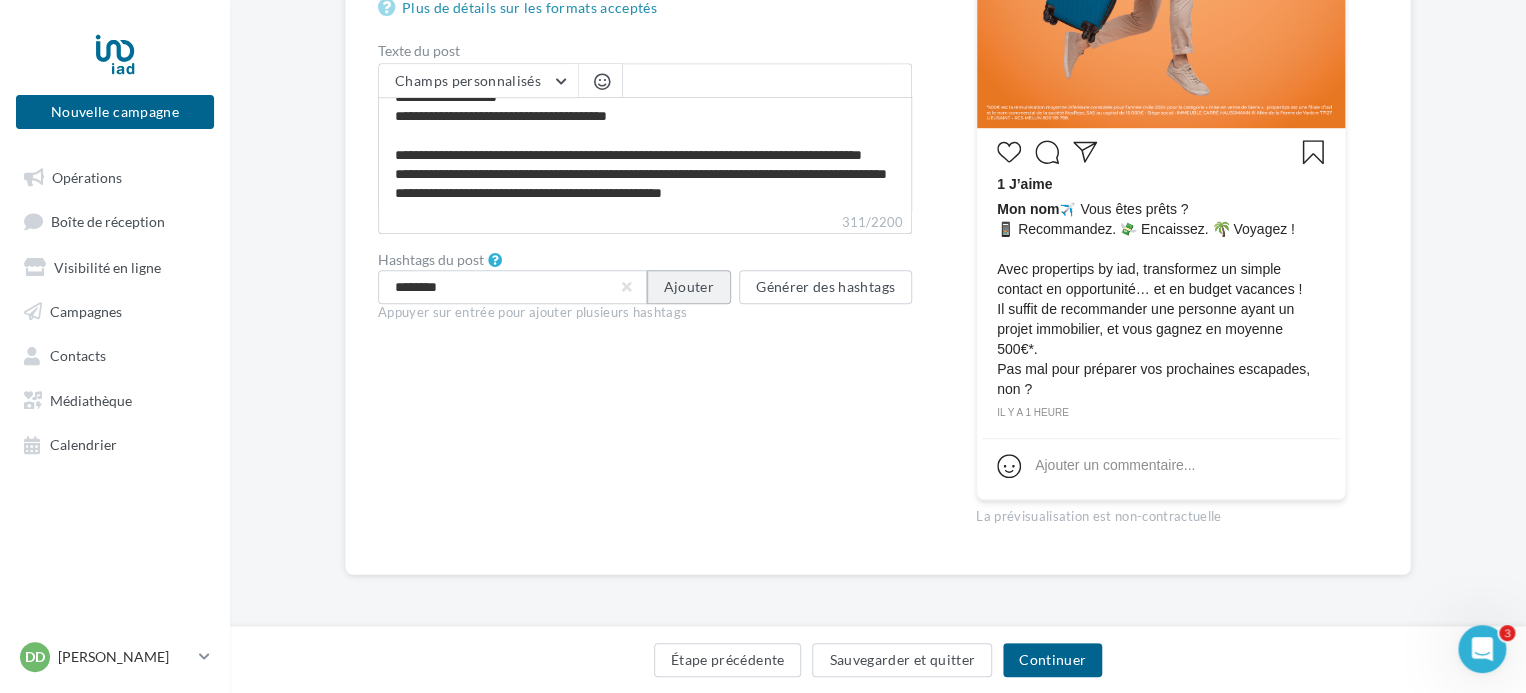 click on "Ajouter" at bounding box center (689, 287) 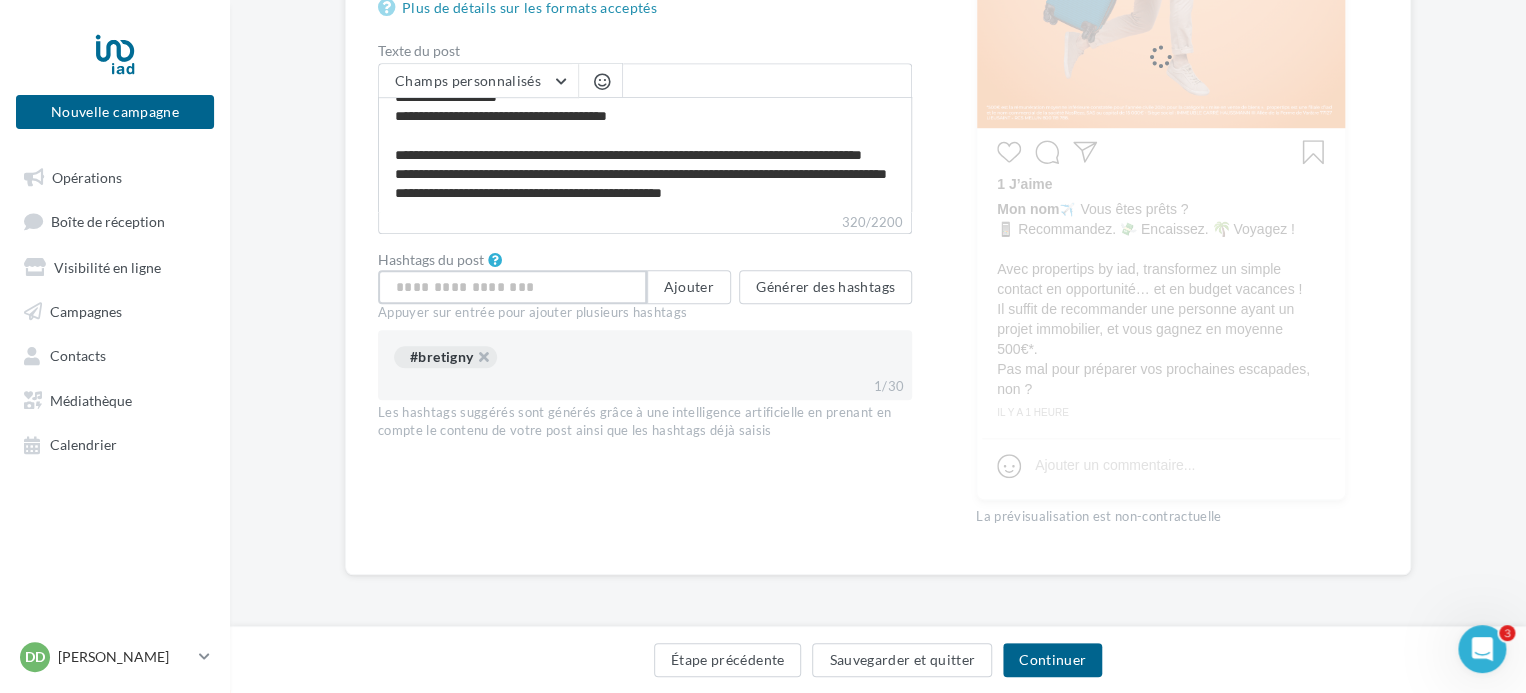 click at bounding box center (512, 287) 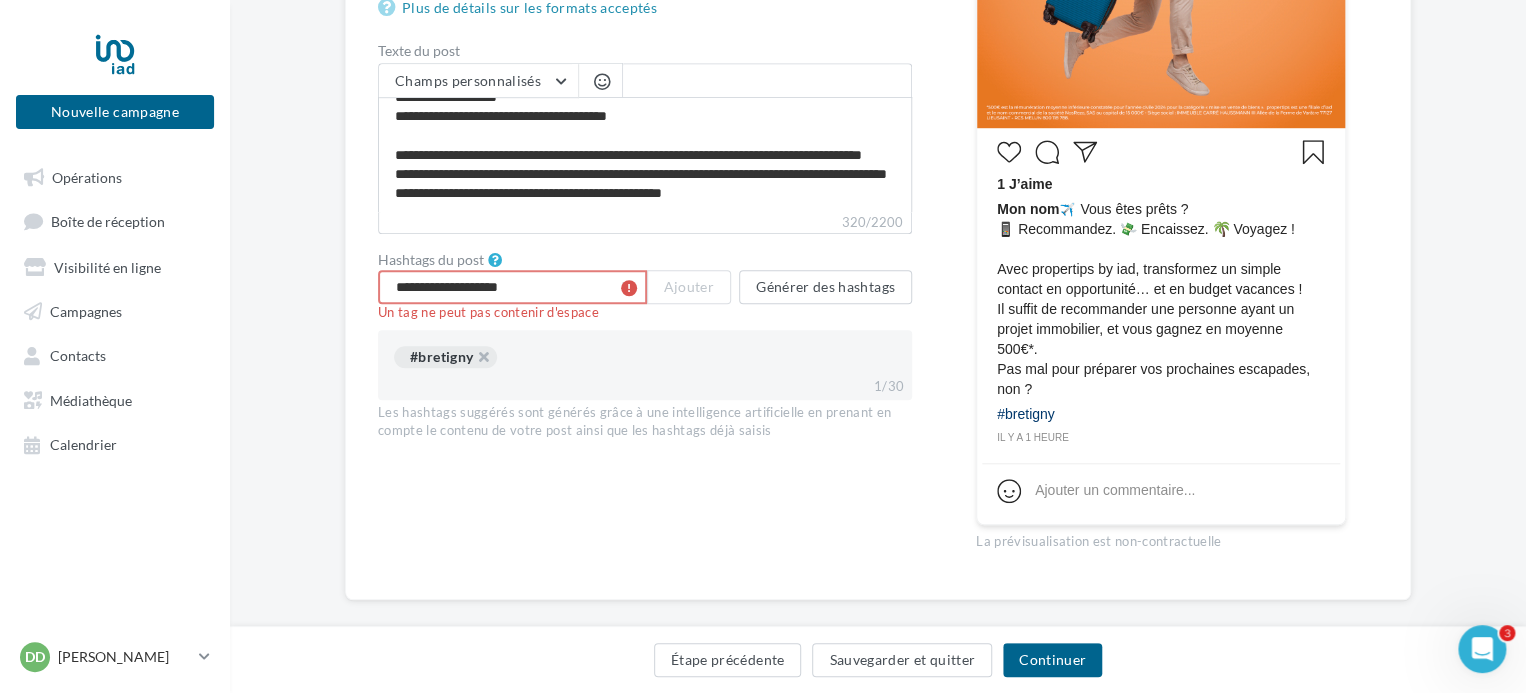 click on "**********" at bounding box center (512, 287) 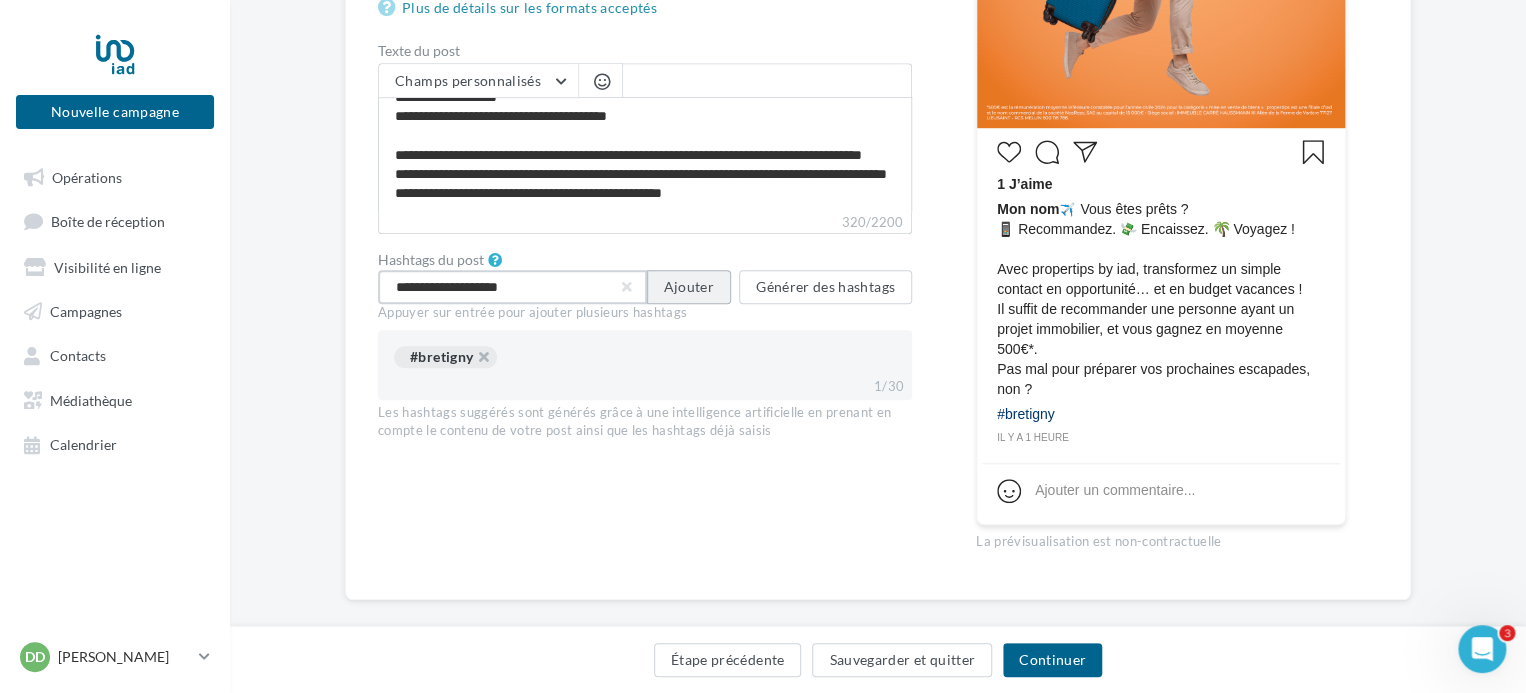 type on "**********" 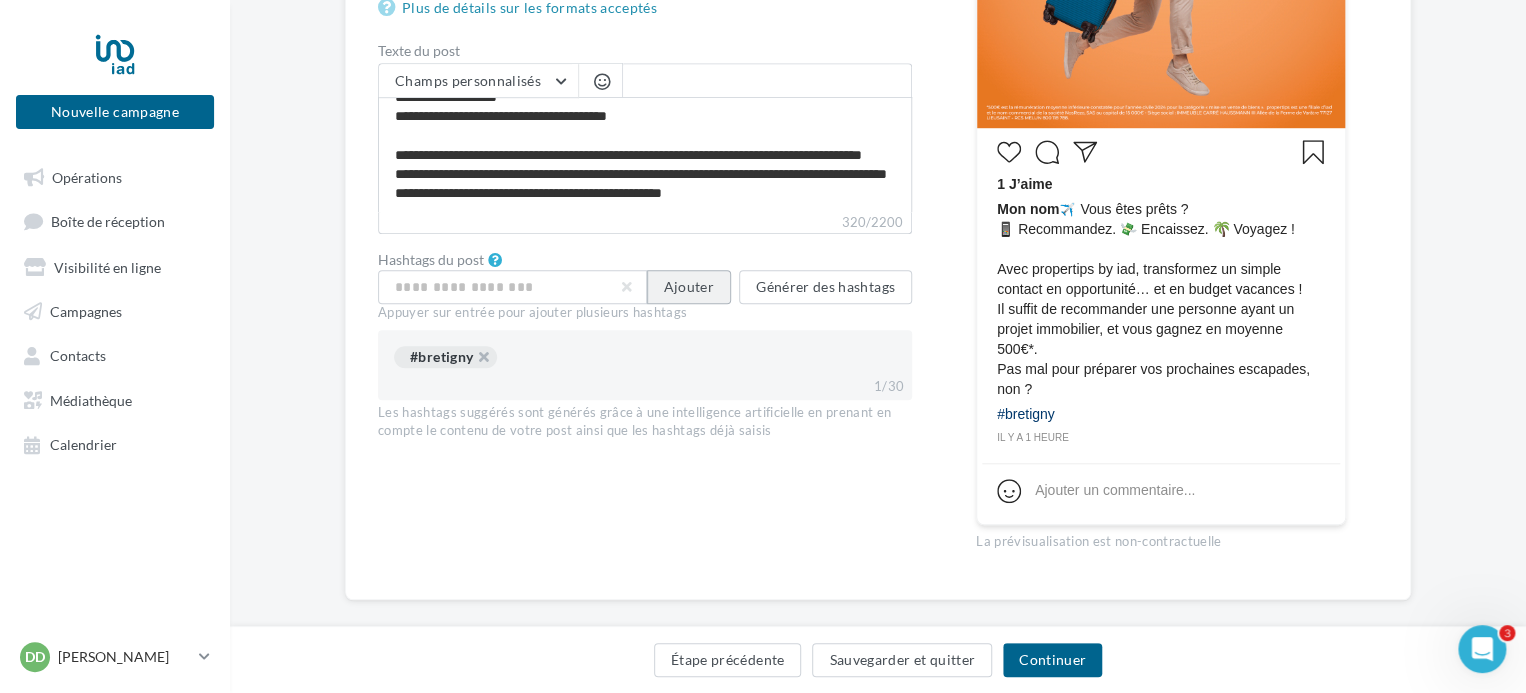 click on "Ajouter" at bounding box center [689, 287] 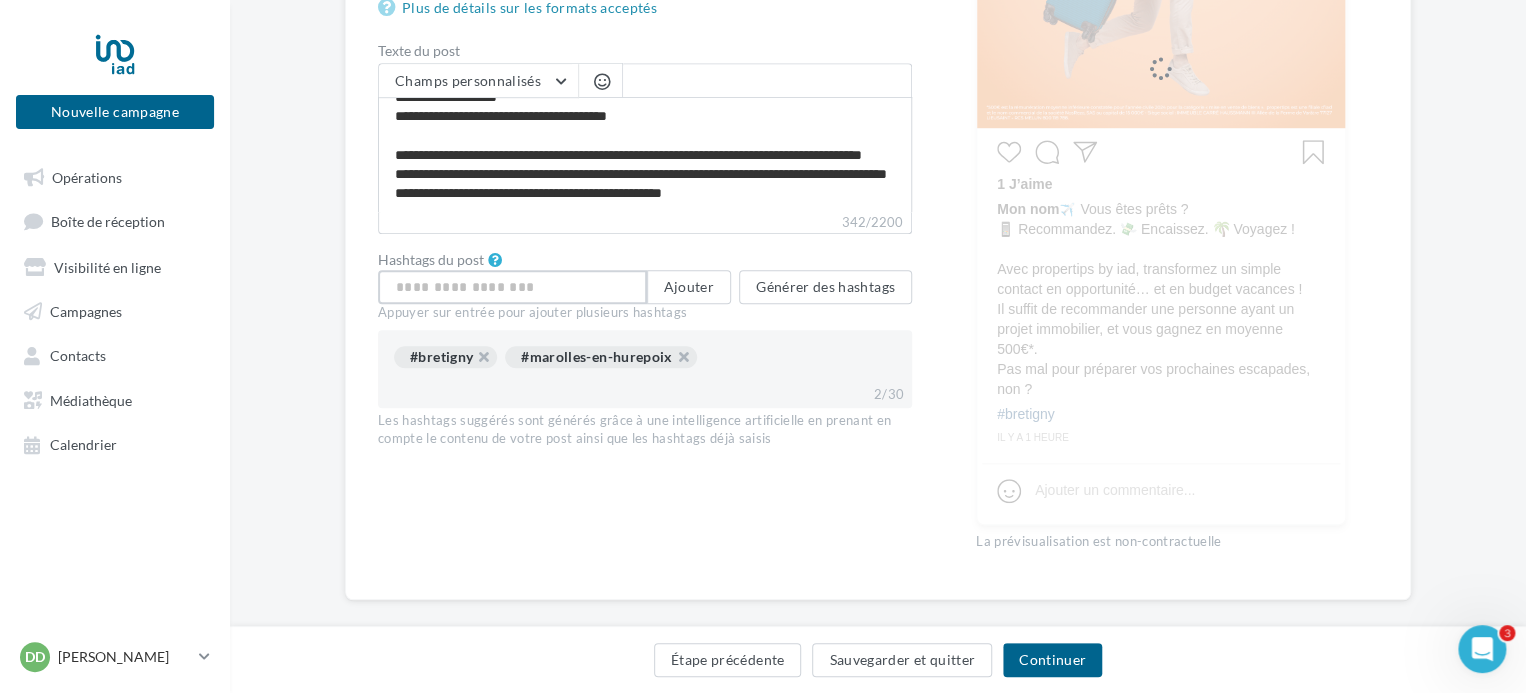 click at bounding box center (512, 287) 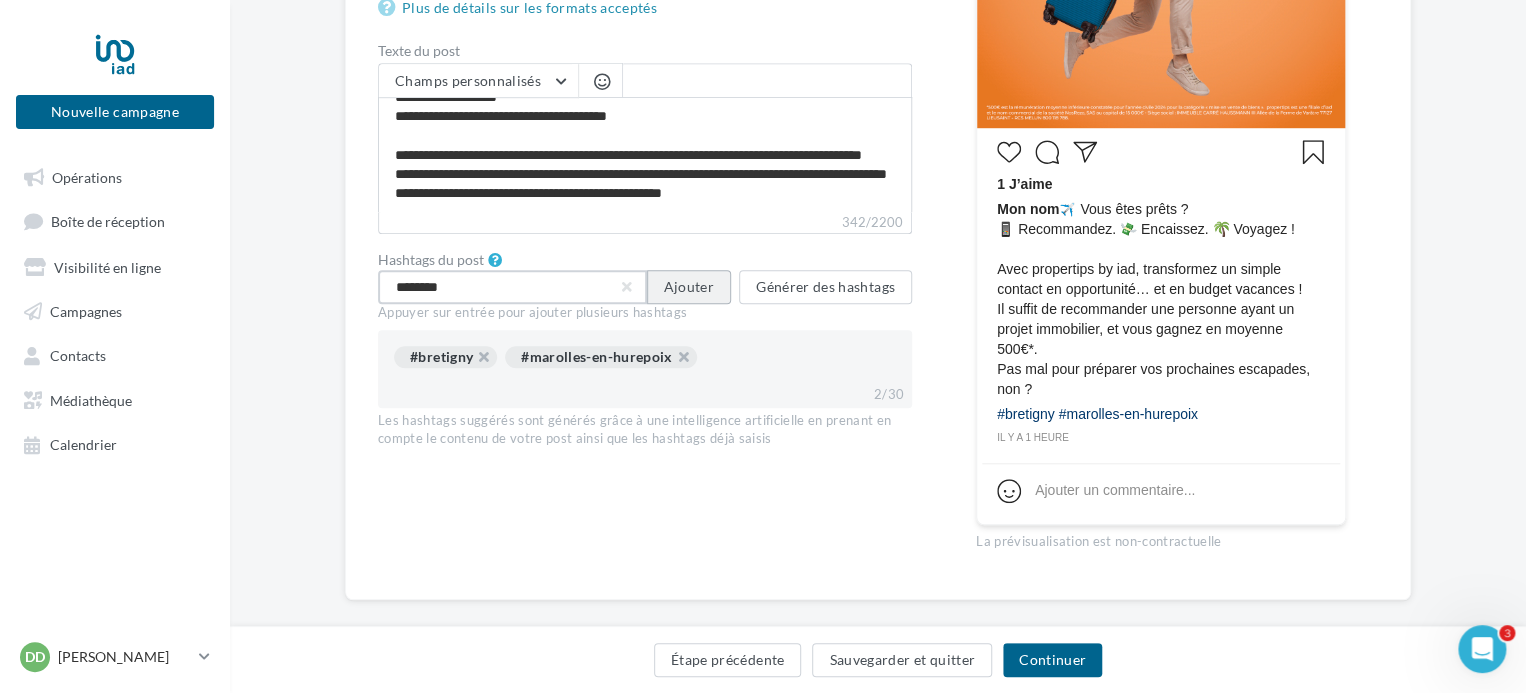 type on "********" 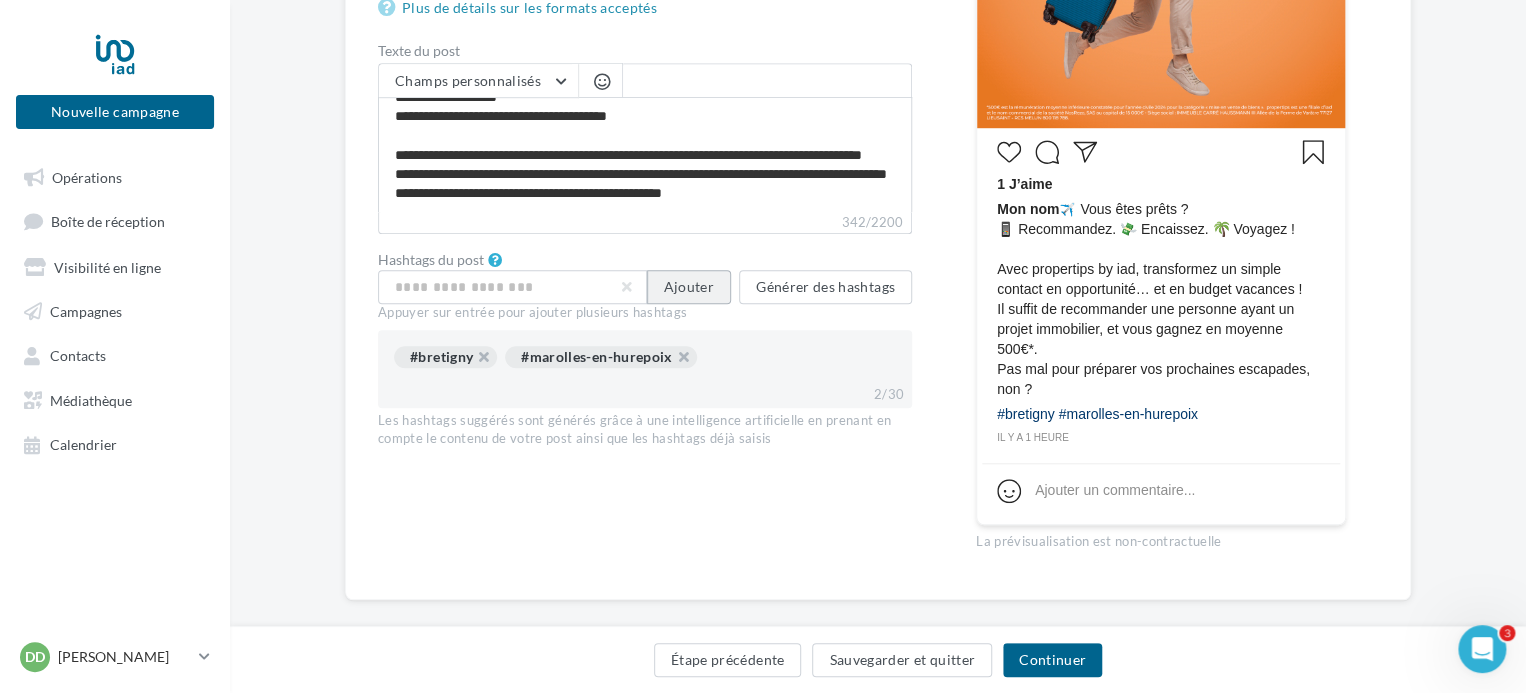 click on "Ajouter" at bounding box center [689, 287] 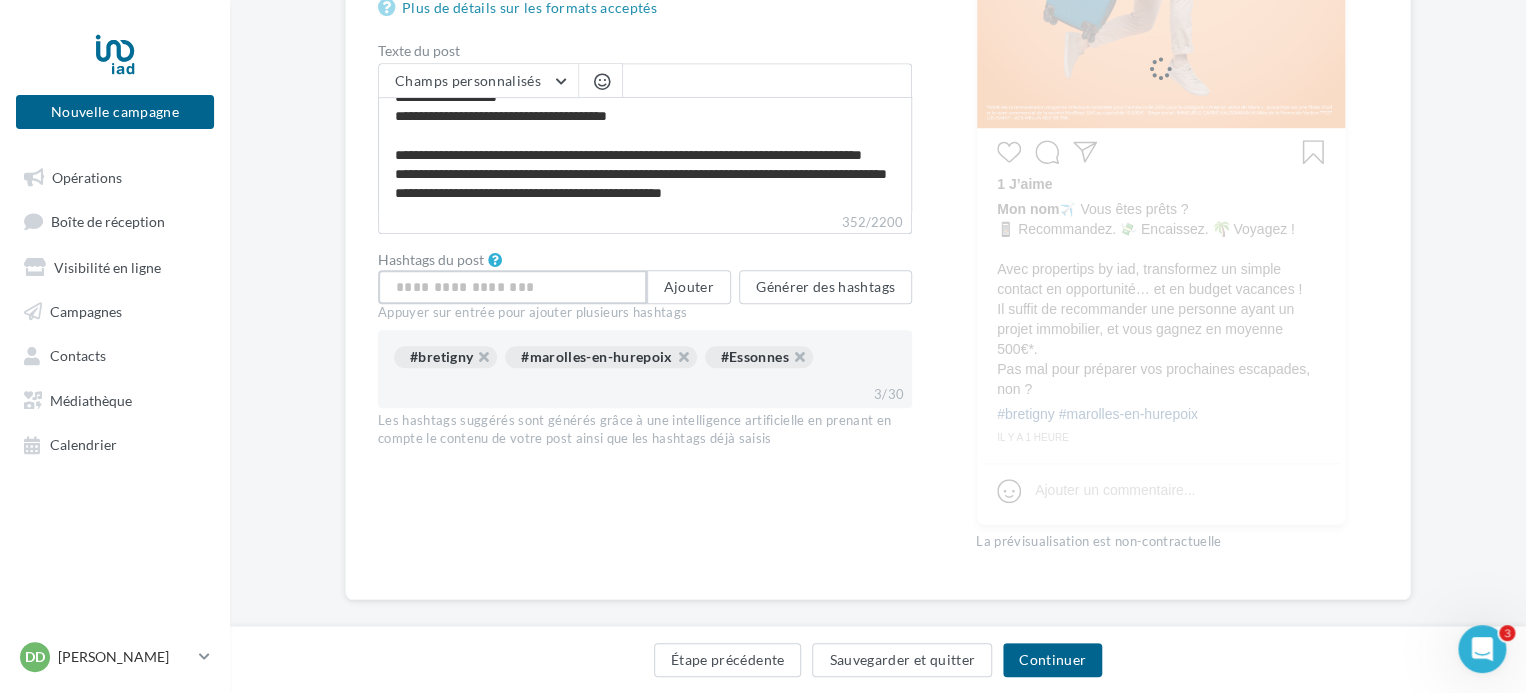 click at bounding box center (512, 287) 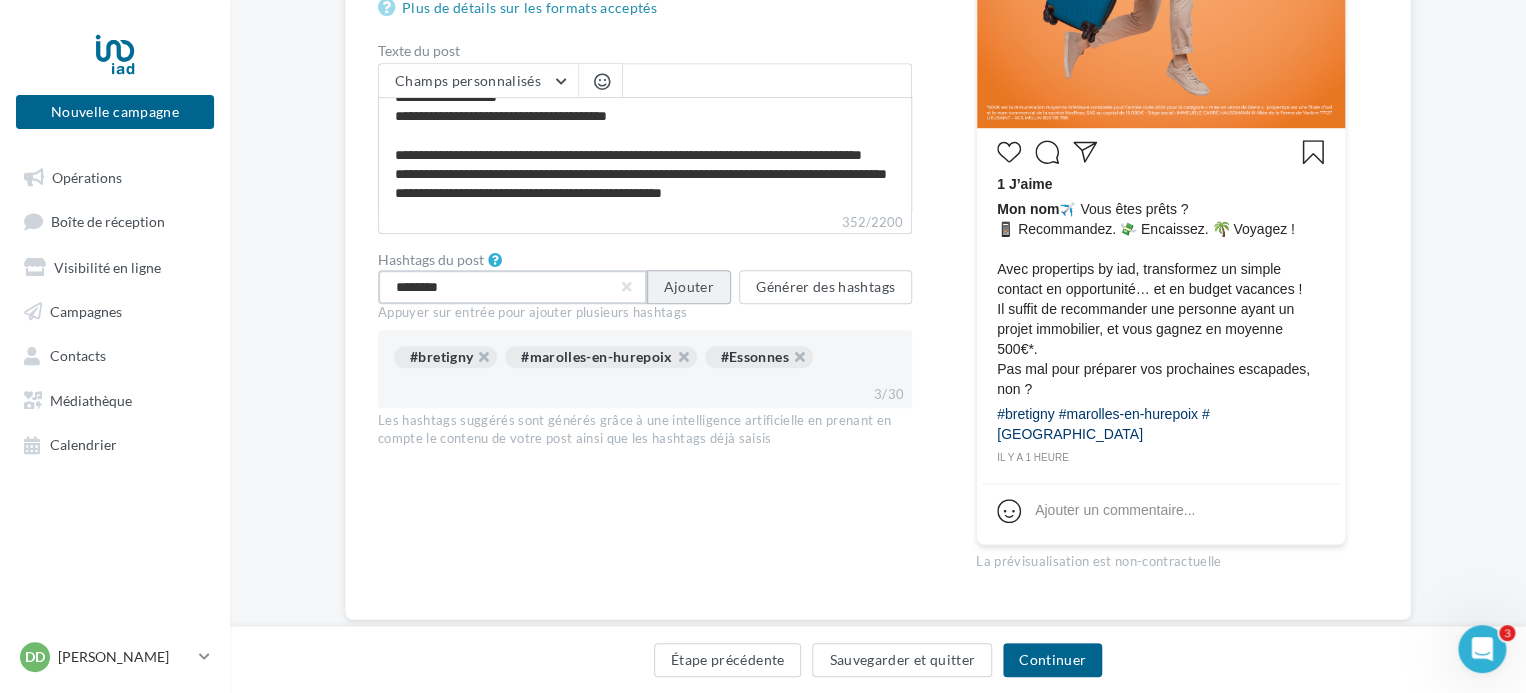 type on "********" 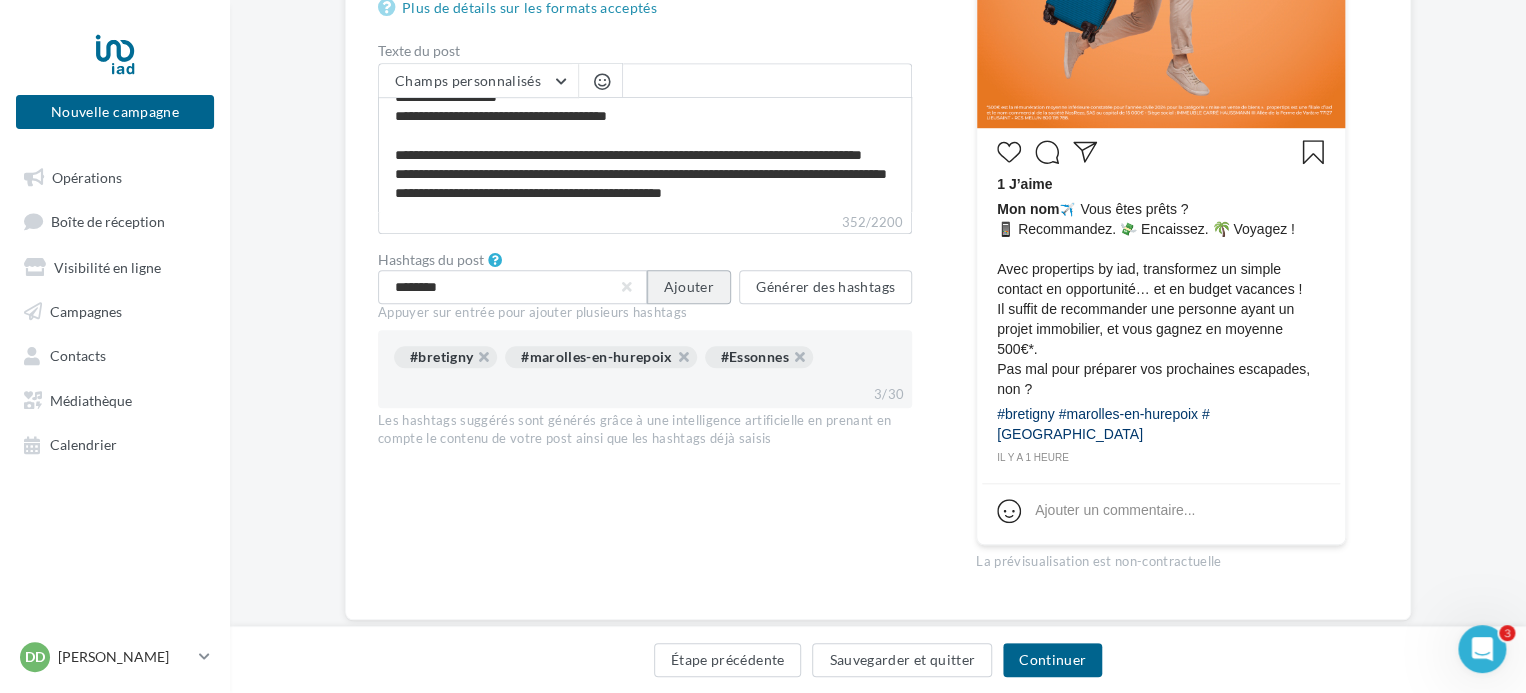 type 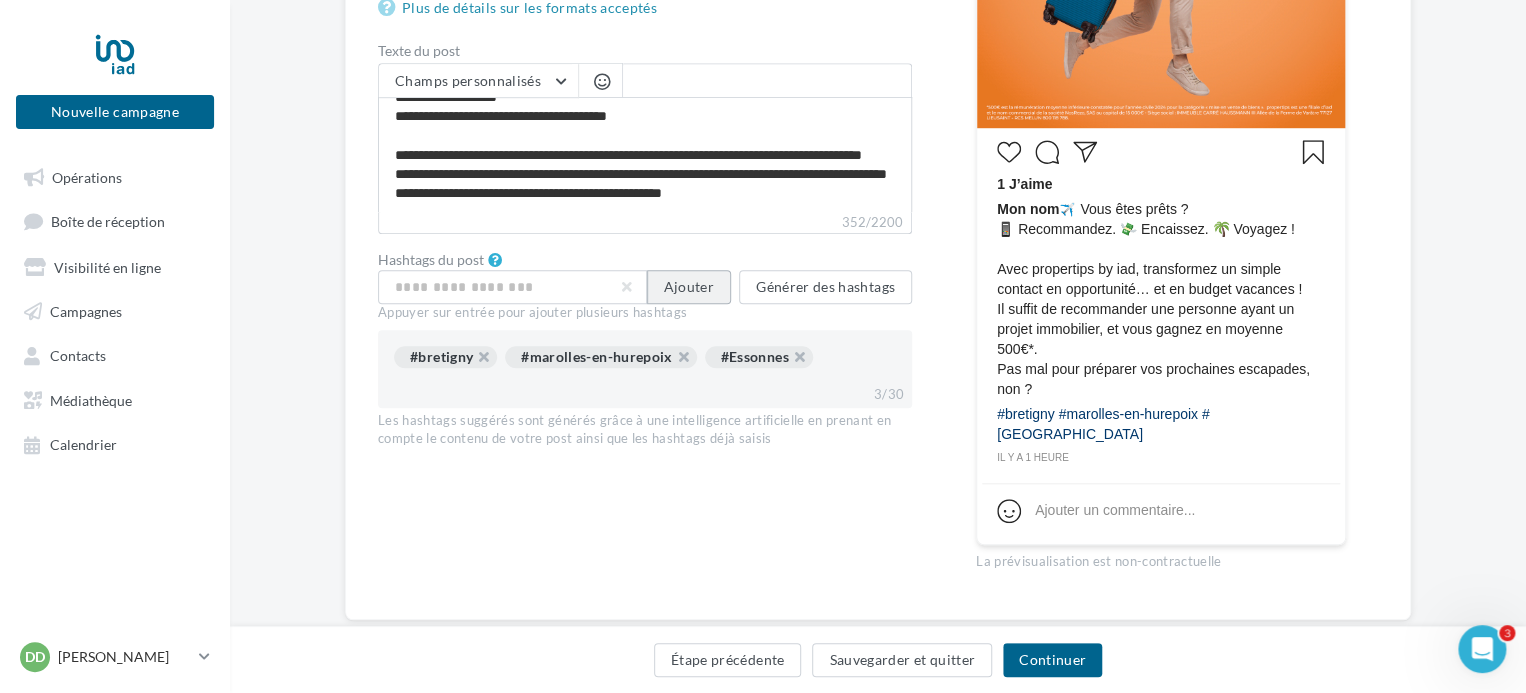 click on "Ajouter" at bounding box center [689, 287] 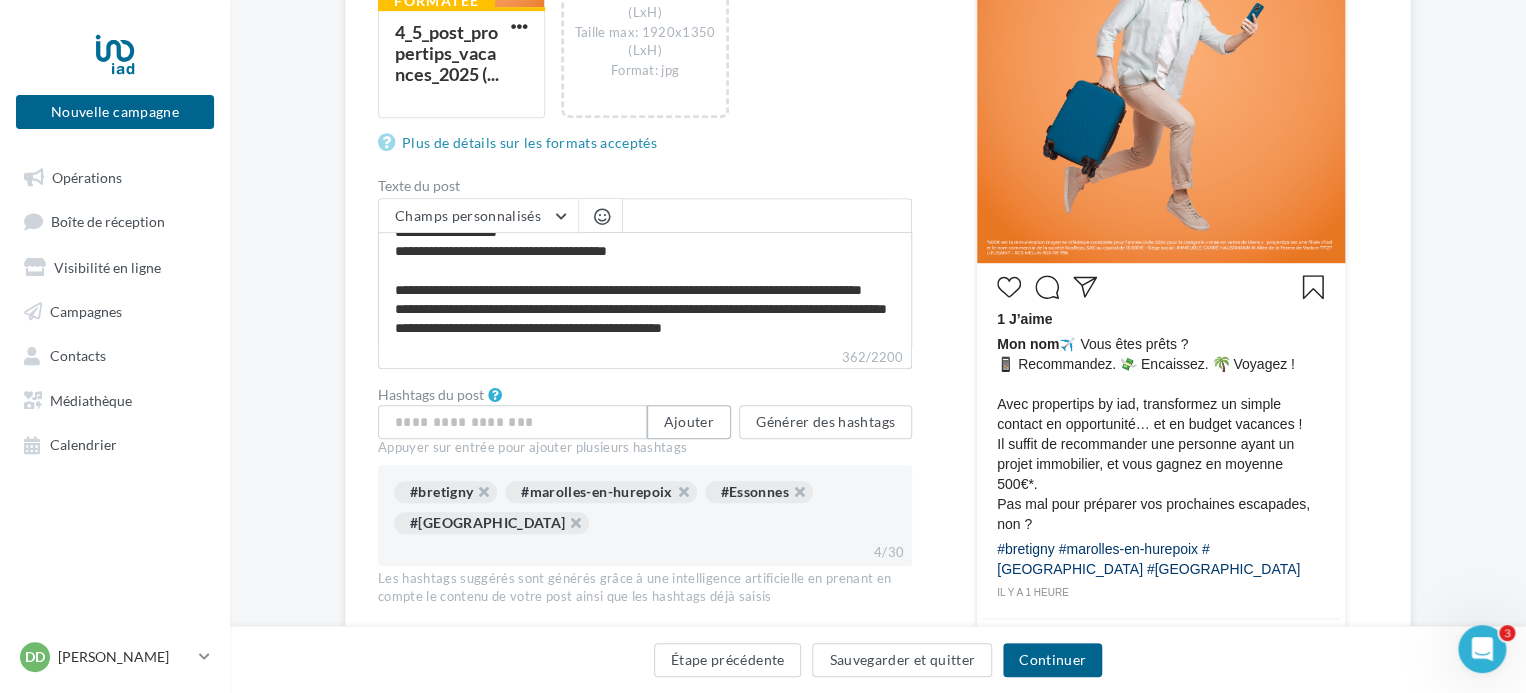 scroll, scrollTop: 563, scrollLeft: 0, axis: vertical 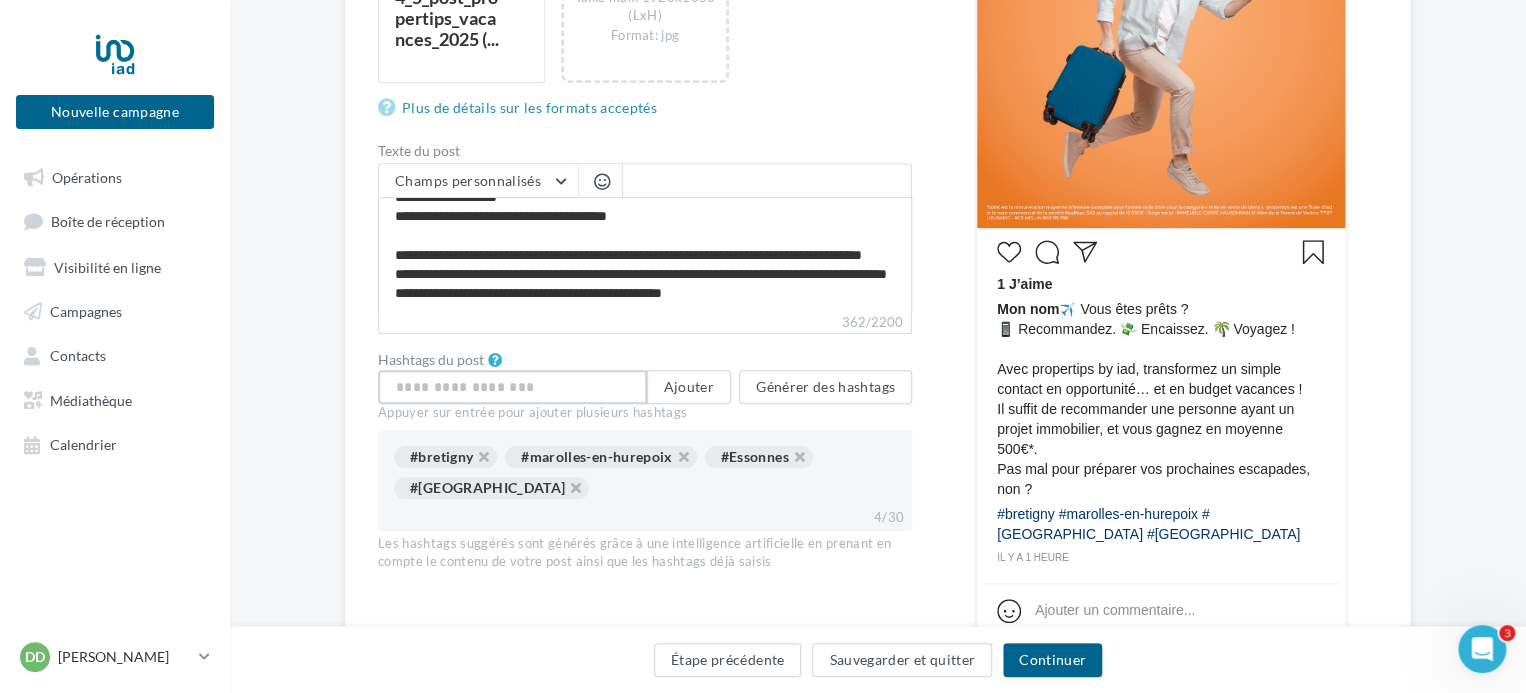 click at bounding box center [512, 387] 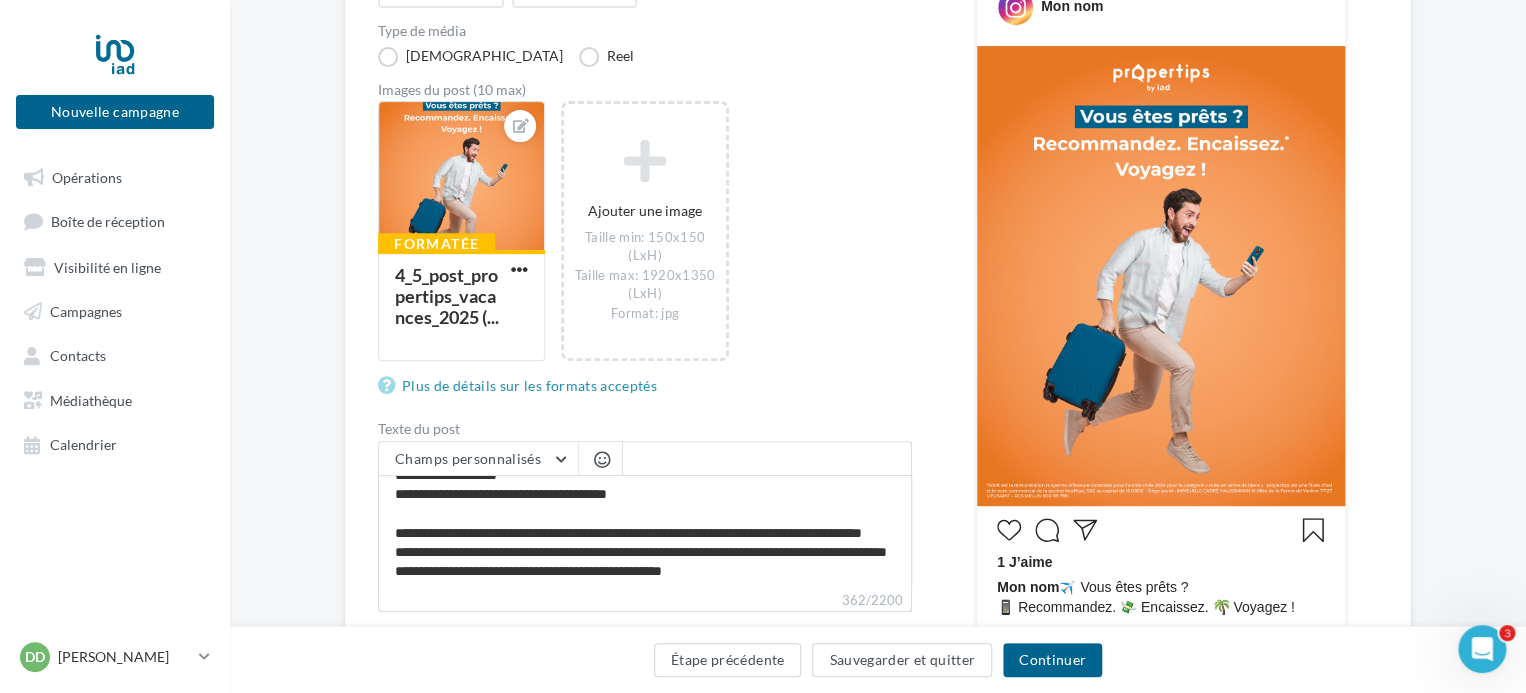 scroll, scrollTop: 263, scrollLeft: 0, axis: vertical 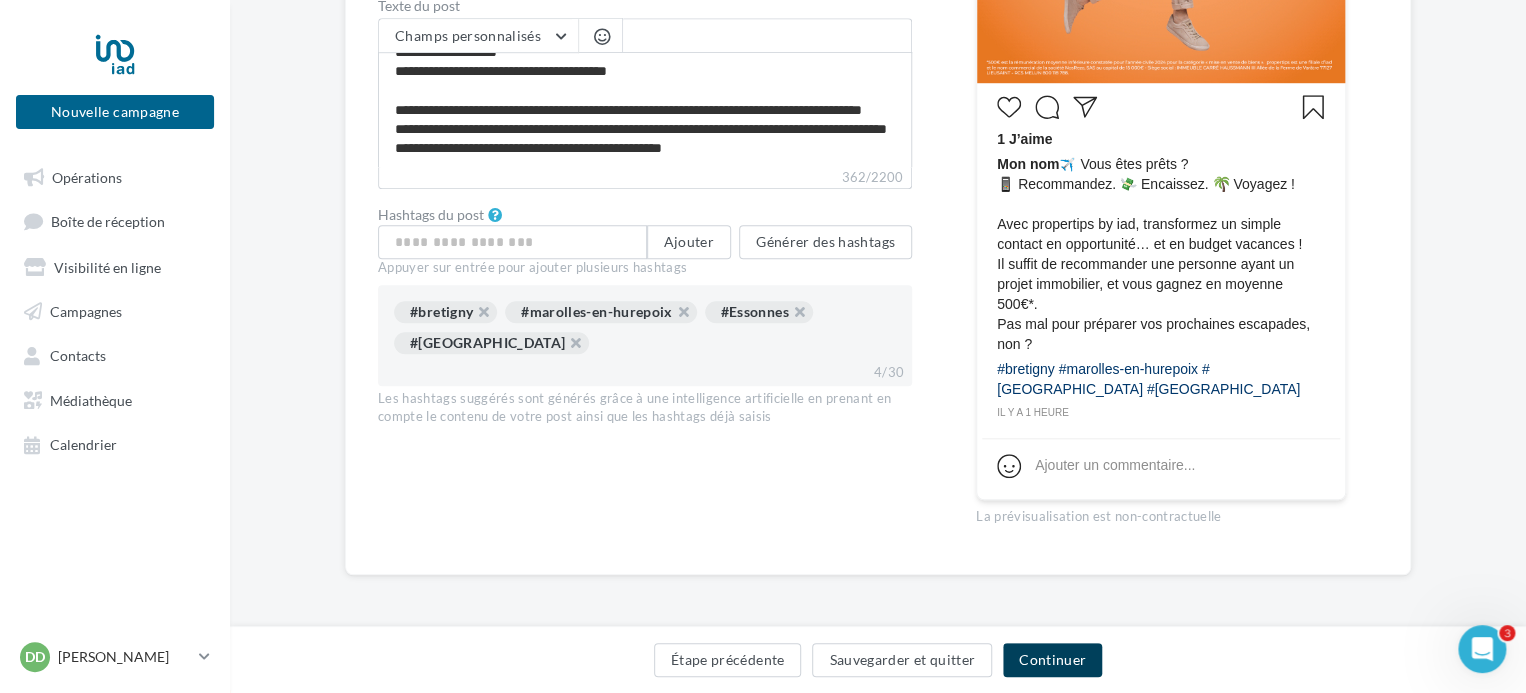 click on "Continuer" at bounding box center (1052, 660) 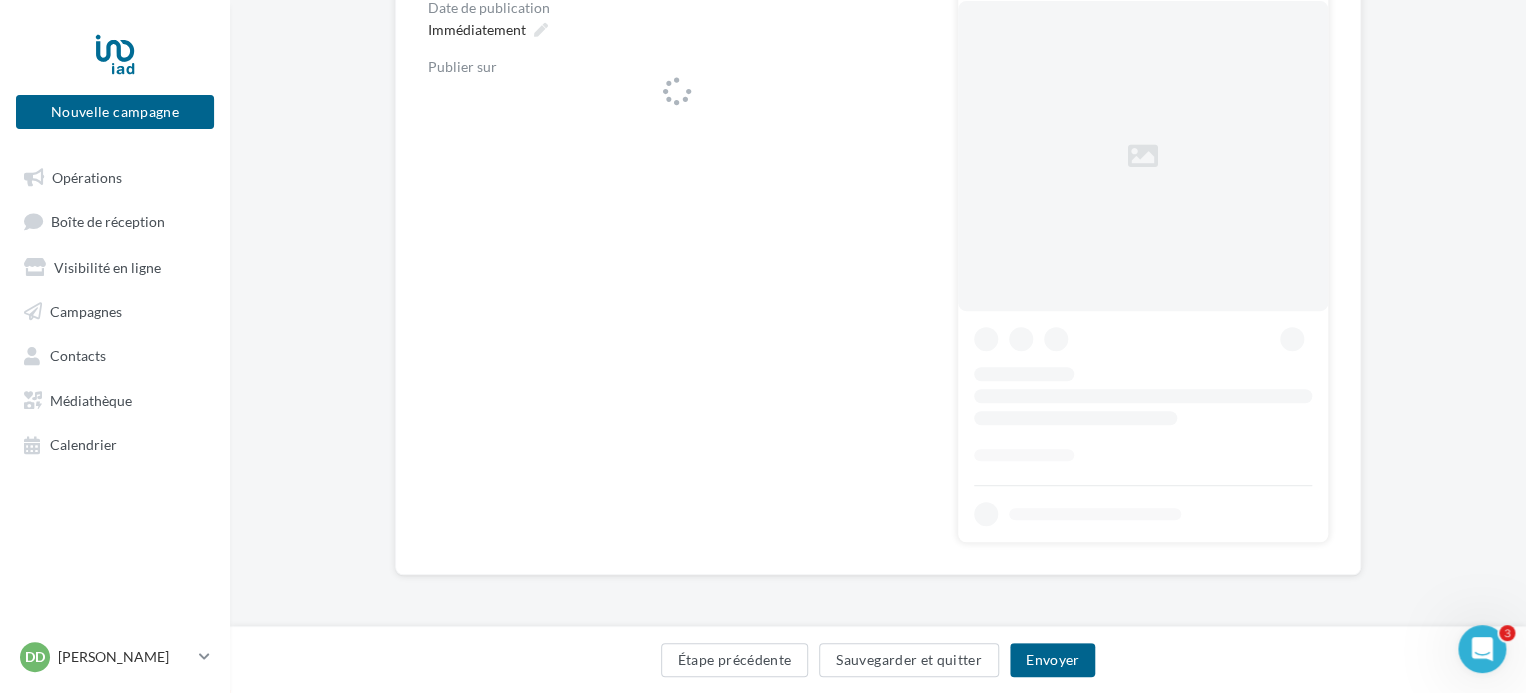 scroll, scrollTop: 0, scrollLeft: 0, axis: both 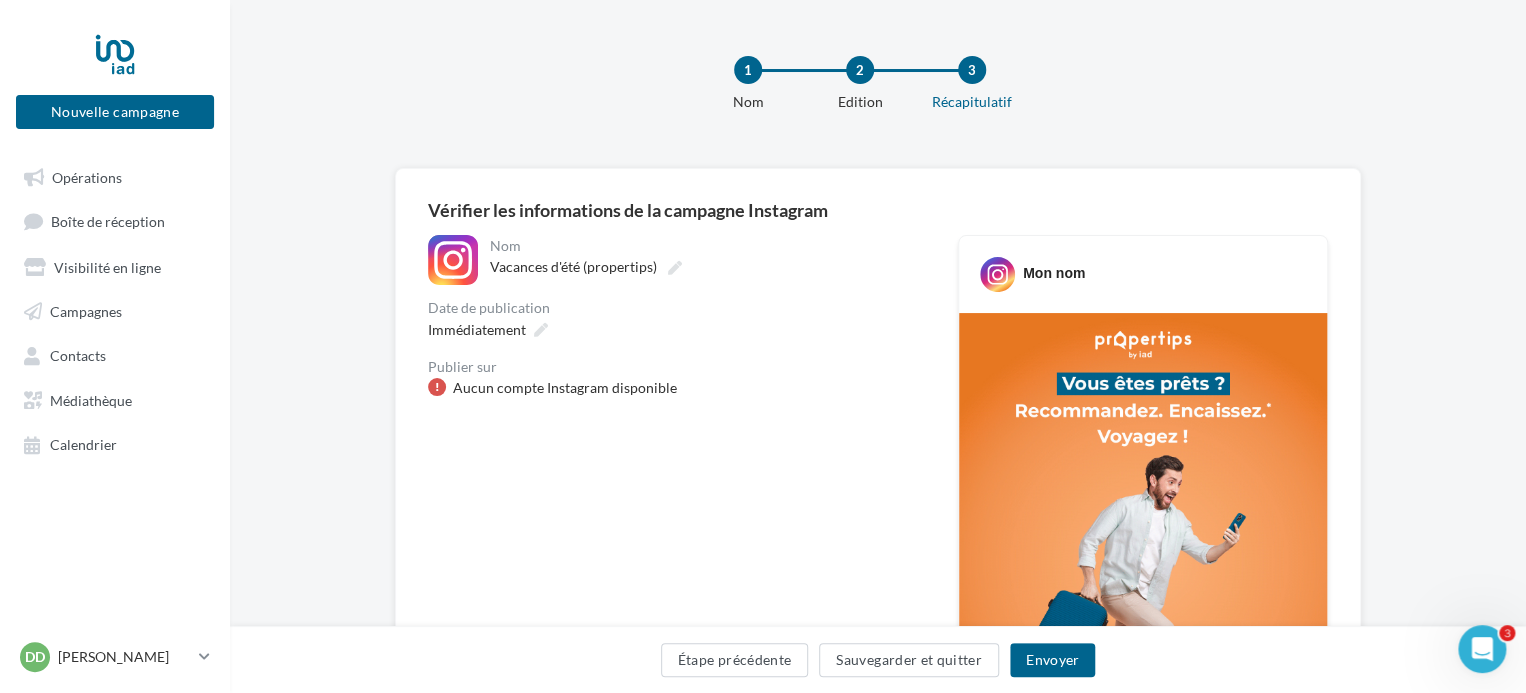 click on "Aucun compte Instagram disponible" at bounding box center (565, 388) 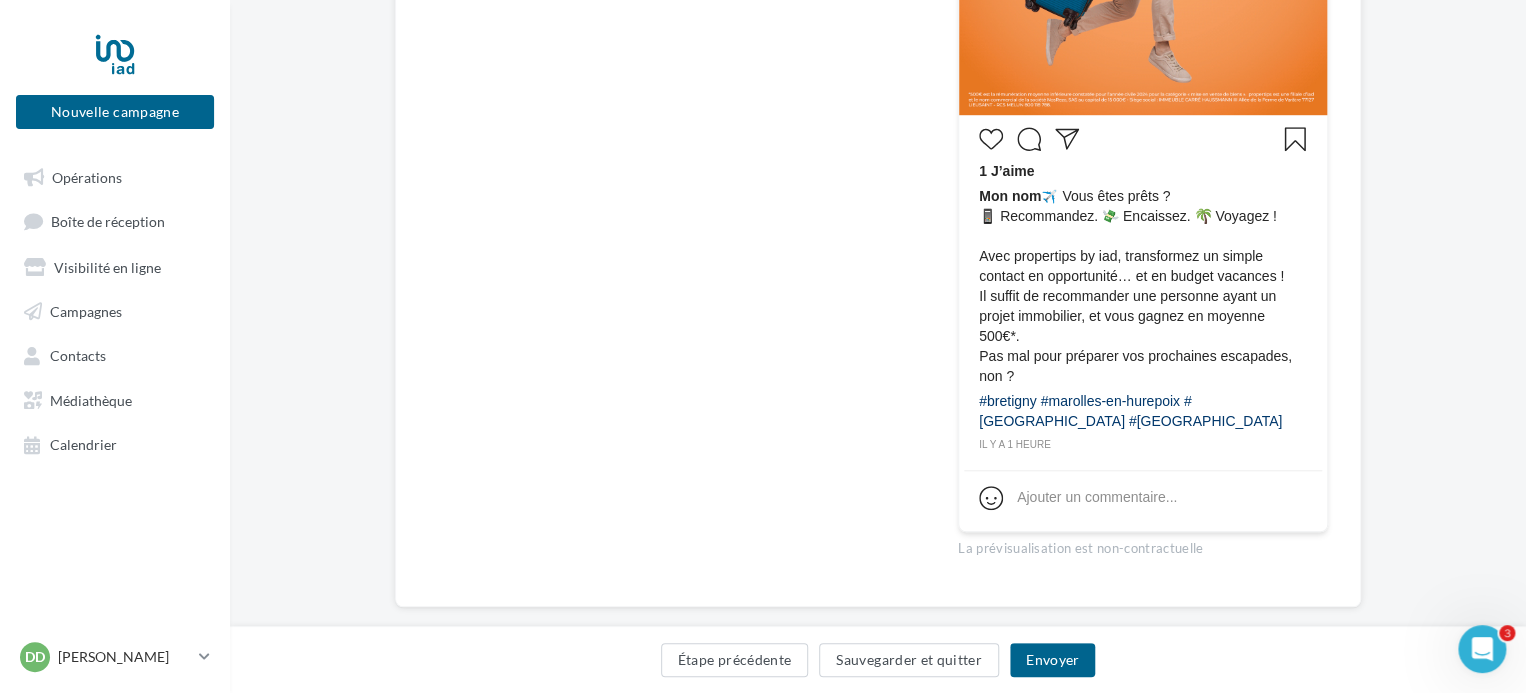 scroll, scrollTop: 690, scrollLeft: 0, axis: vertical 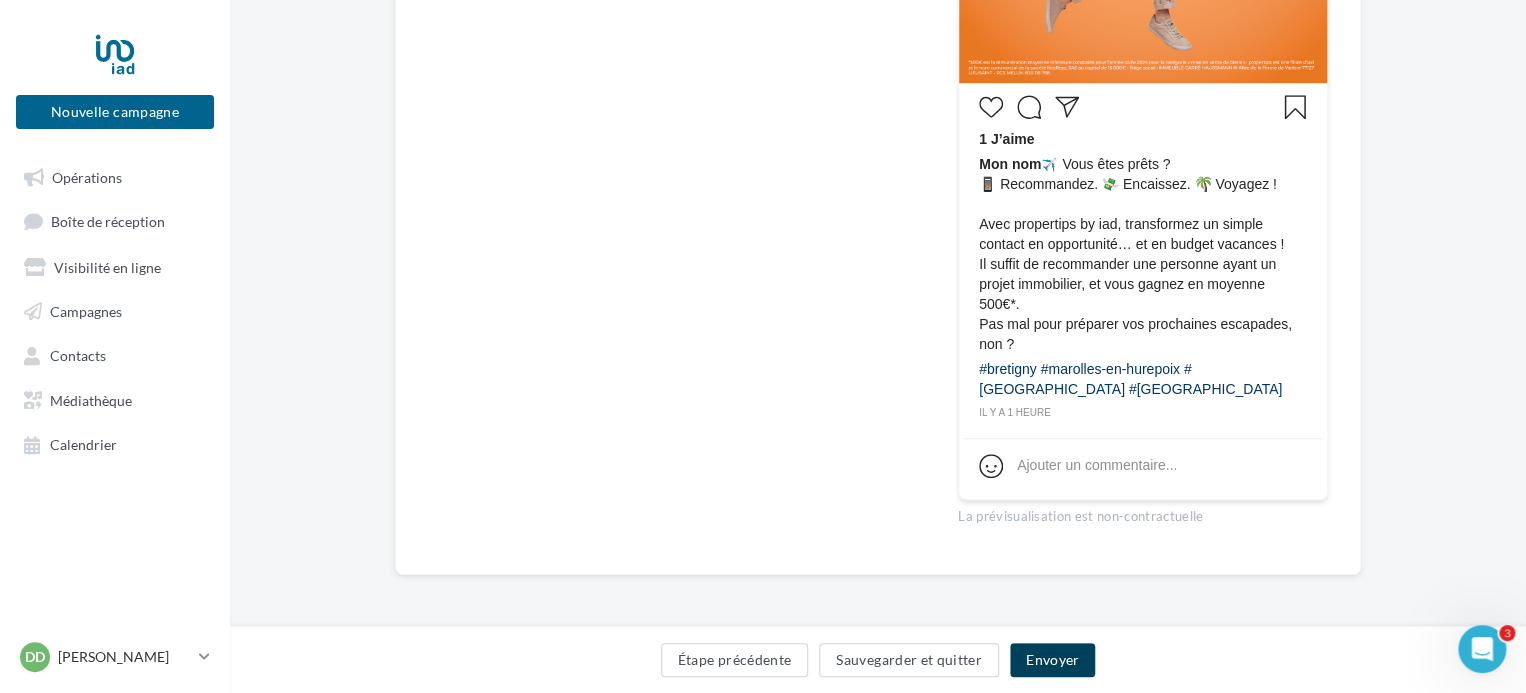click on "Envoyer" at bounding box center (1052, 660) 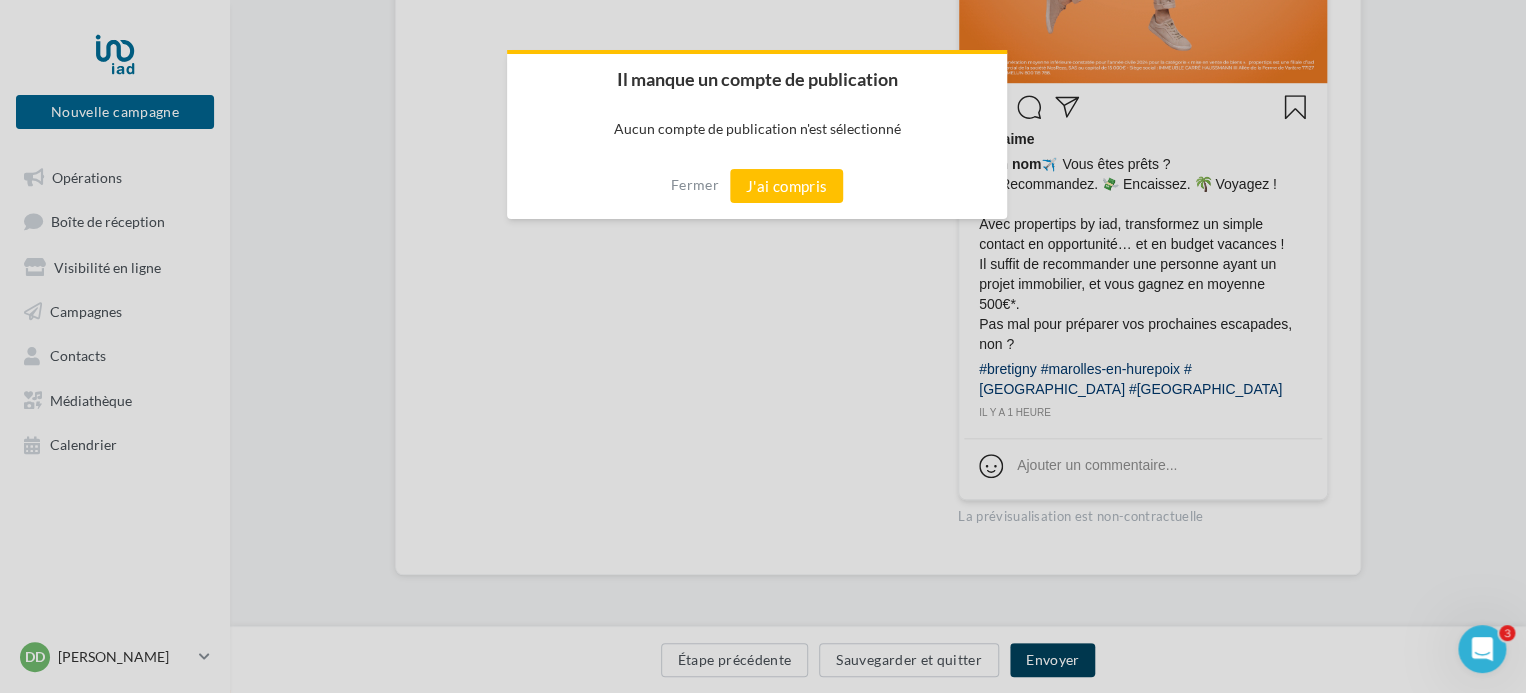 scroll, scrollTop: 680, scrollLeft: 0, axis: vertical 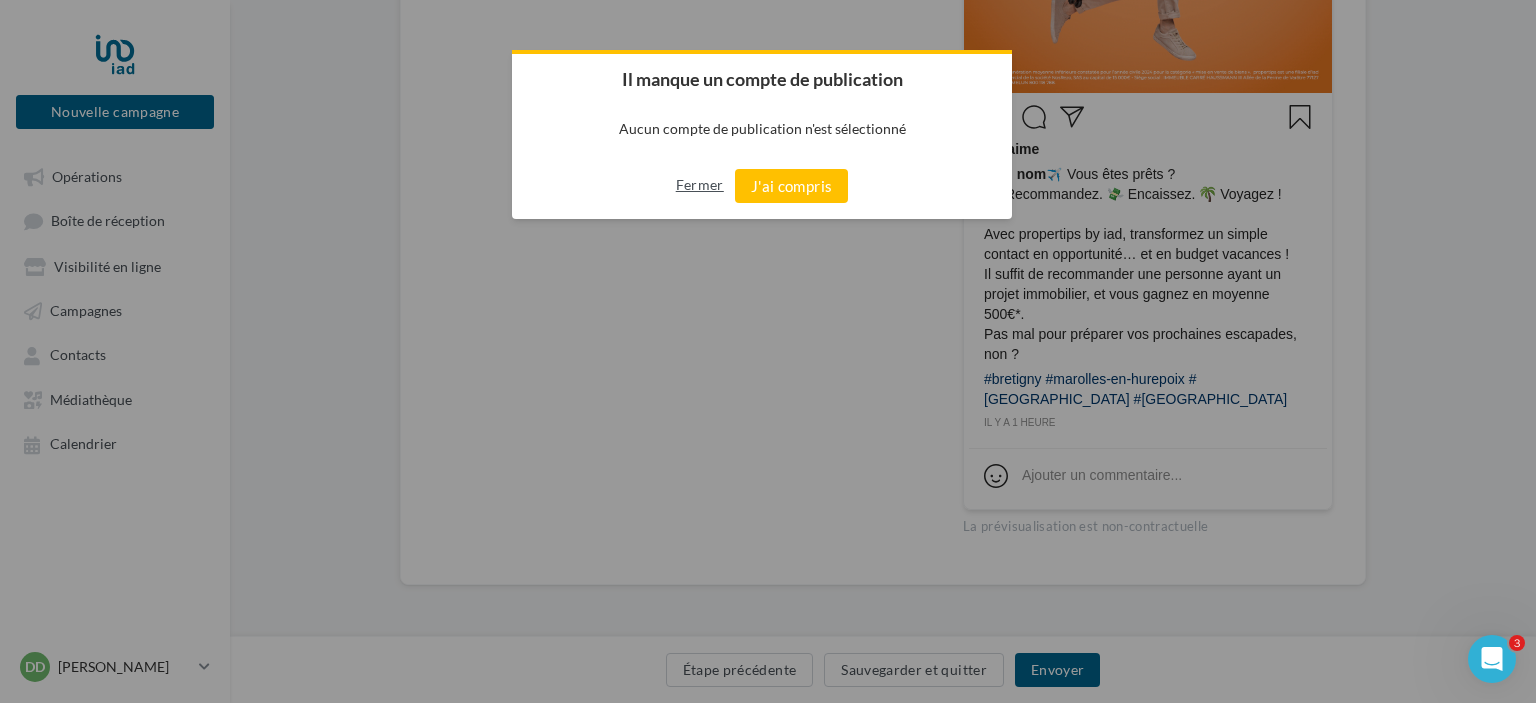 click on "Fermer" at bounding box center [700, 185] 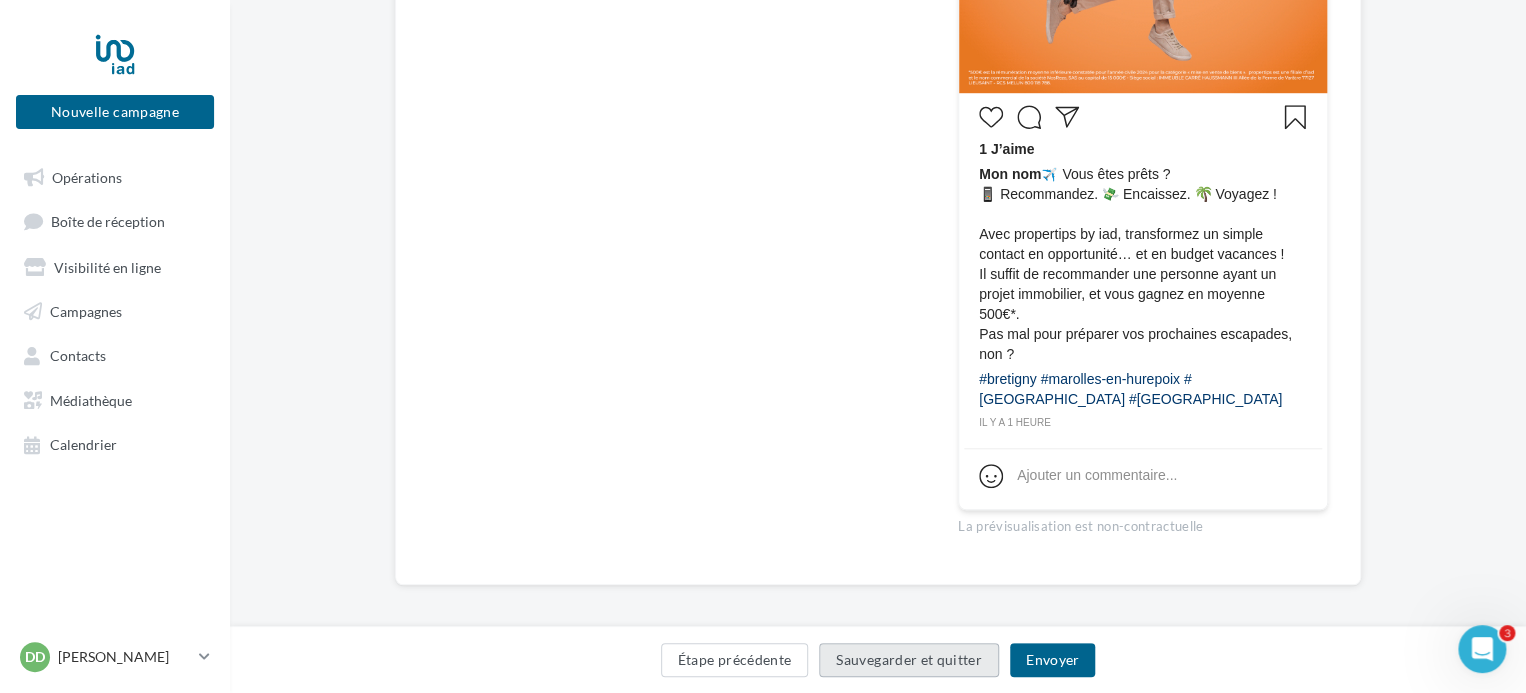 click on "Sauvegarder et quitter" at bounding box center (909, 660) 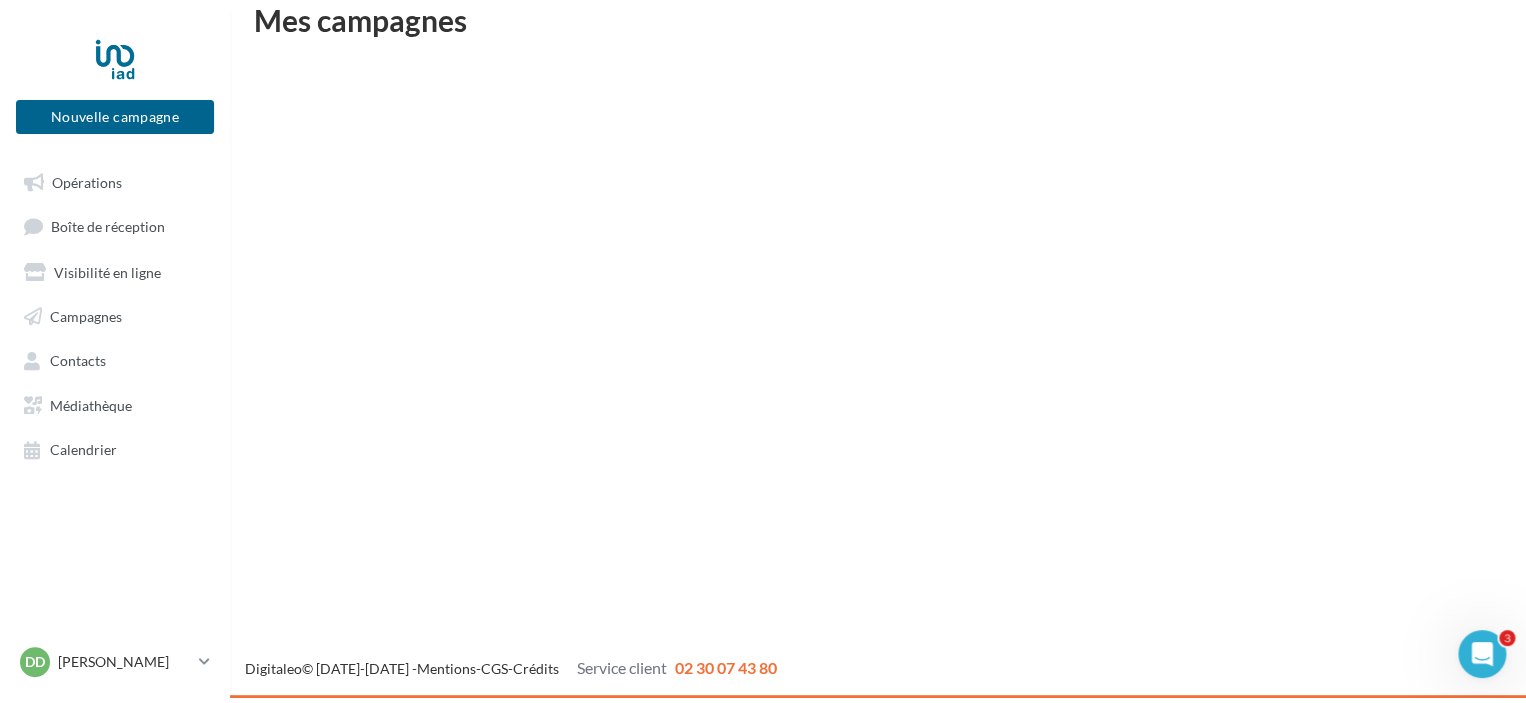 scroll, scrollTop: 32, scrollLeft: 0, axis: vertical 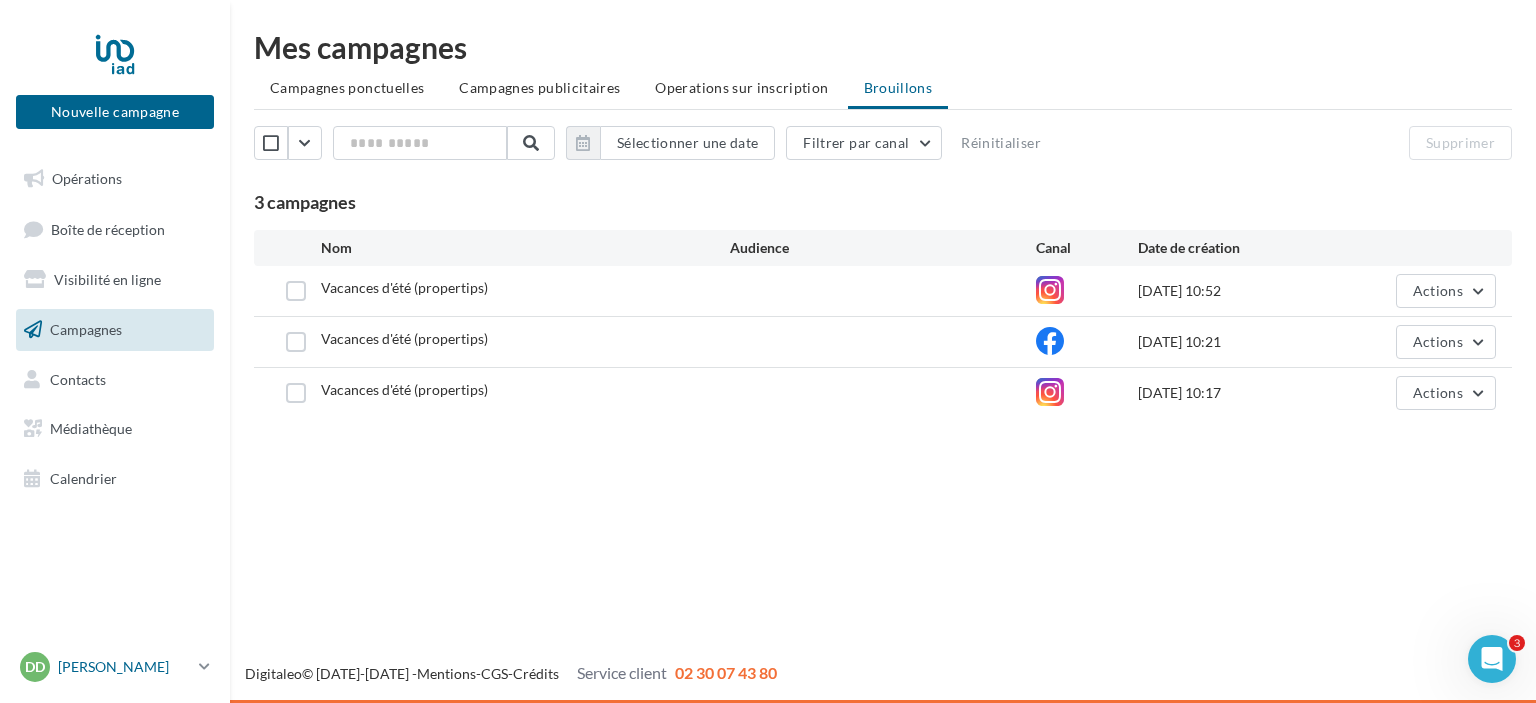 click on "[PERSON_NAME]" at bounding box center [124, 667] 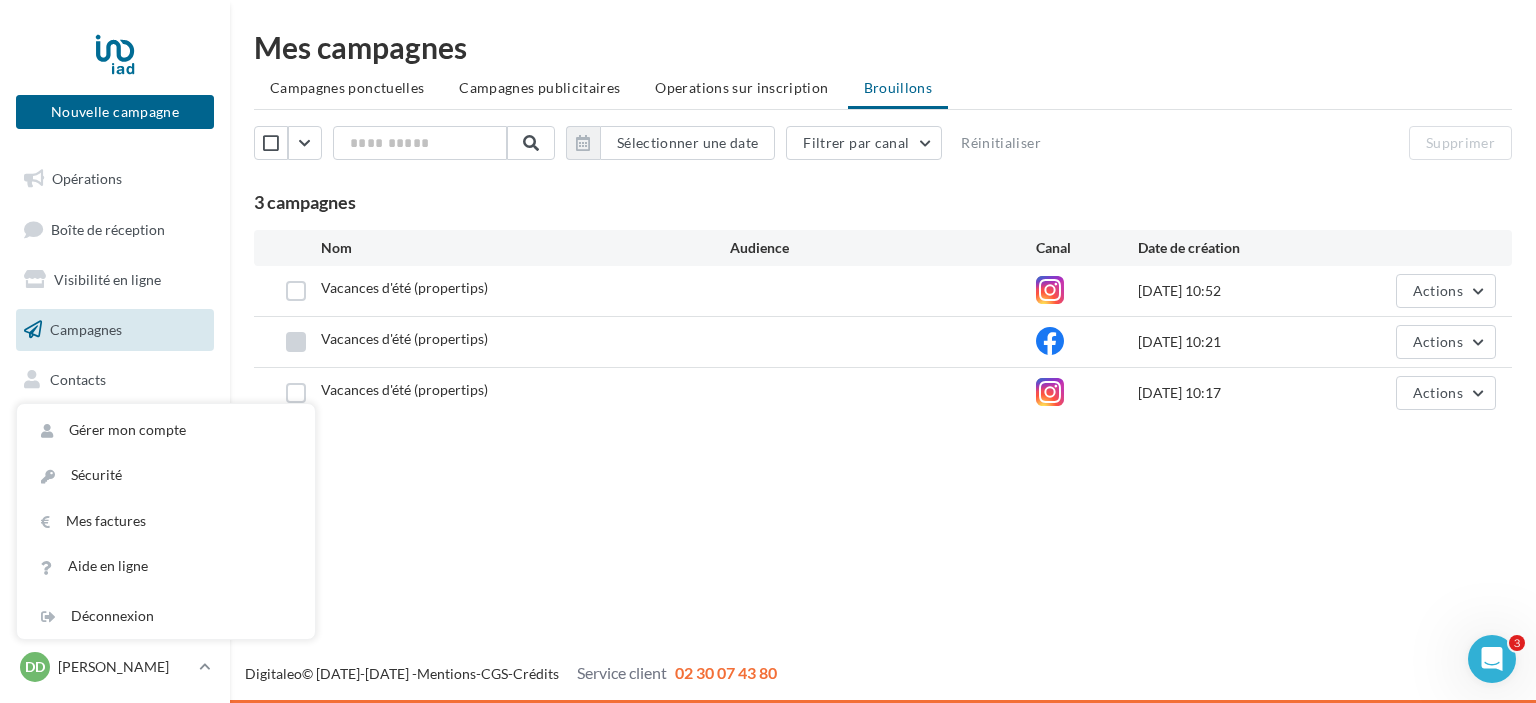 click at bounding box center [296, 342] 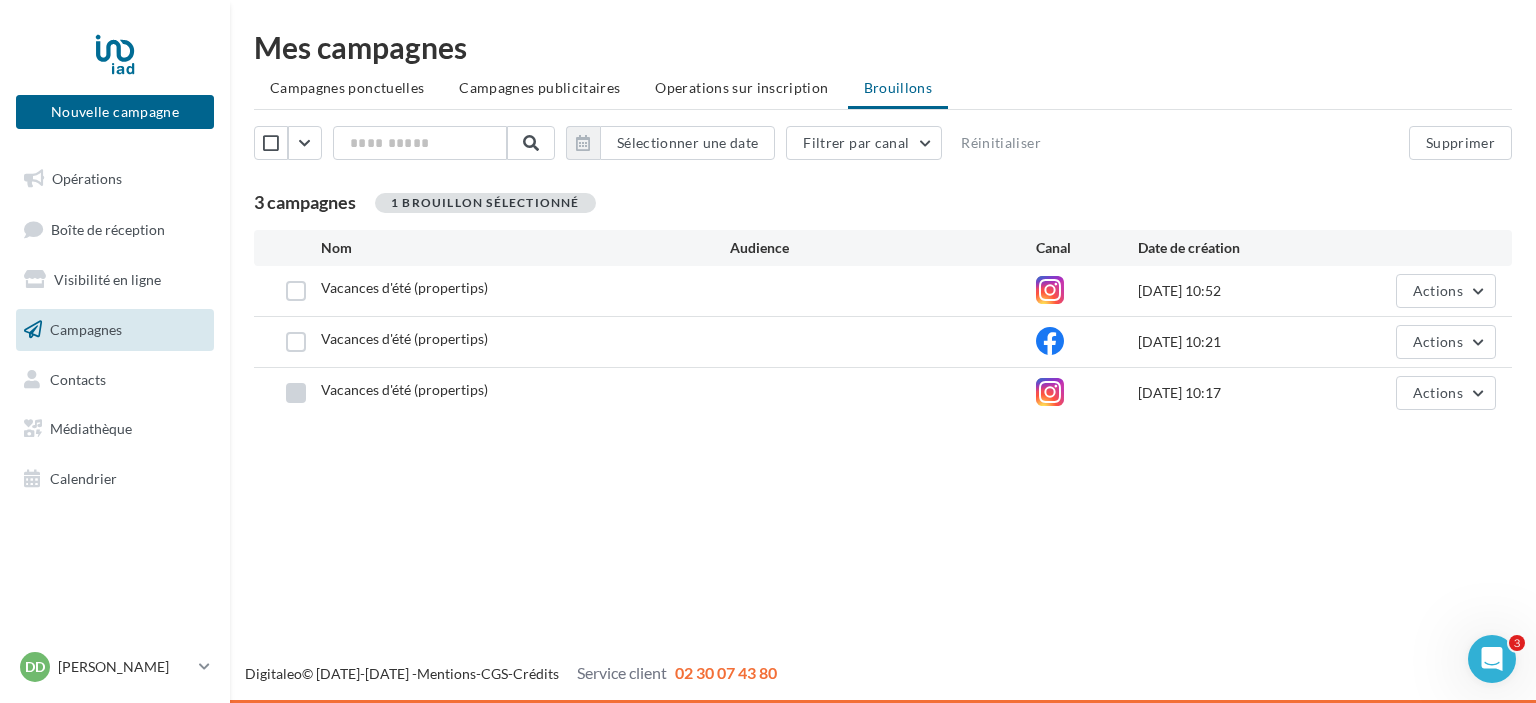 click at bounding box center [296, 393] 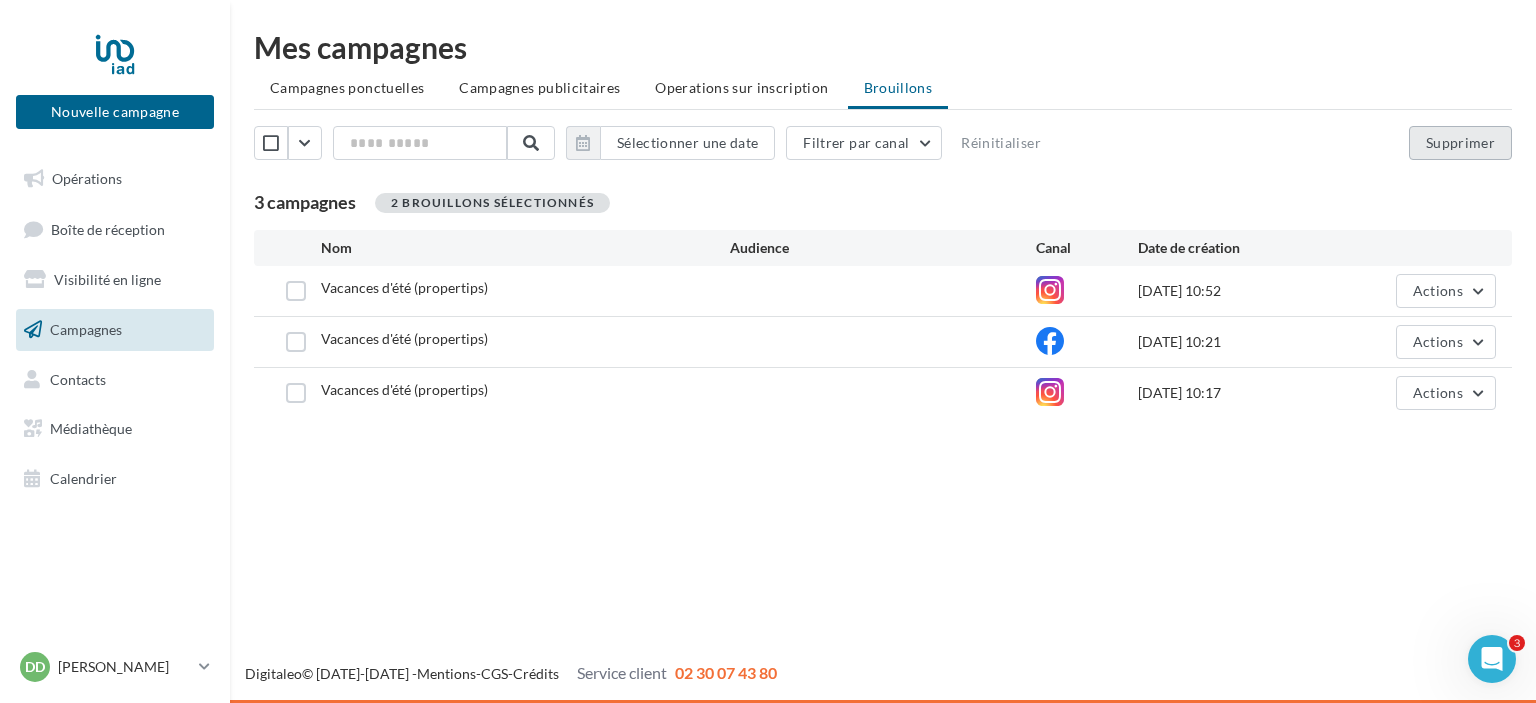 click on "Supprimer" at bounding box center (1460, 143) 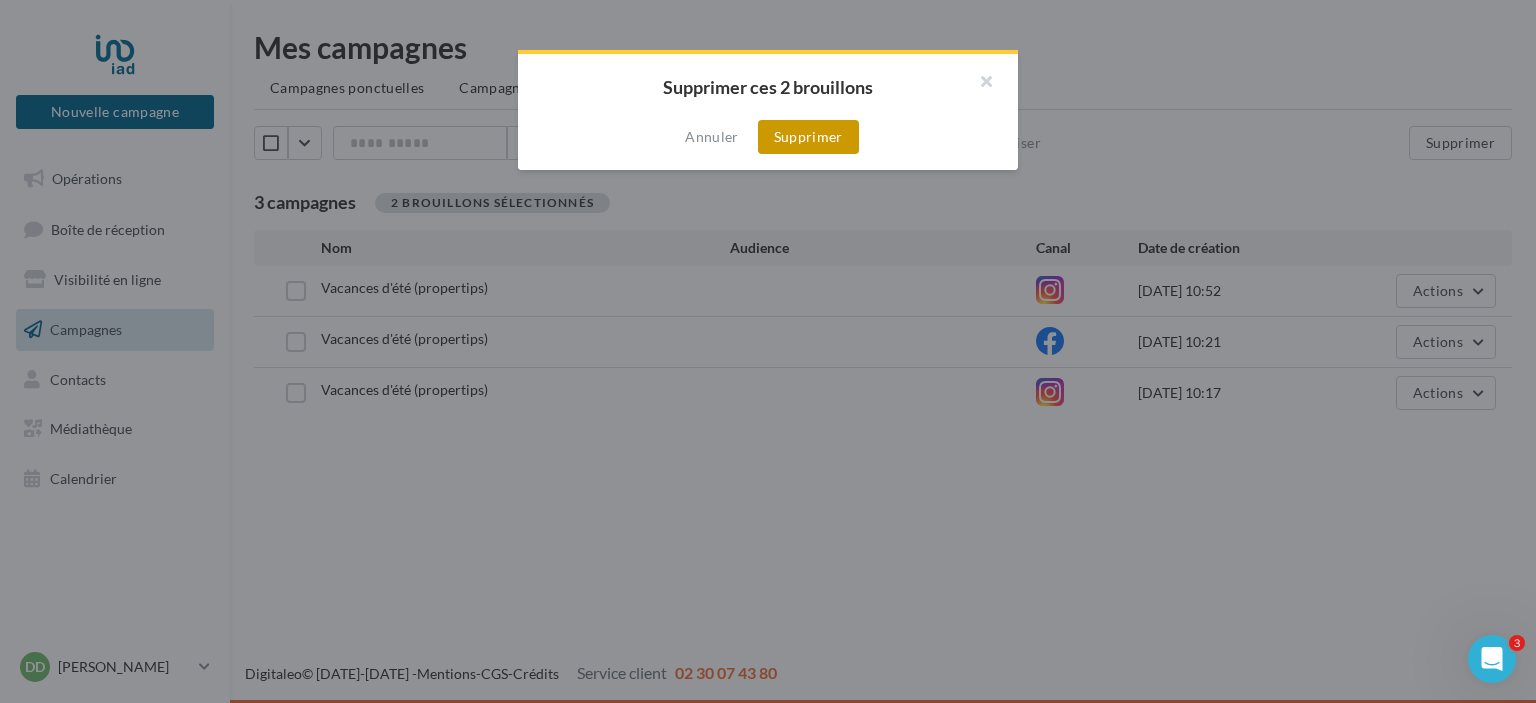 click on "Supprimer" at bounding box center (808, 137) 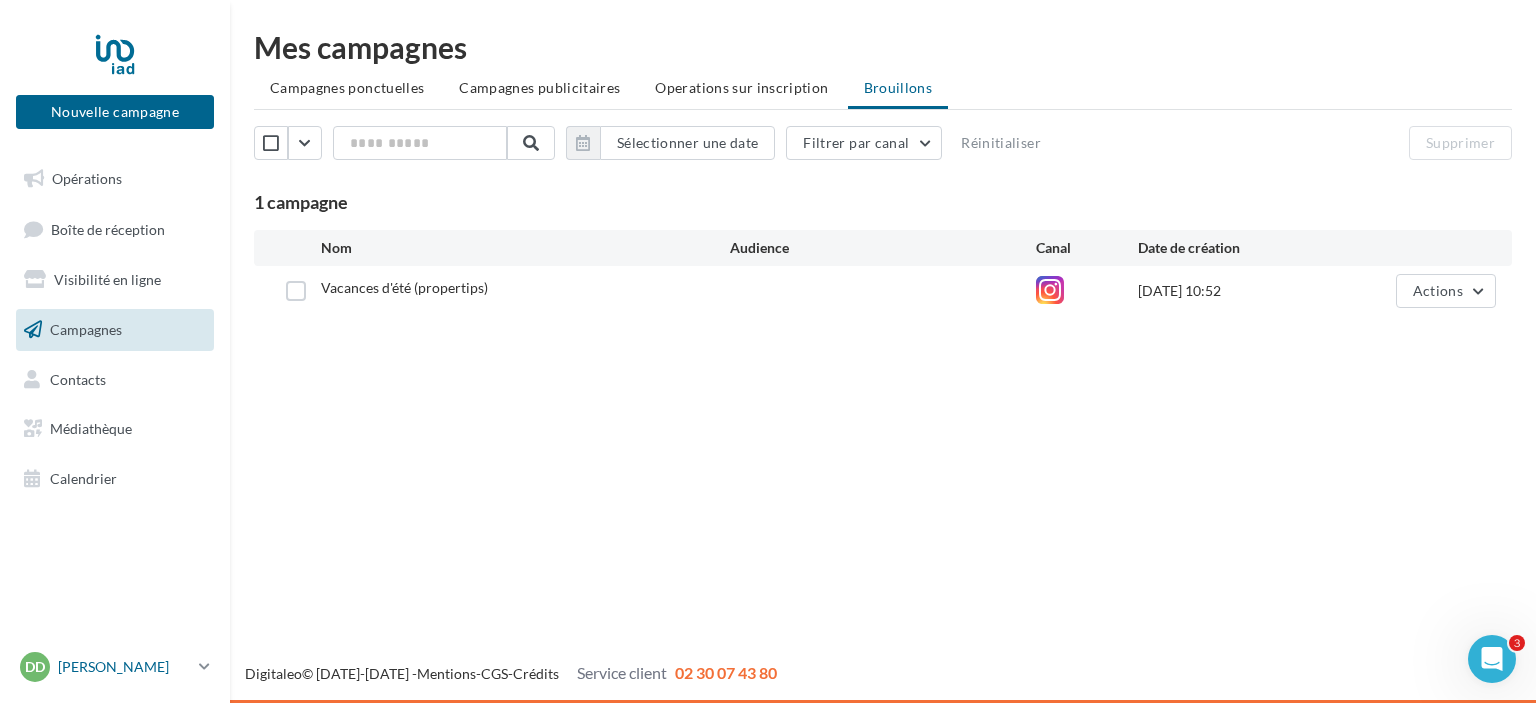 click on "[PERSON_NAME]" at bounding box center (124, 667) 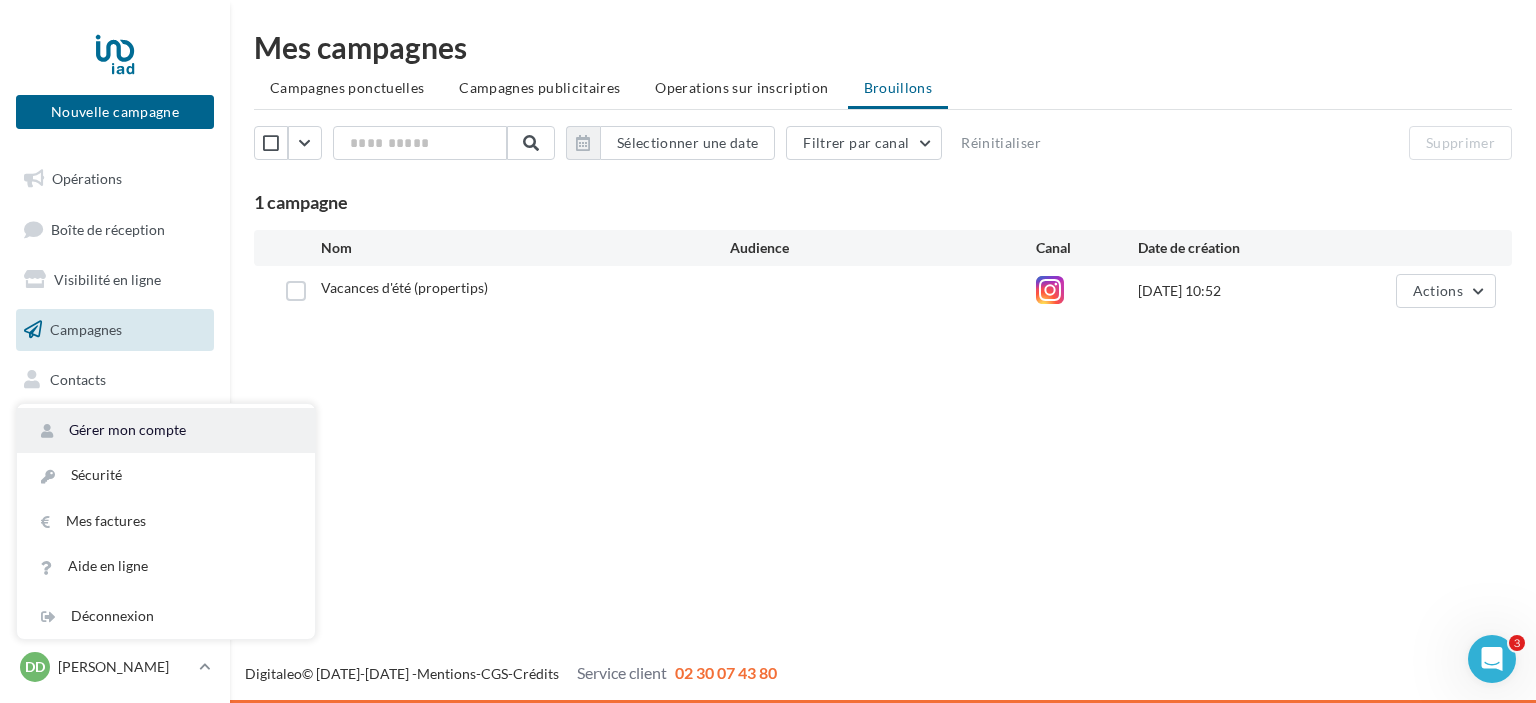 click on "Gérer mon compte" at bounding box center [166, 430] 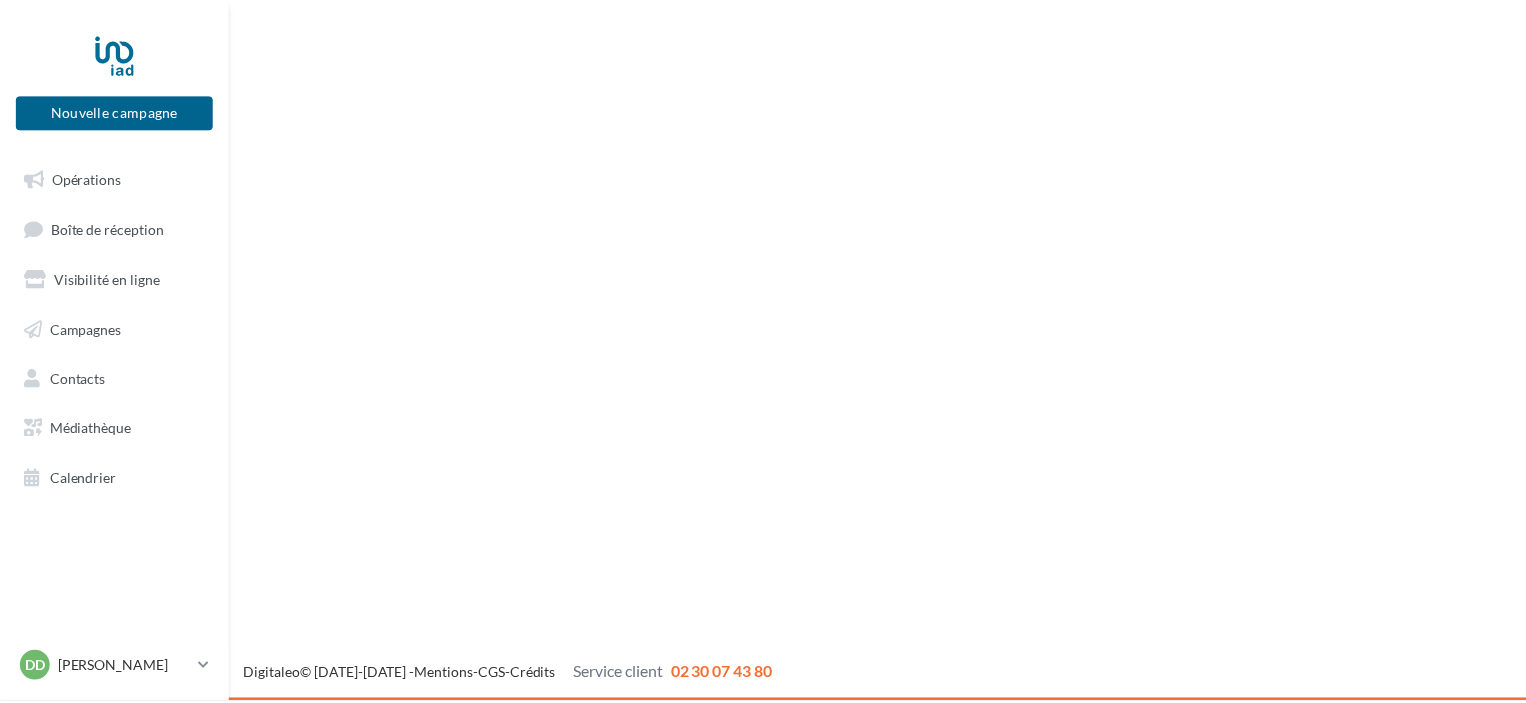 scroll, scrollTop: 0, scrollLeft: 0, axis: both 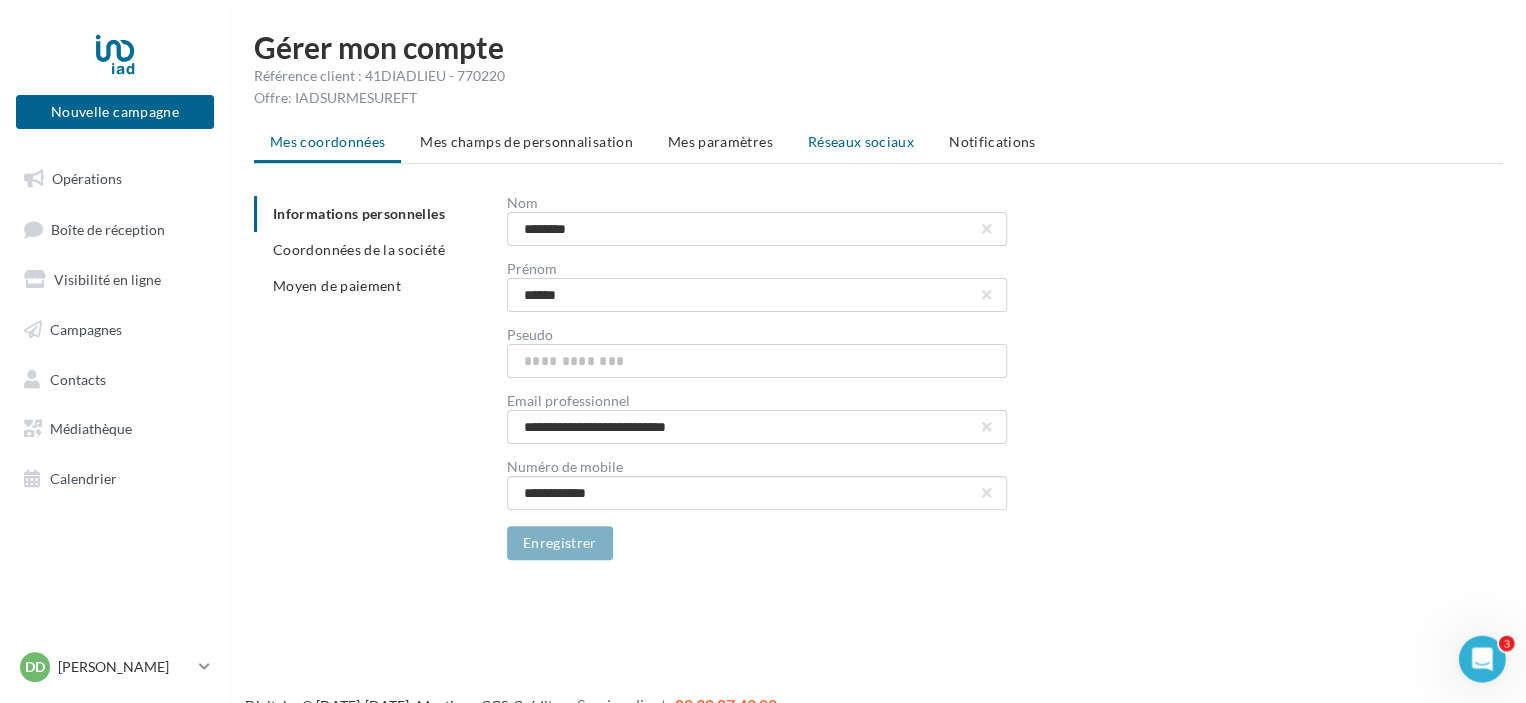 click on "Réseaux sociaux" at bounding box center [861, 141] 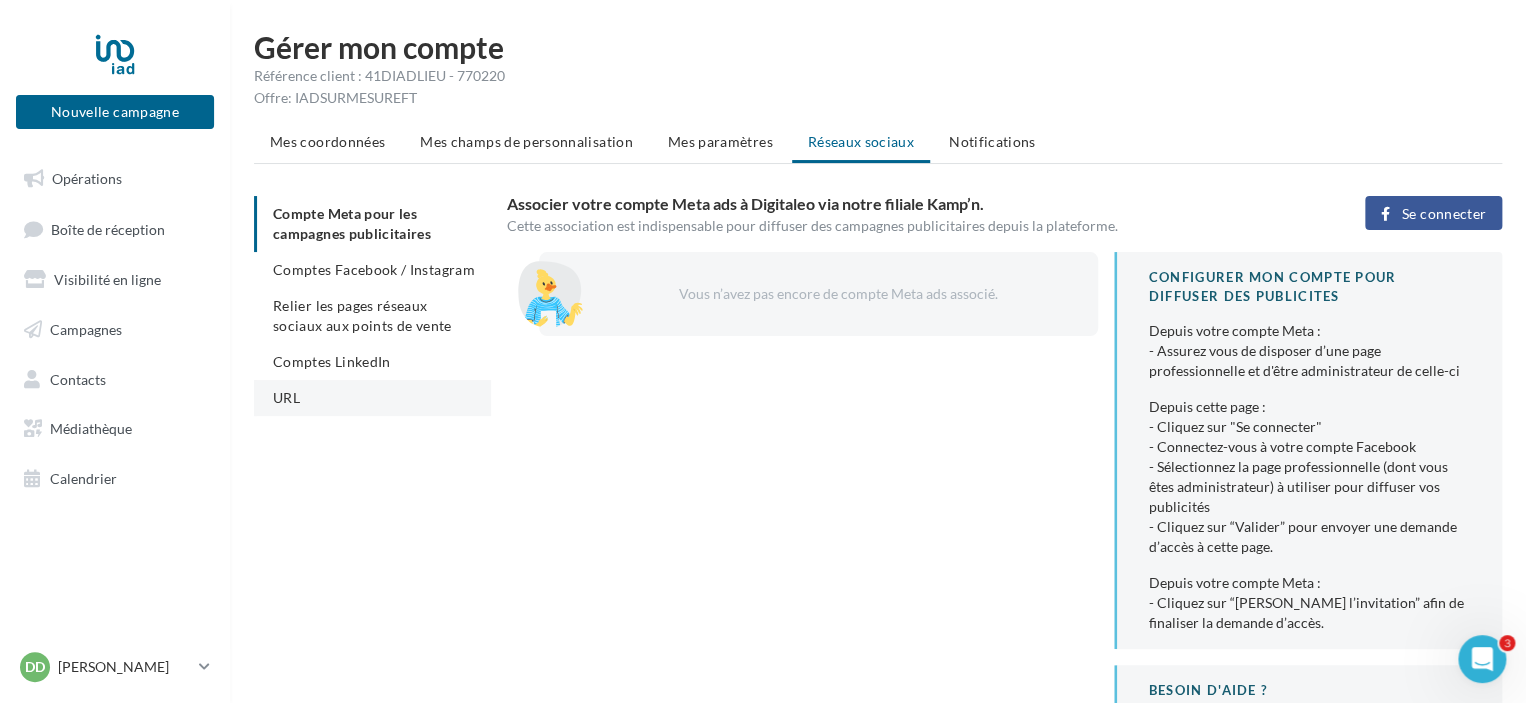 click on "URL" at bounding box center (372, 398) 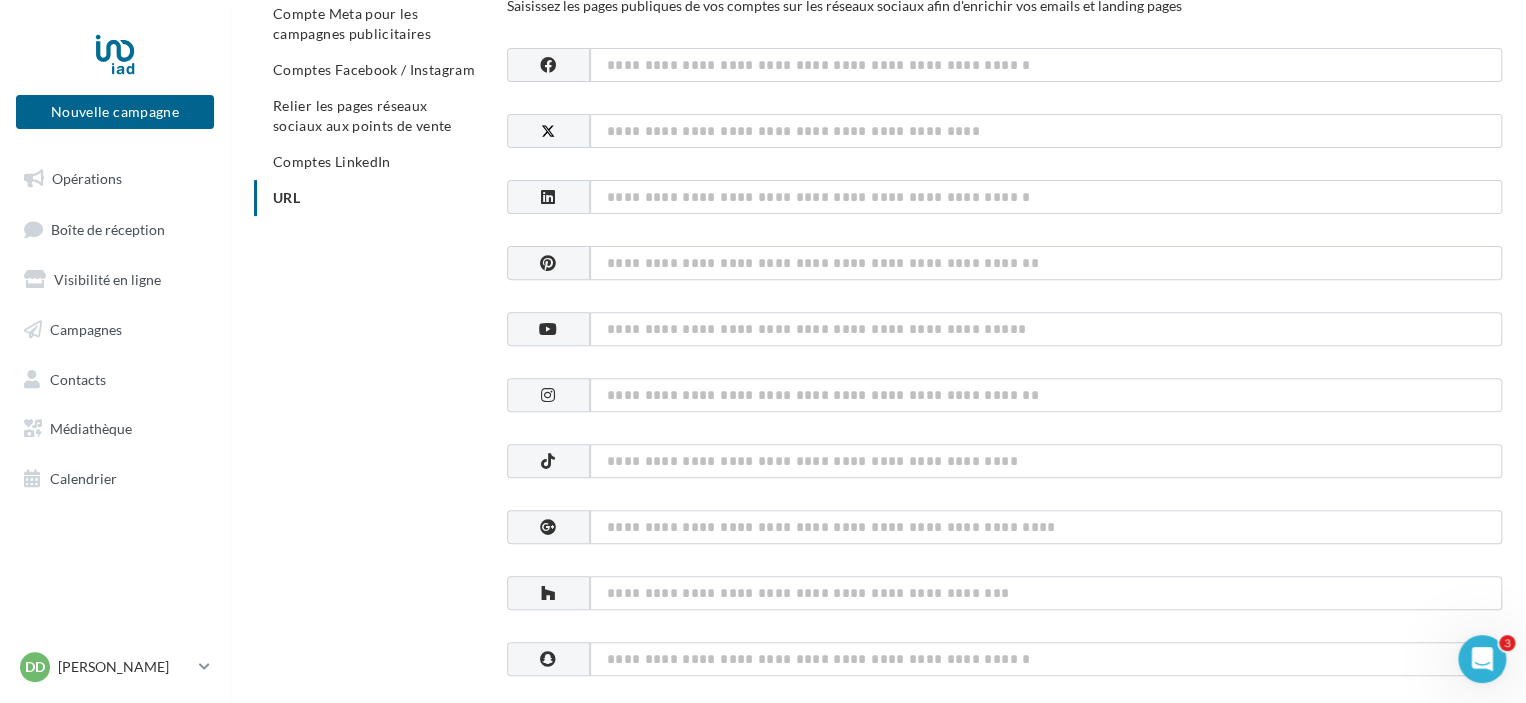 scroll, scrollTop: 100, scrollLeft: 0, axis: vertical 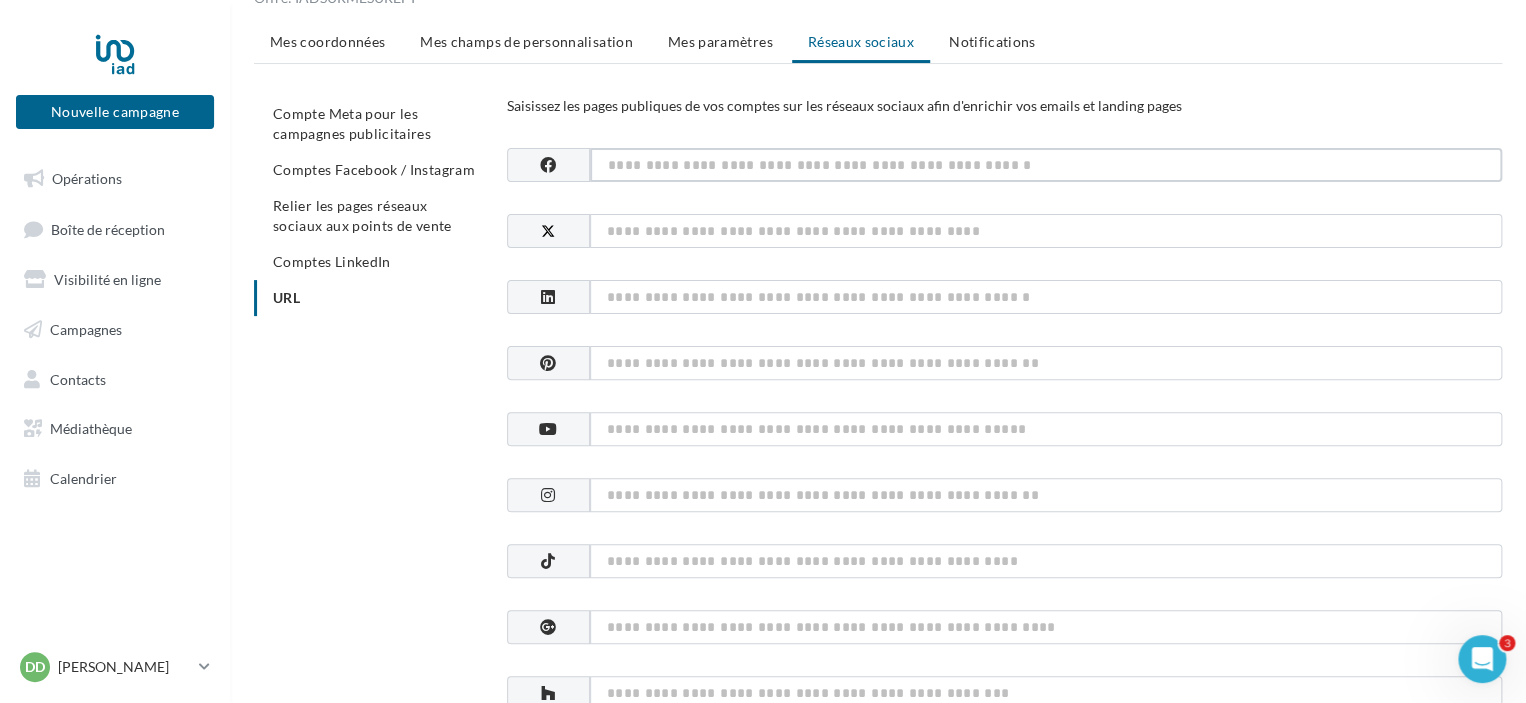 paste on "**********" 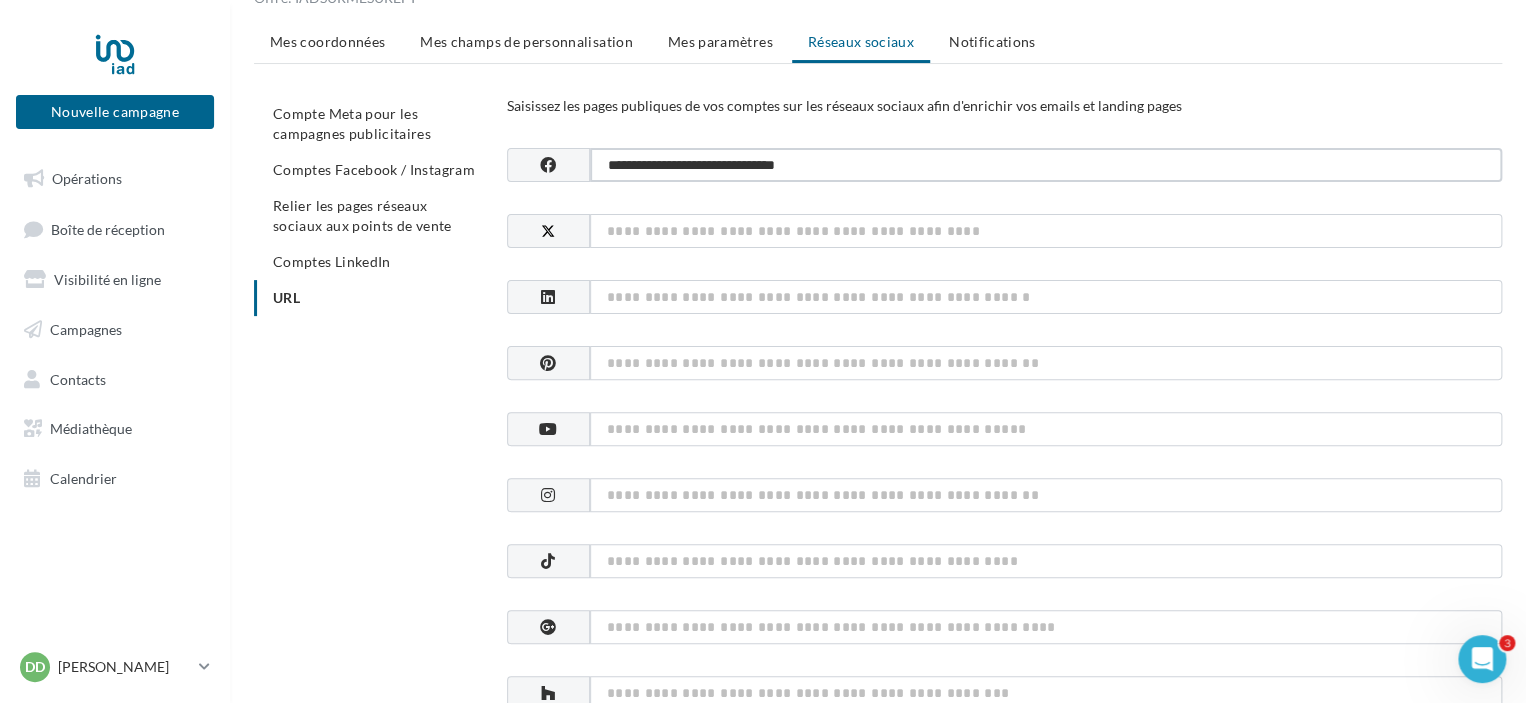 type on "**********" 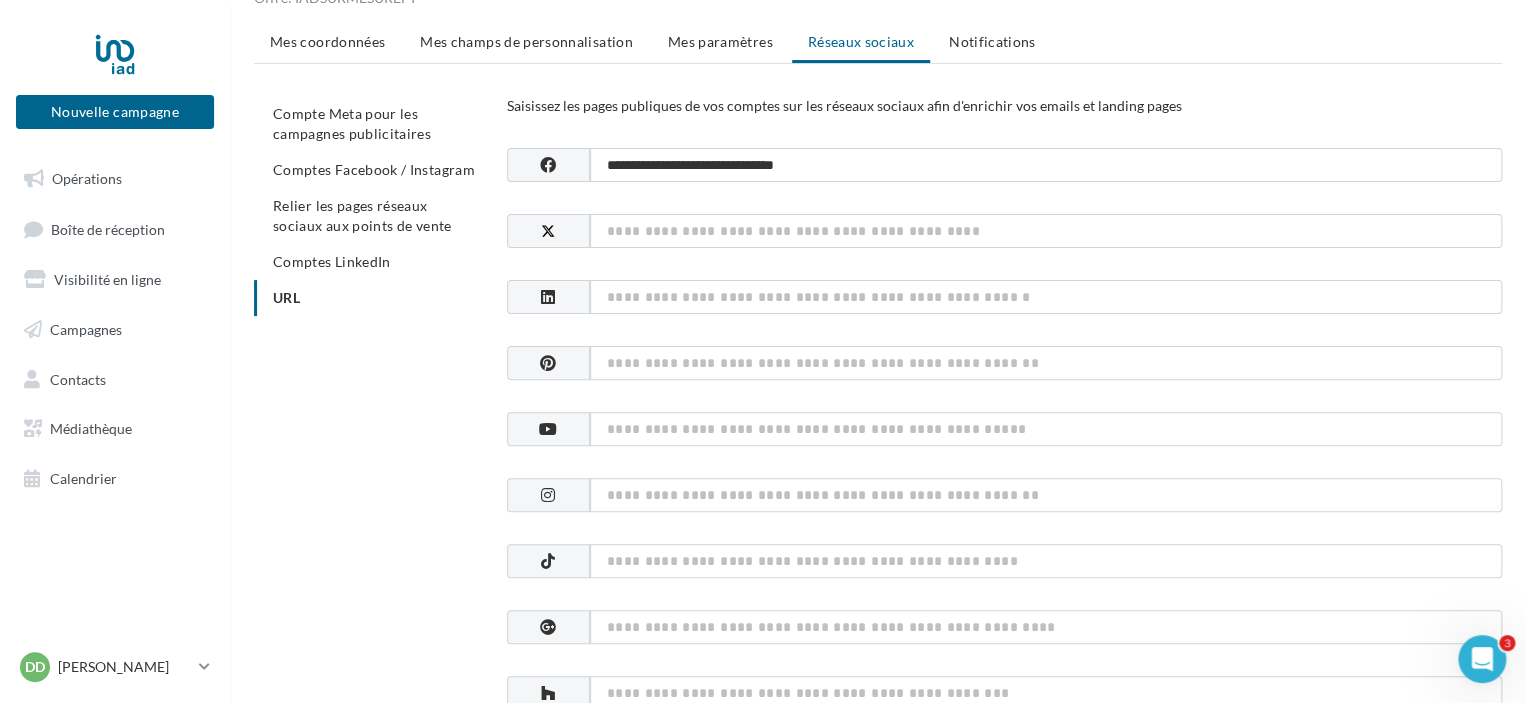 click on "**********" at bounding box center [886, 865] 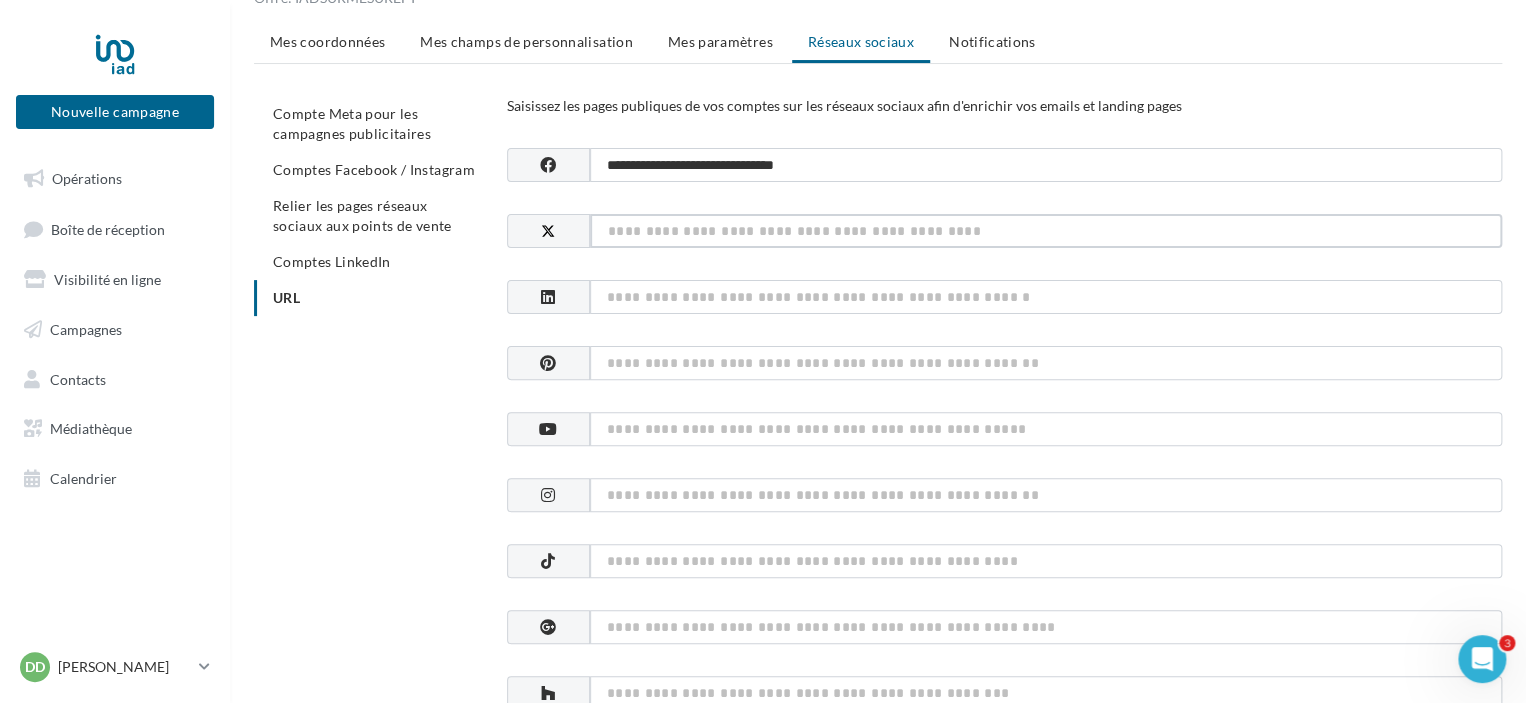 click at bounding box center (1046, 231) 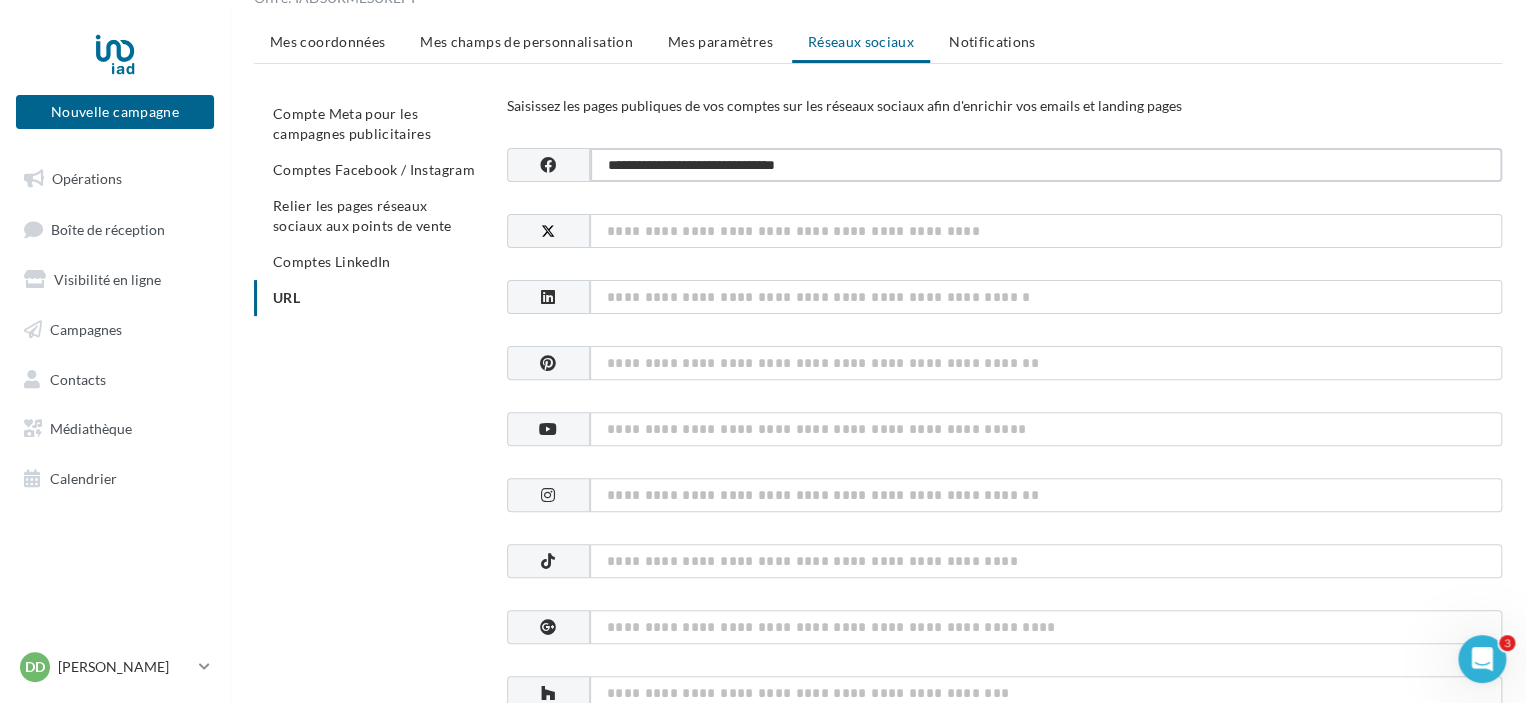 drag, startPoint x: 885, startPoint y: 158, endPoint x: 593, endPoint y: 163, distance: 292.04282 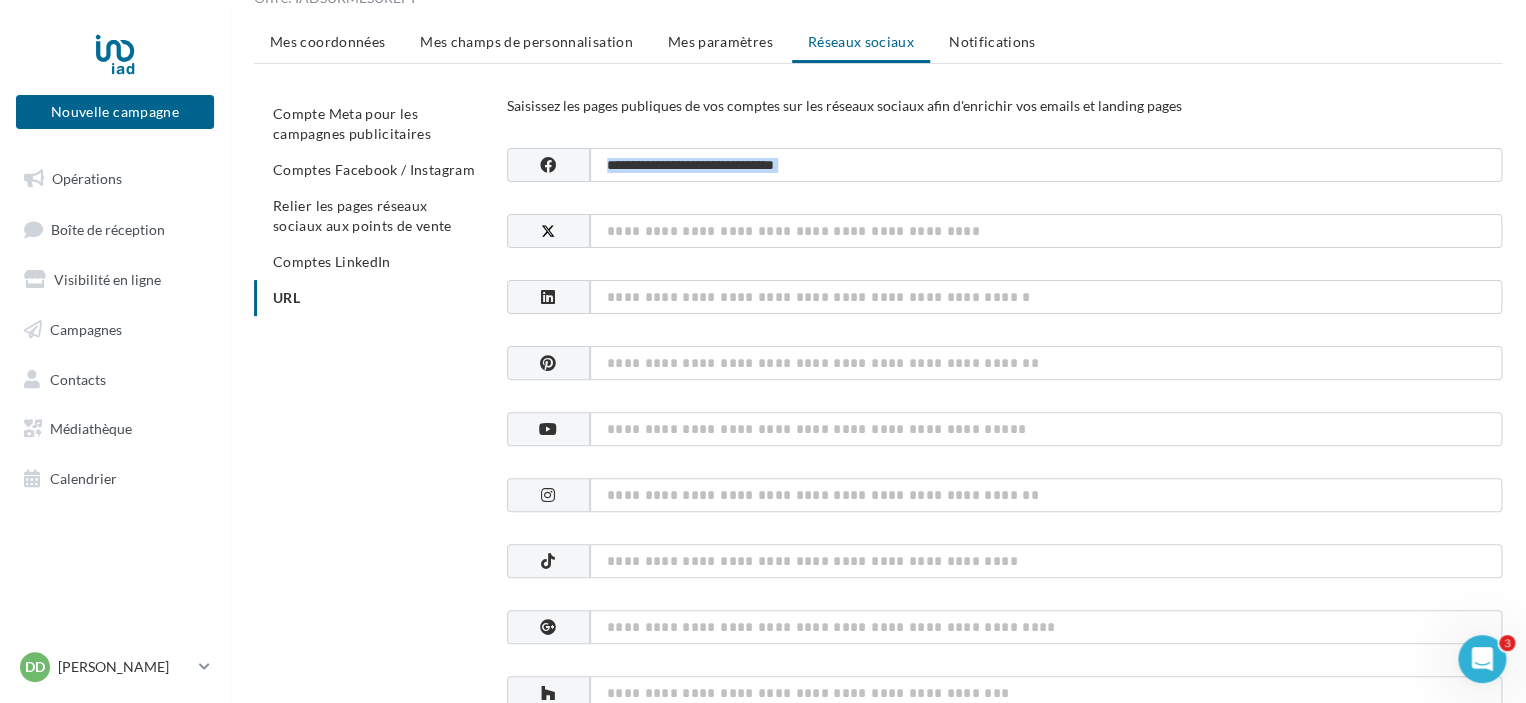drag, startPoint x: 902, startPoint y: 182, endPoint x: 568, endPoint y: 133, distance: 337.57516 